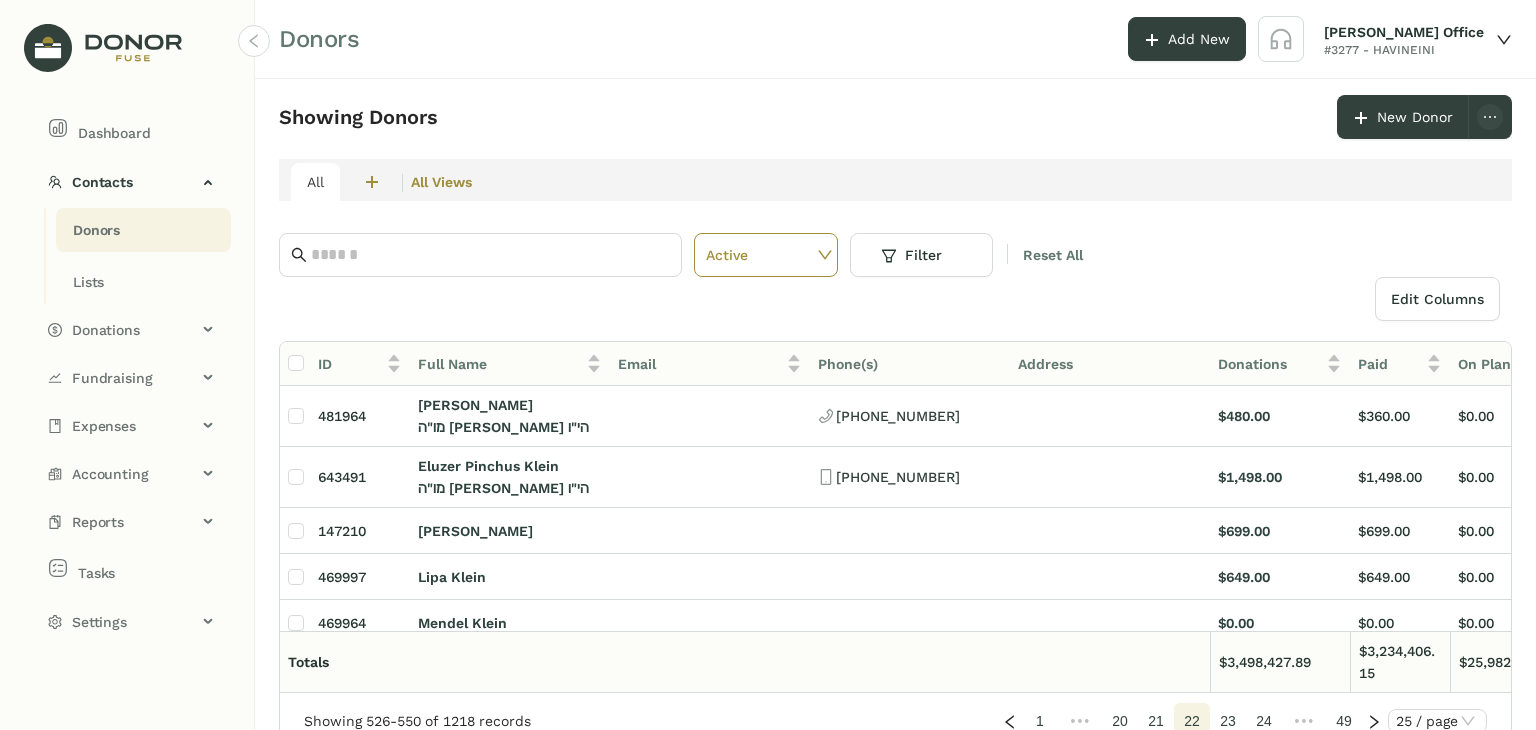 scroll, scrollTop: 0, scrollLeft: 0, axis: both 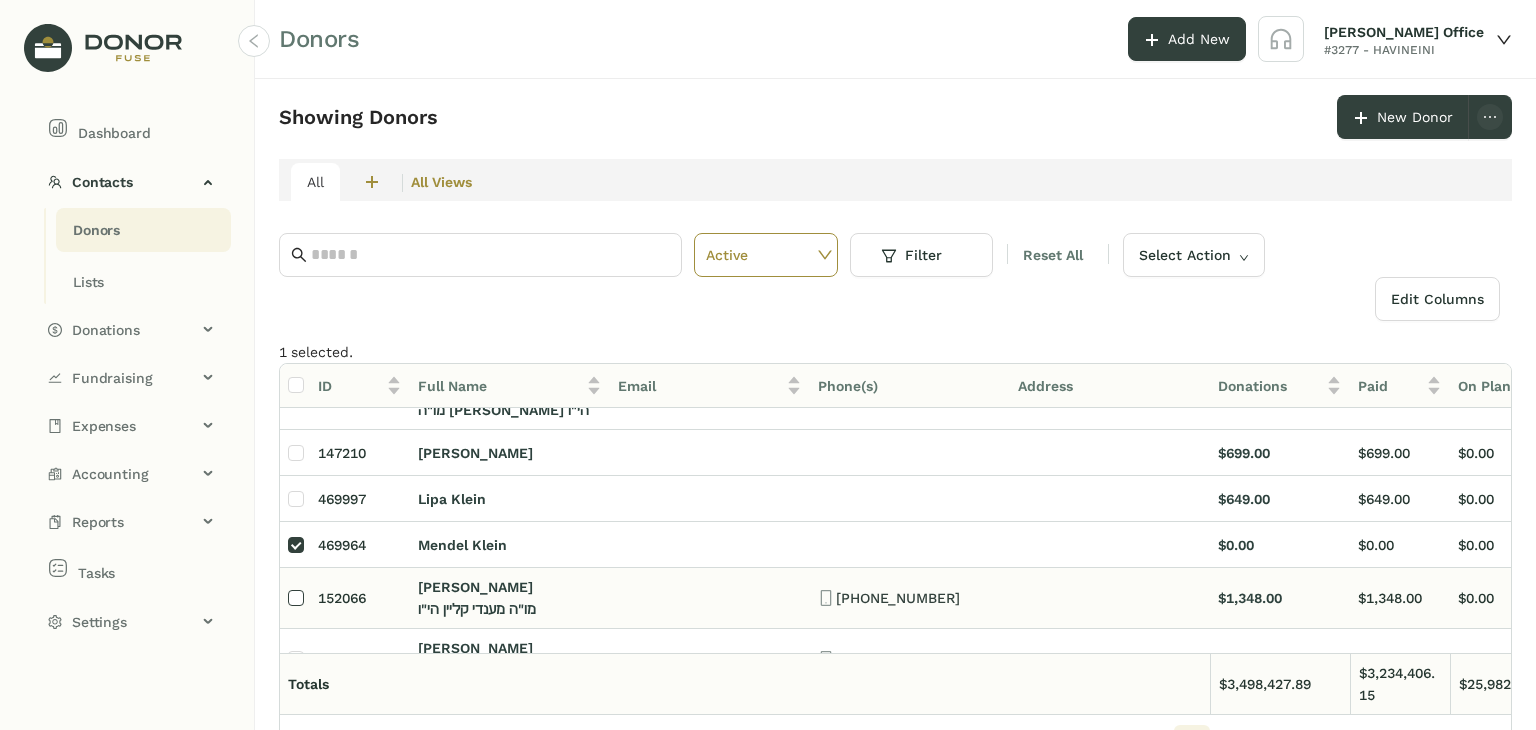 click 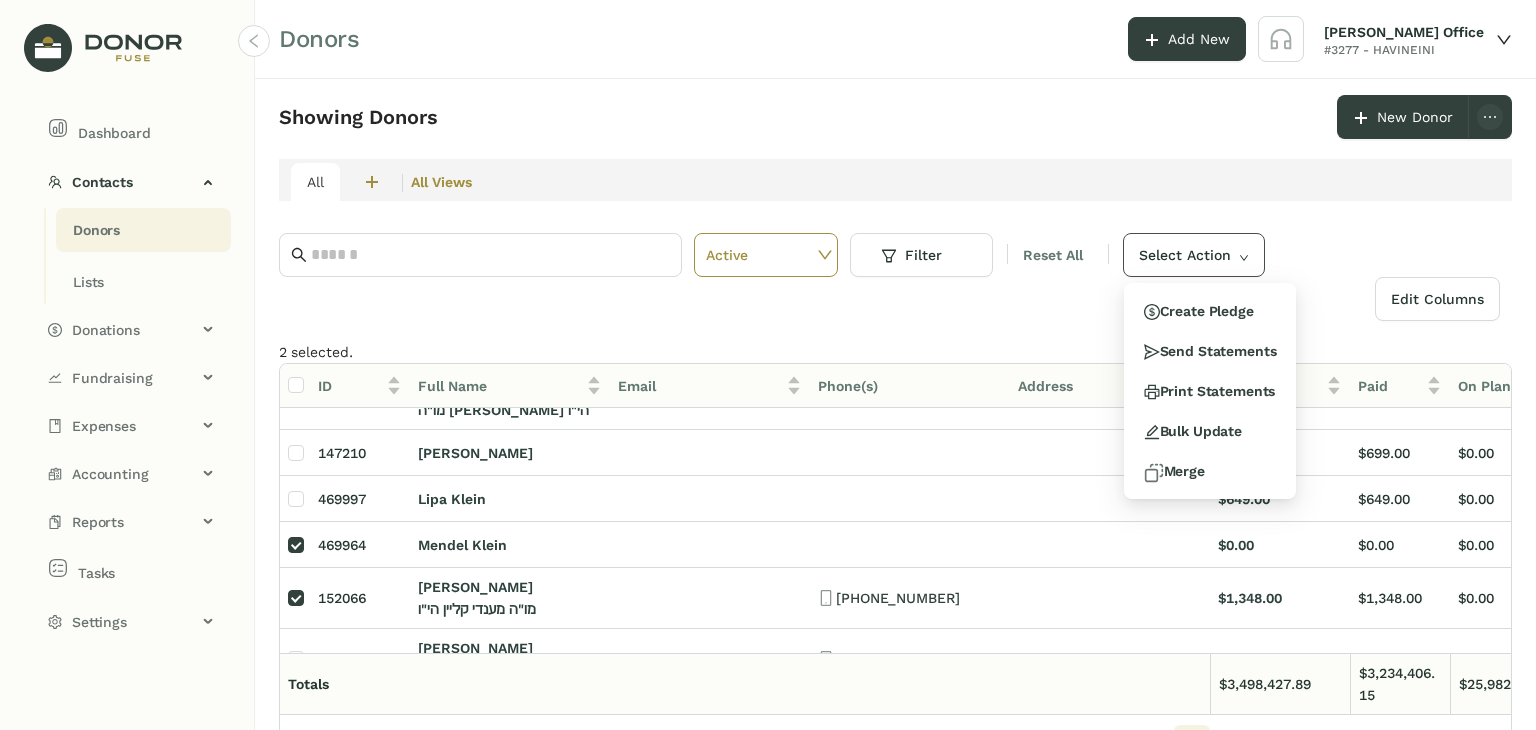 click on "Select Action" 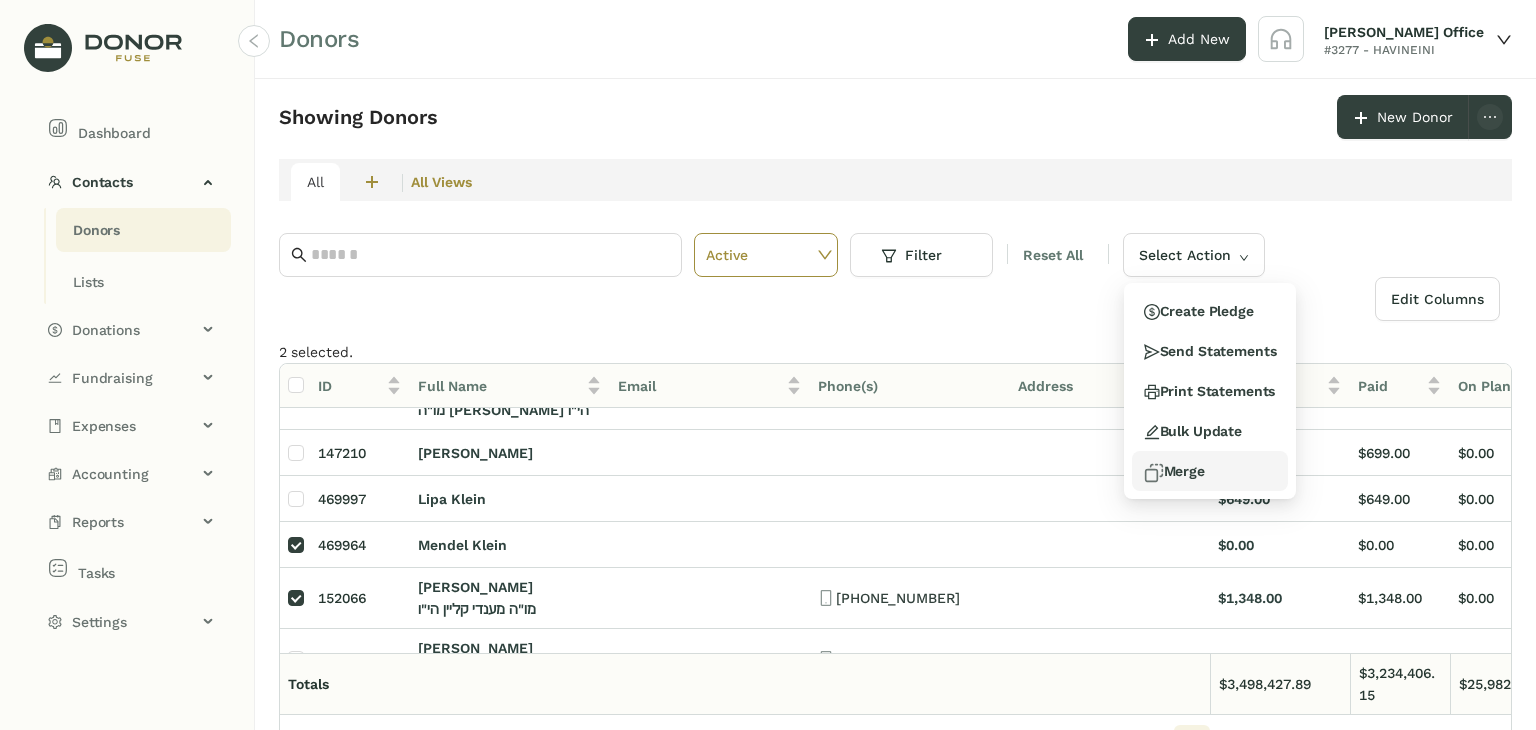 click at bounding box center (1154, 473) 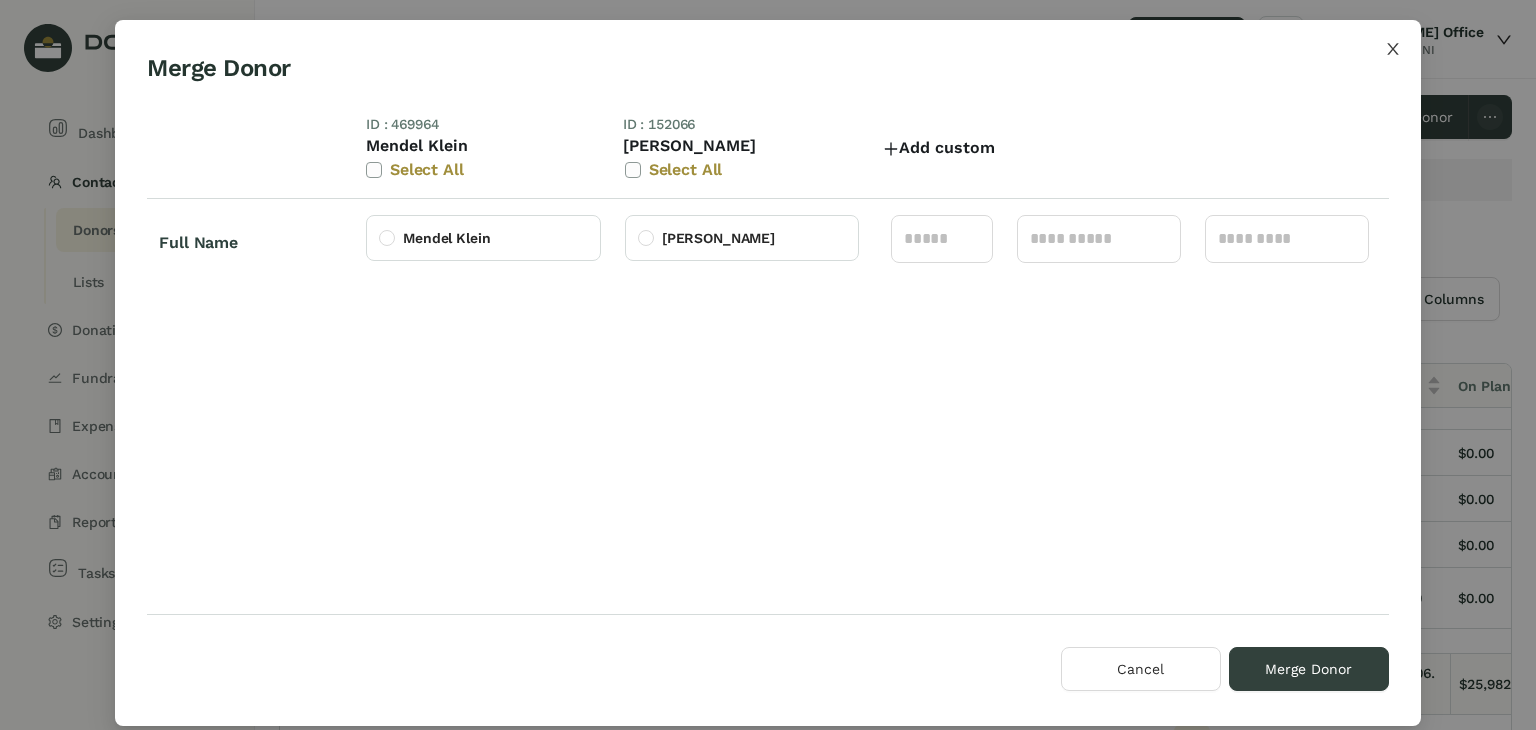 click at bounding box center [1393, 48] 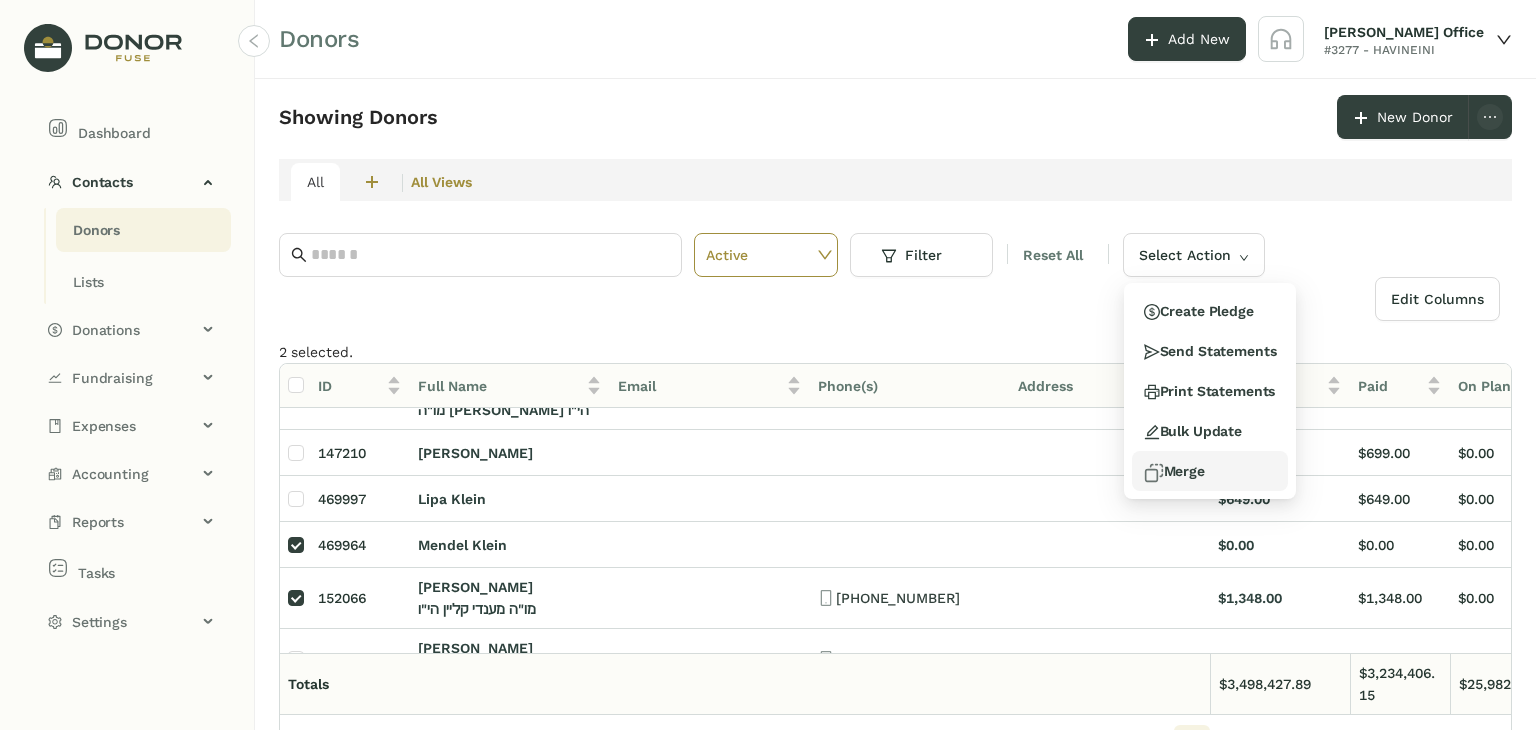 click at bounding box center [1154, 473] 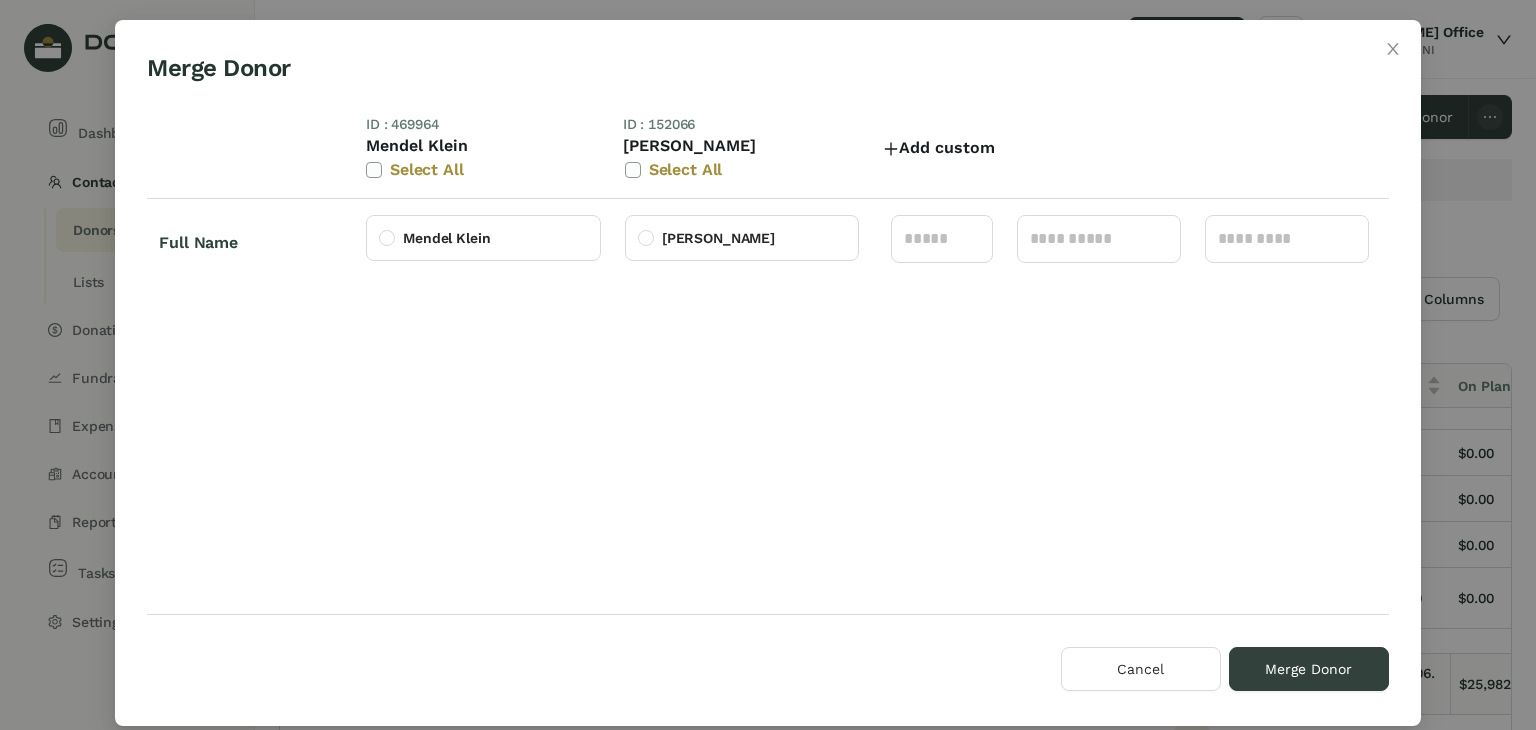 click on "Select All" at bounding box center (685, 170) 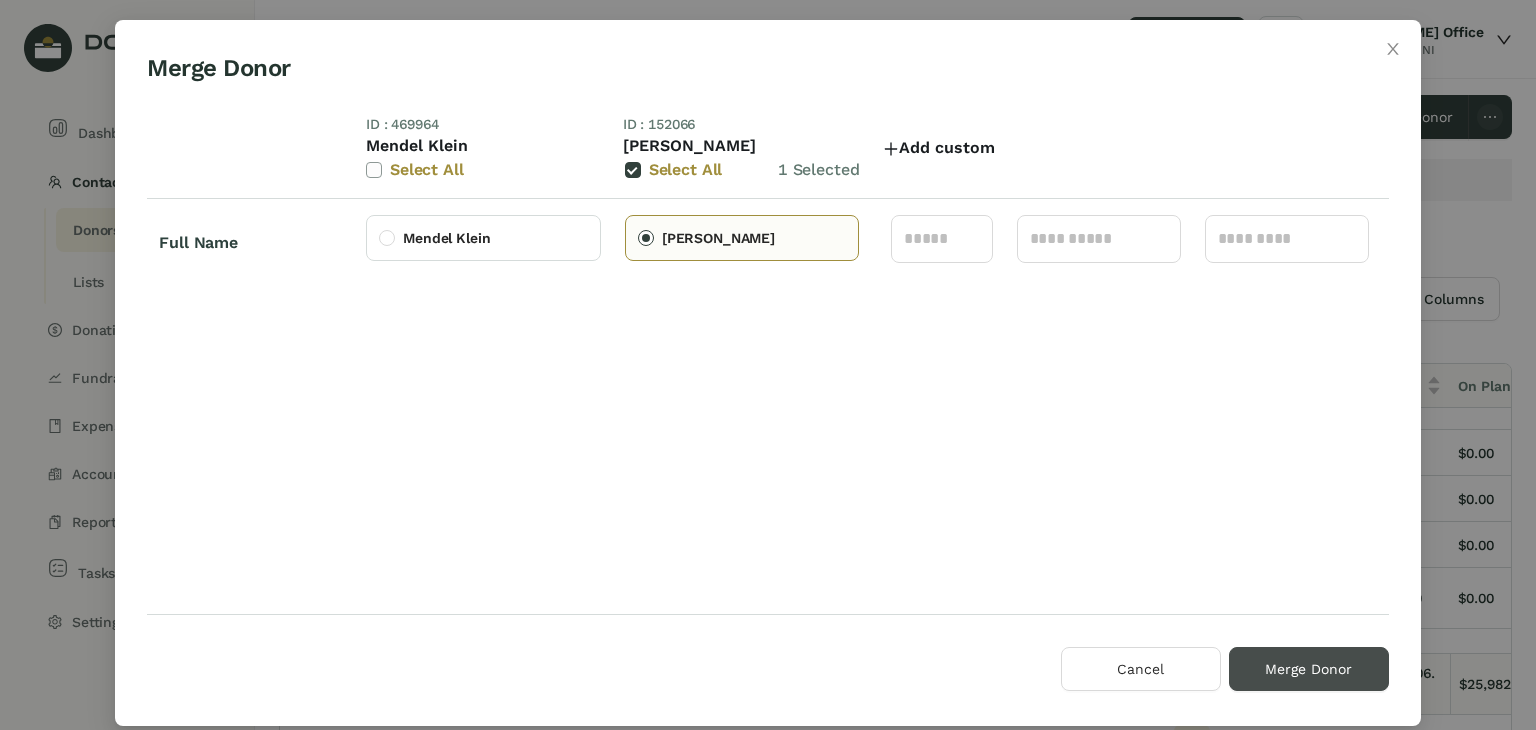 click on "Merge Donor" at bounding box center (1308, 669) 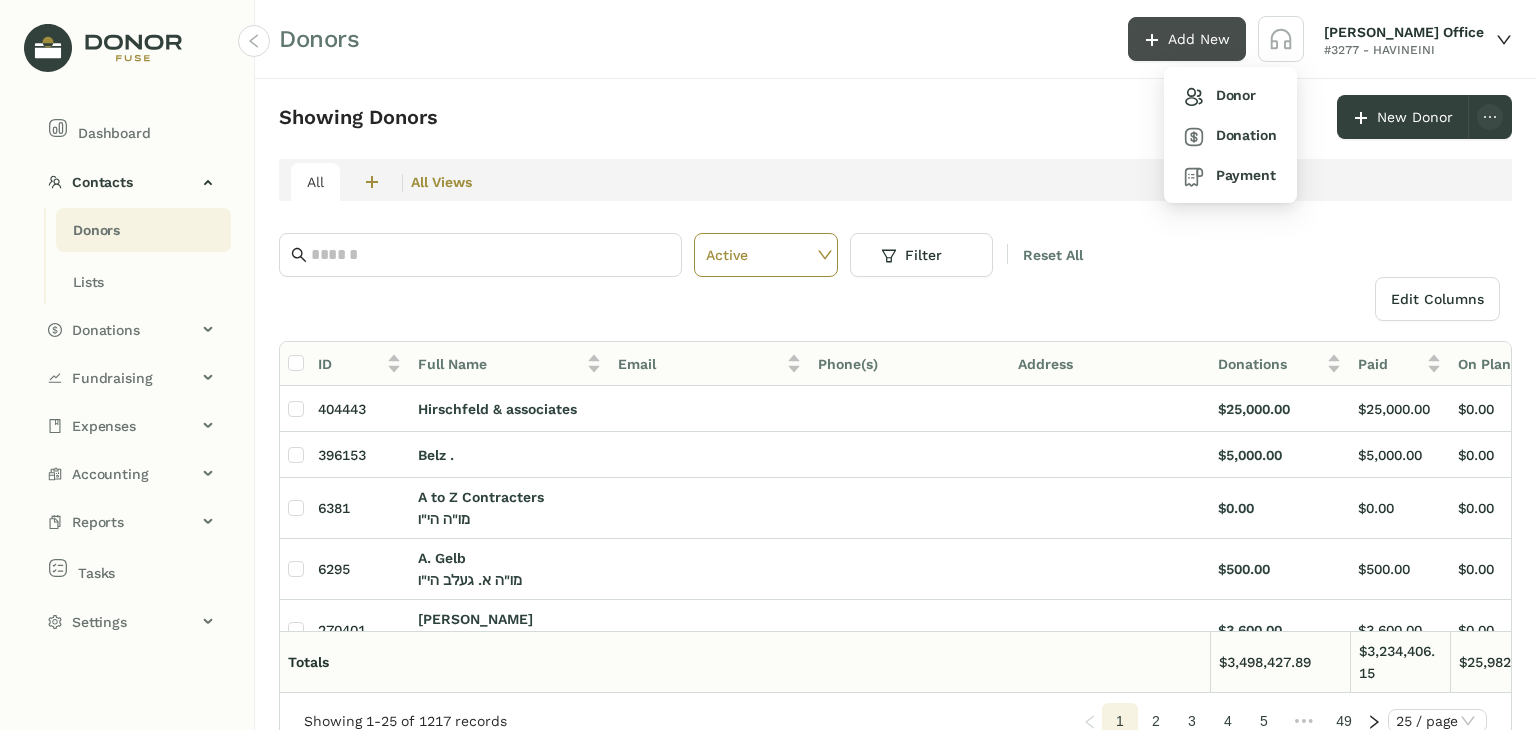 click on "Add New" 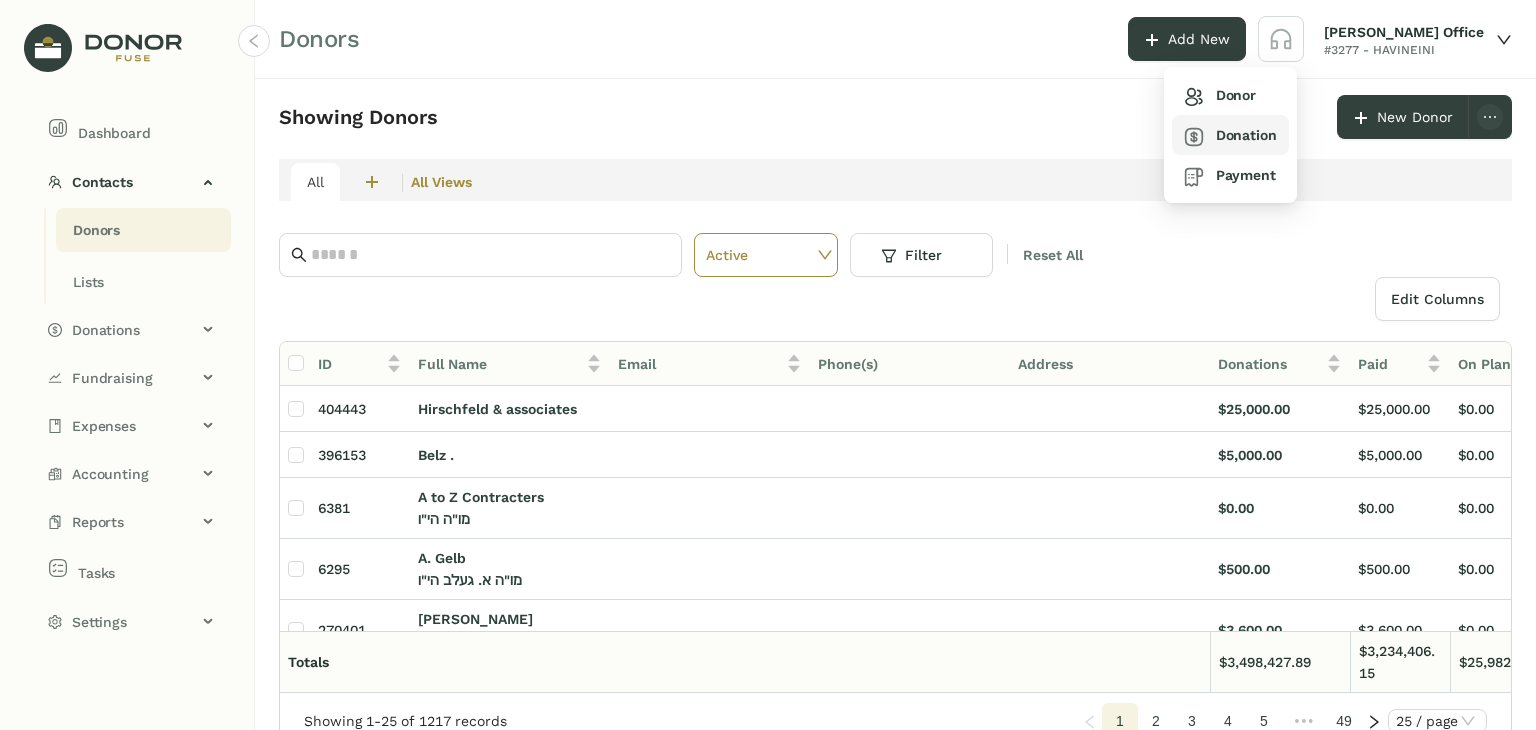 click on "Donation" at bounding box center [1230, 135] 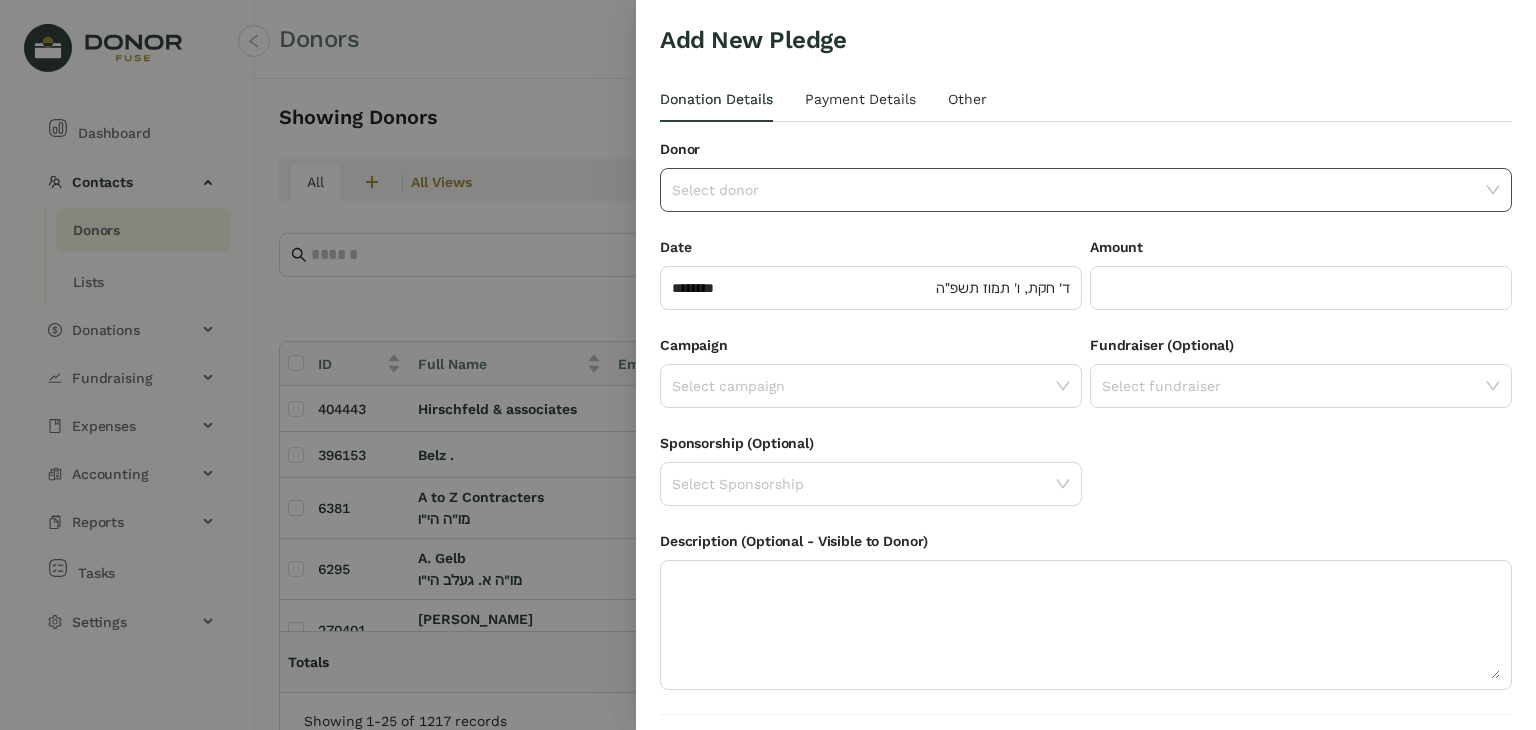 click 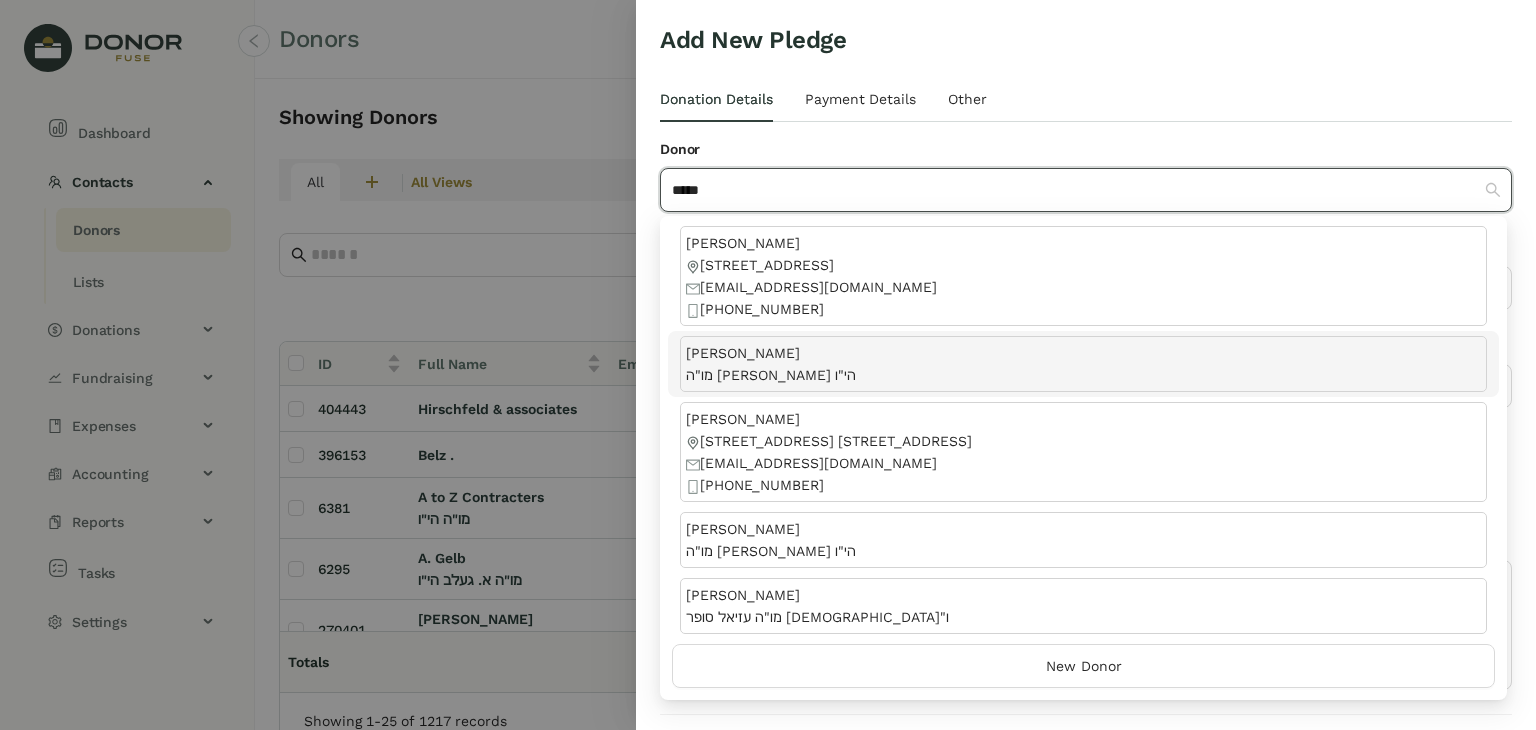 scroll, scrollTop: 400, scrollLeft: 0, axis: vertical 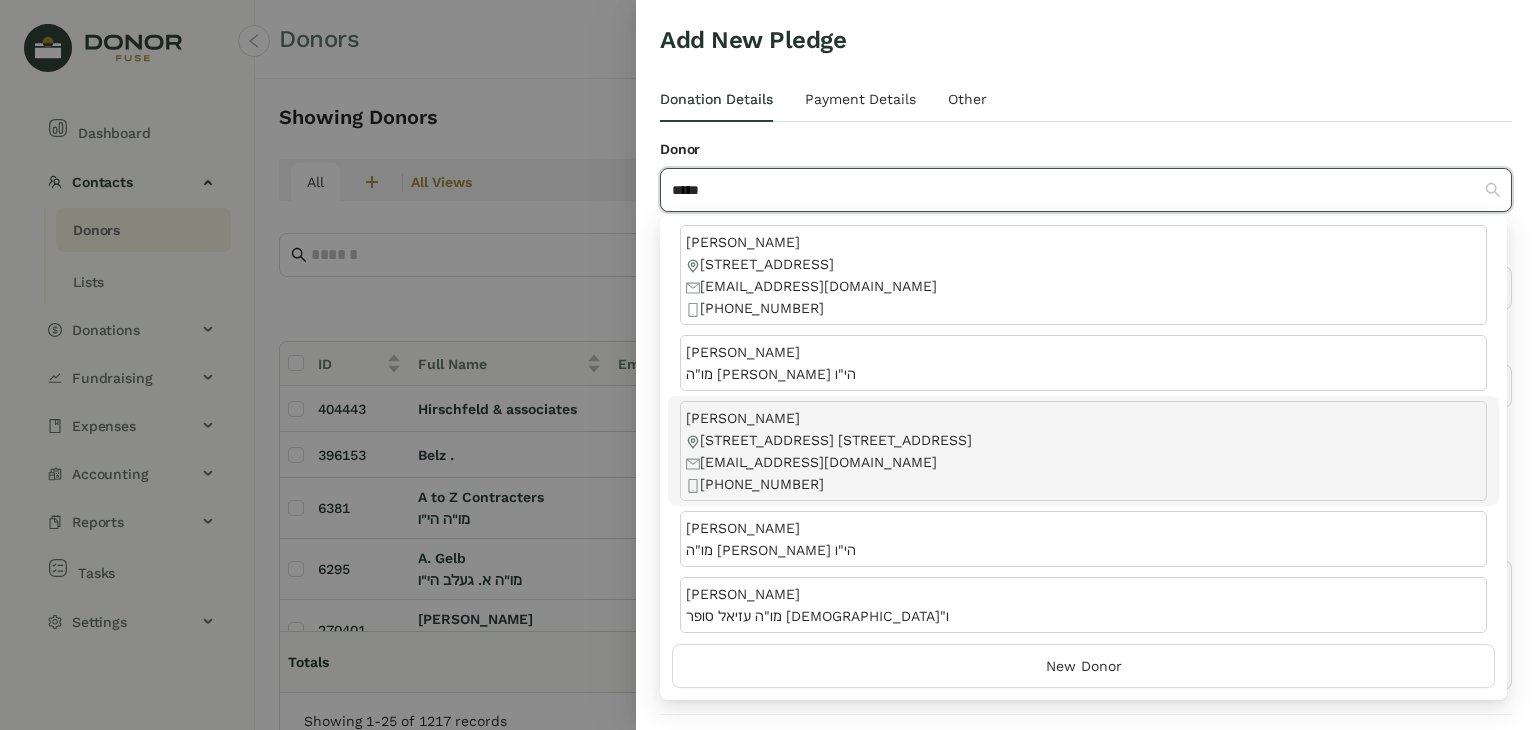 type on "*****" 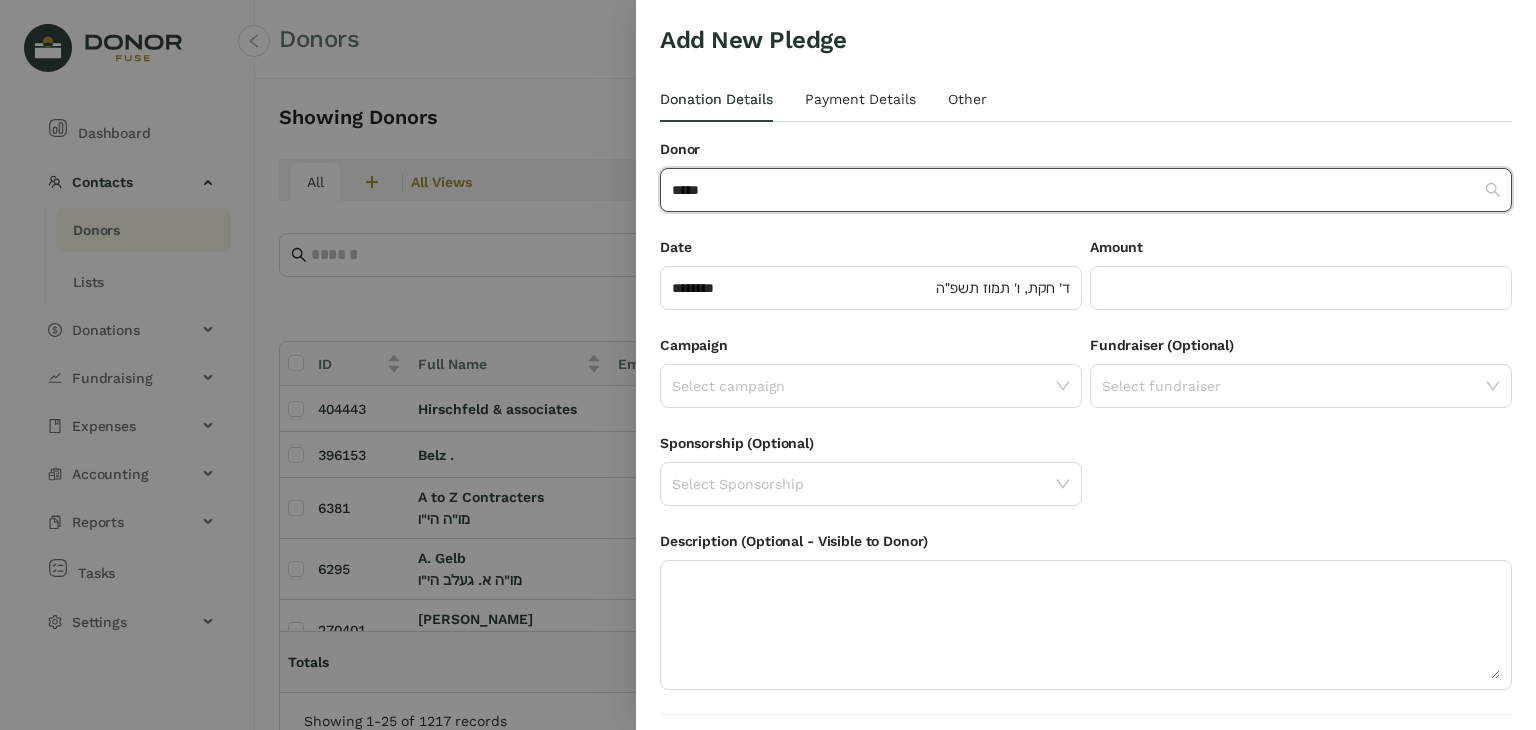 type 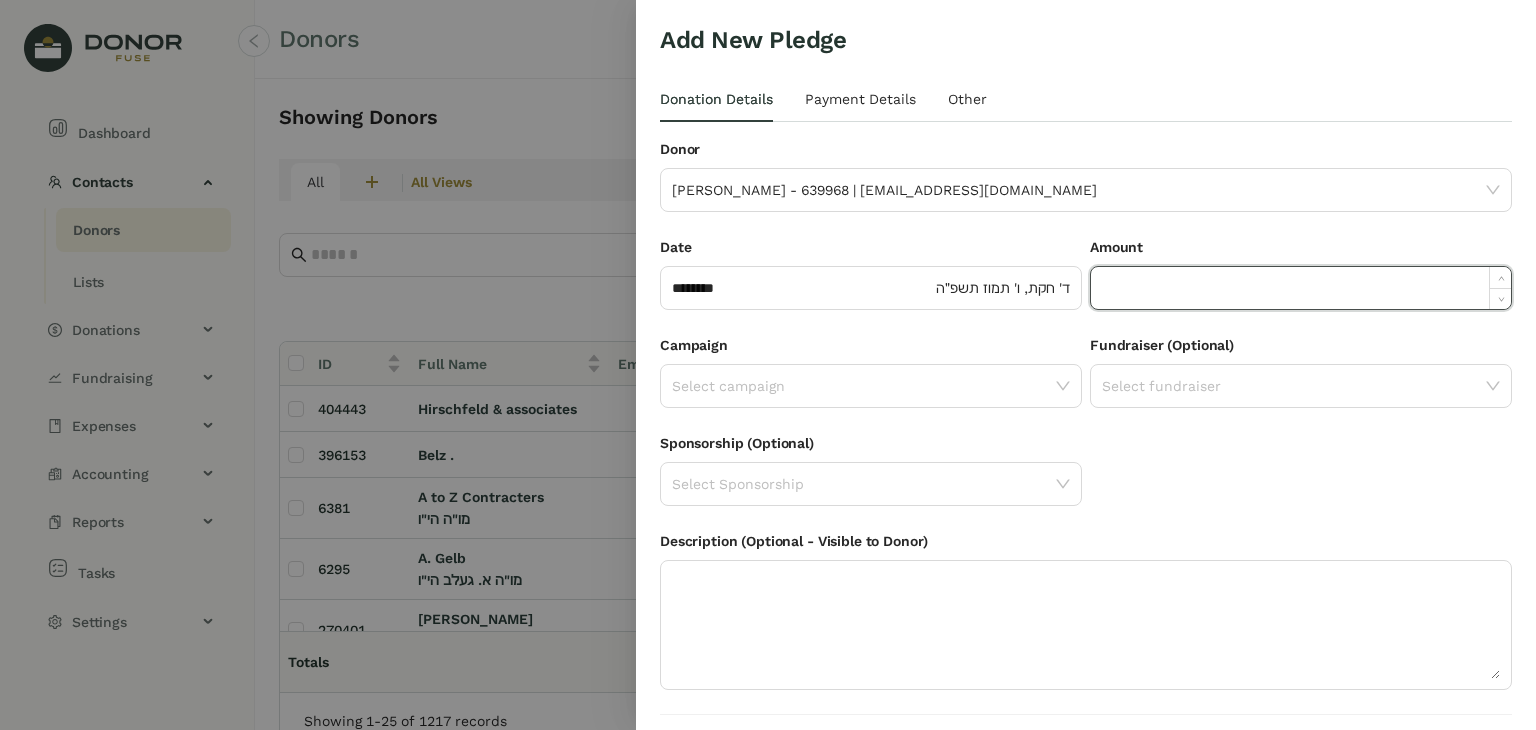 click 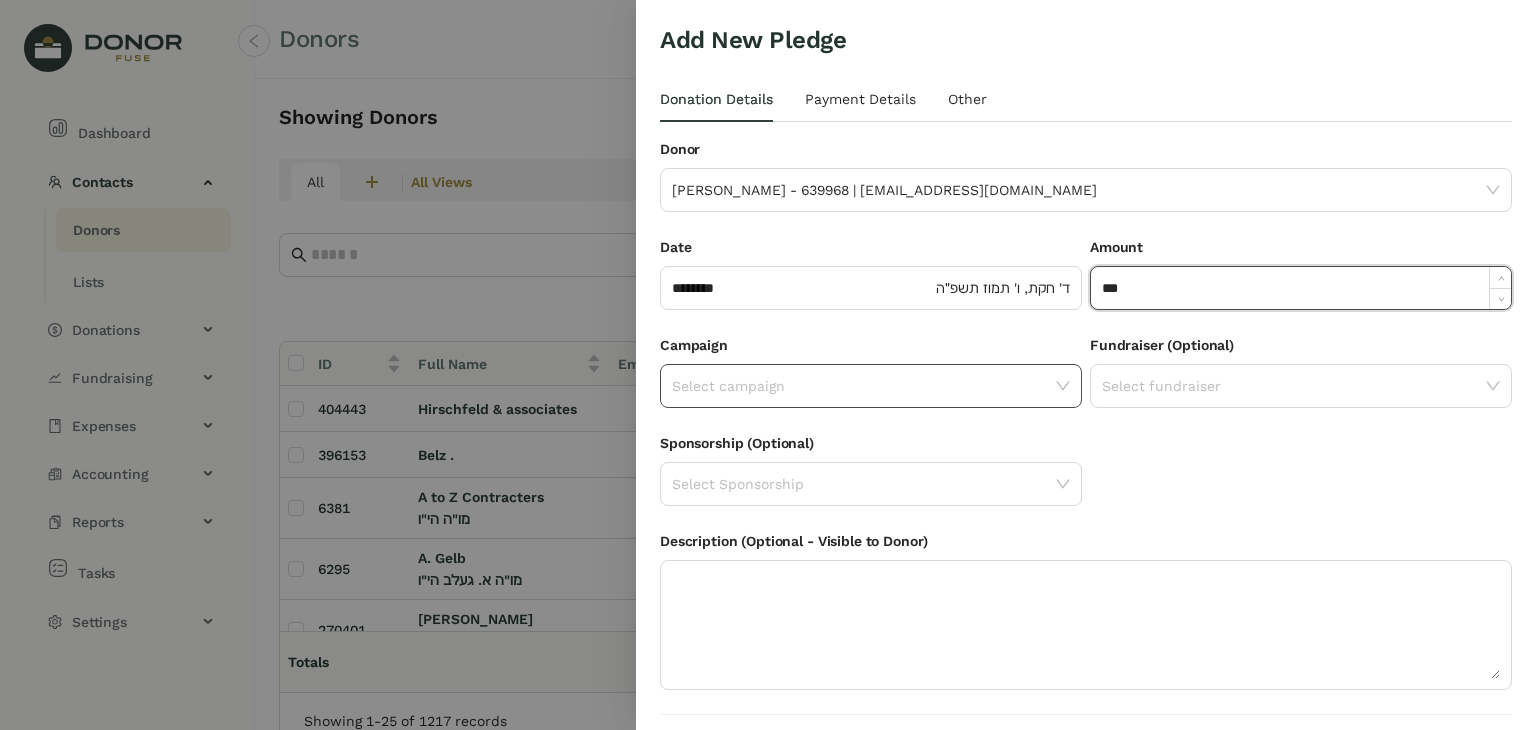 type on "*******" 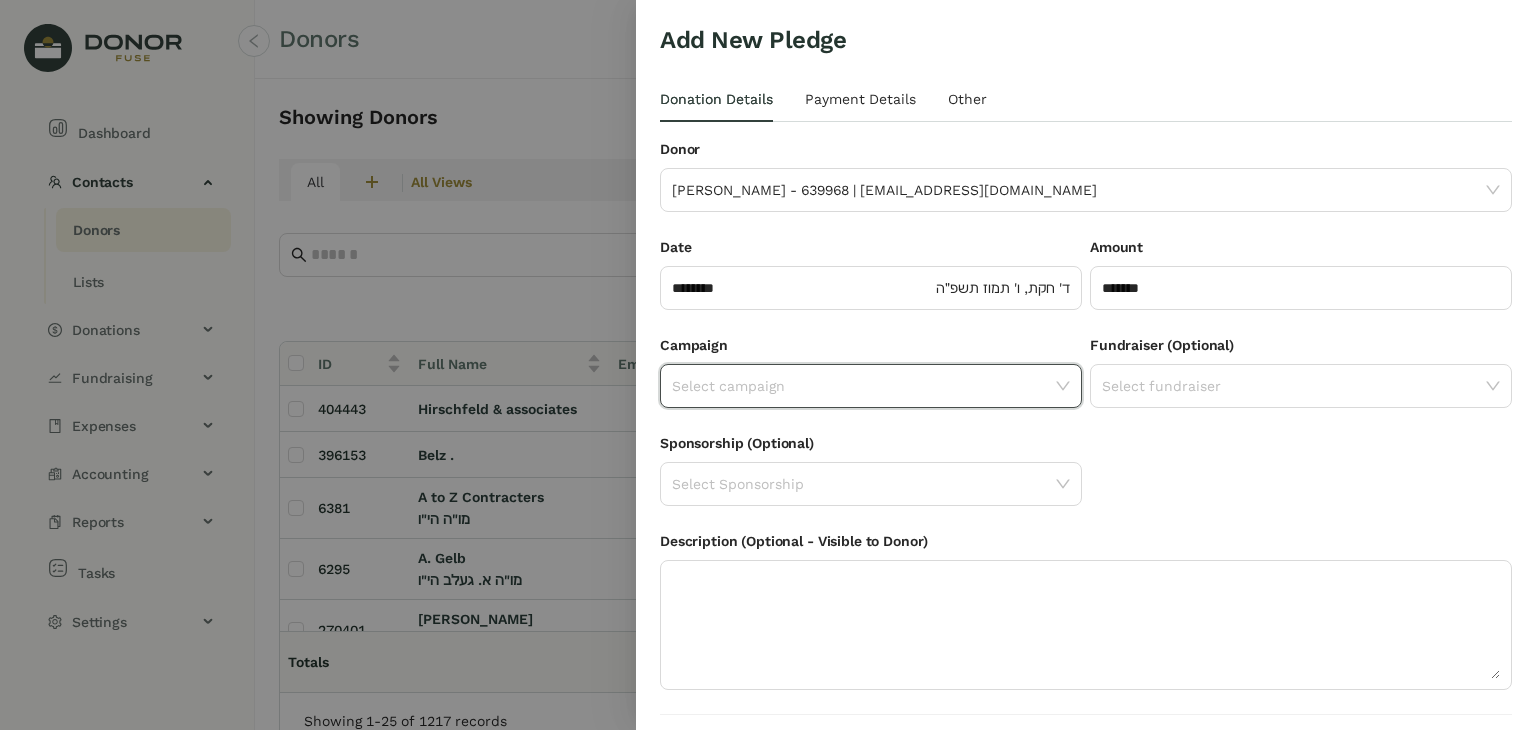 click 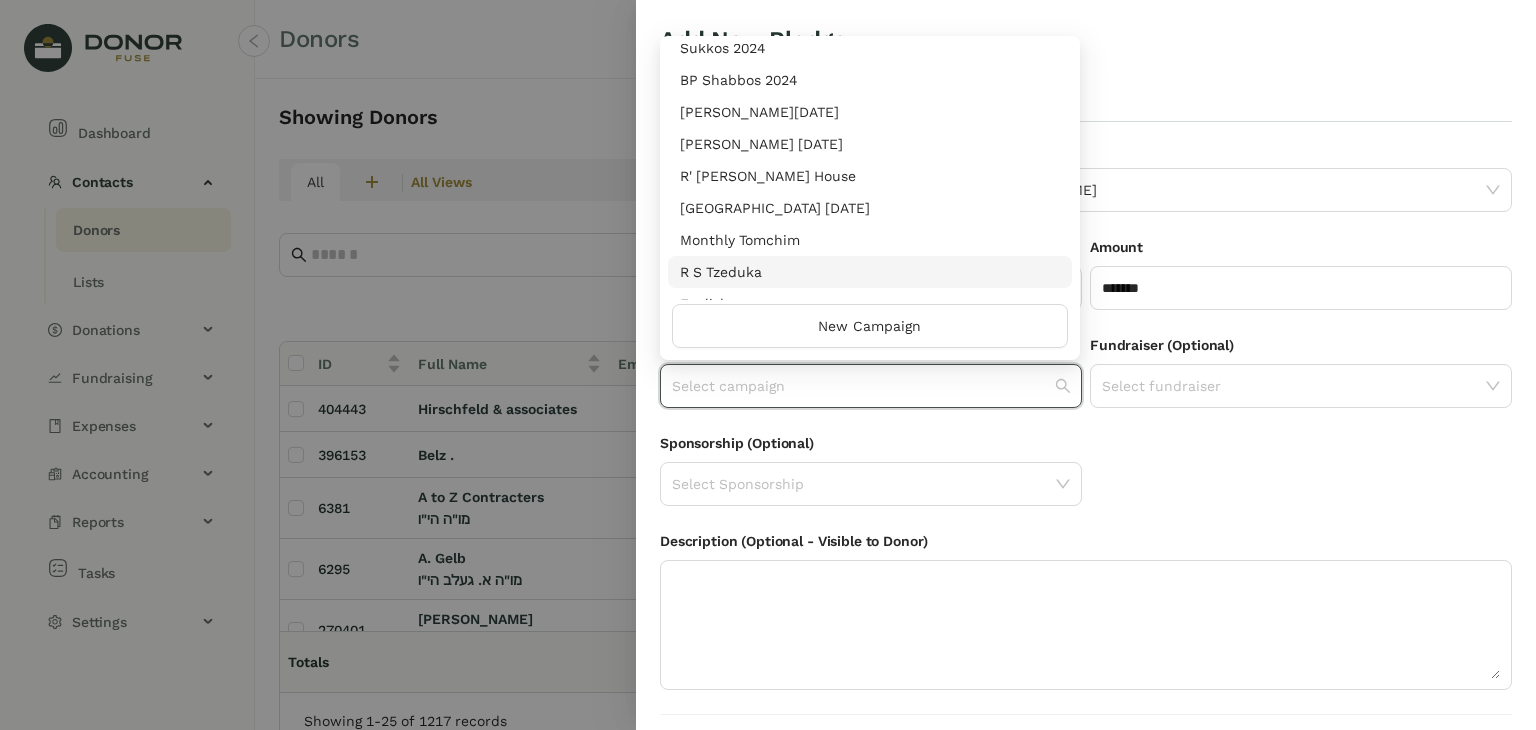 scroll, scrollTop: 400, scrollLeft: 0, axis: vertical 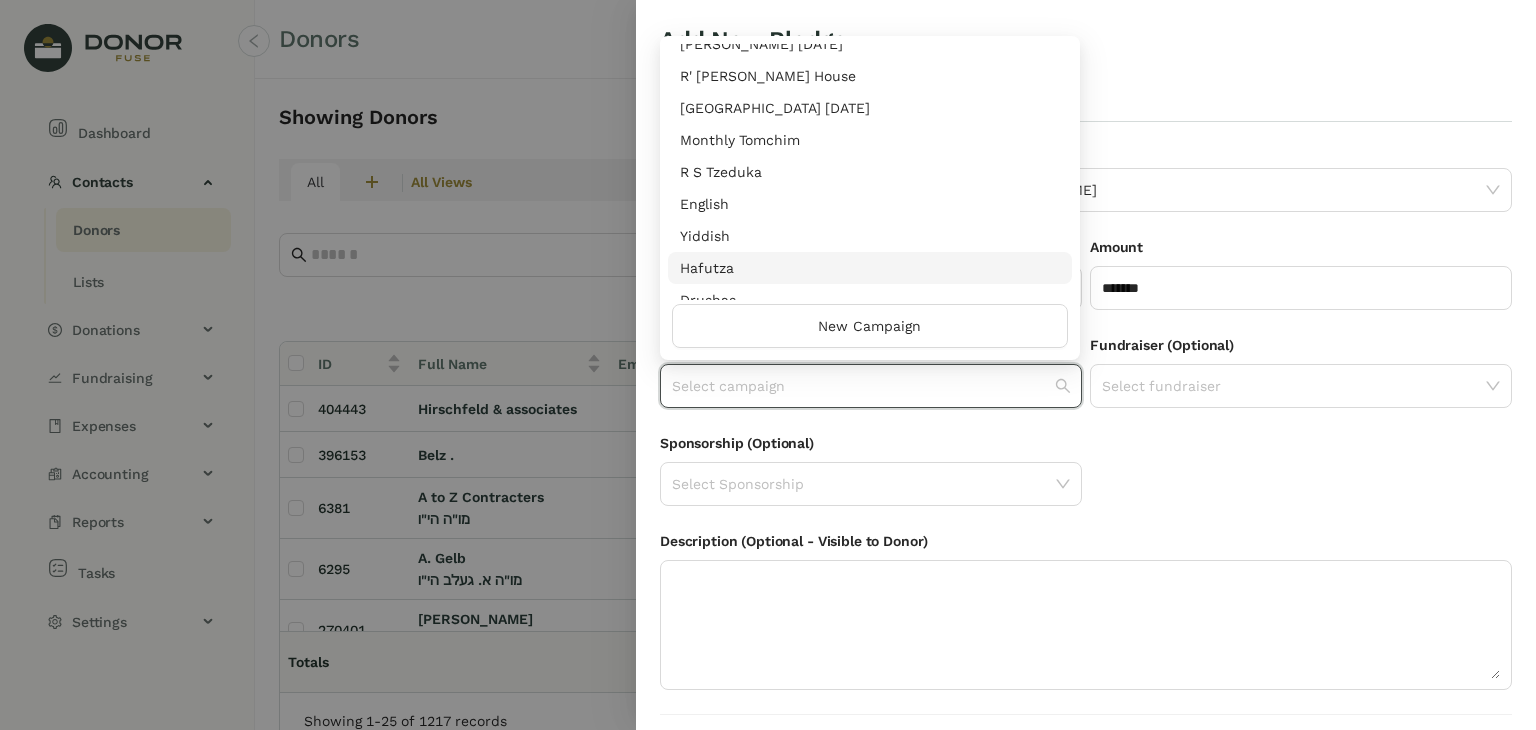 click on "Hafutza" at bounding box center (870, 268) 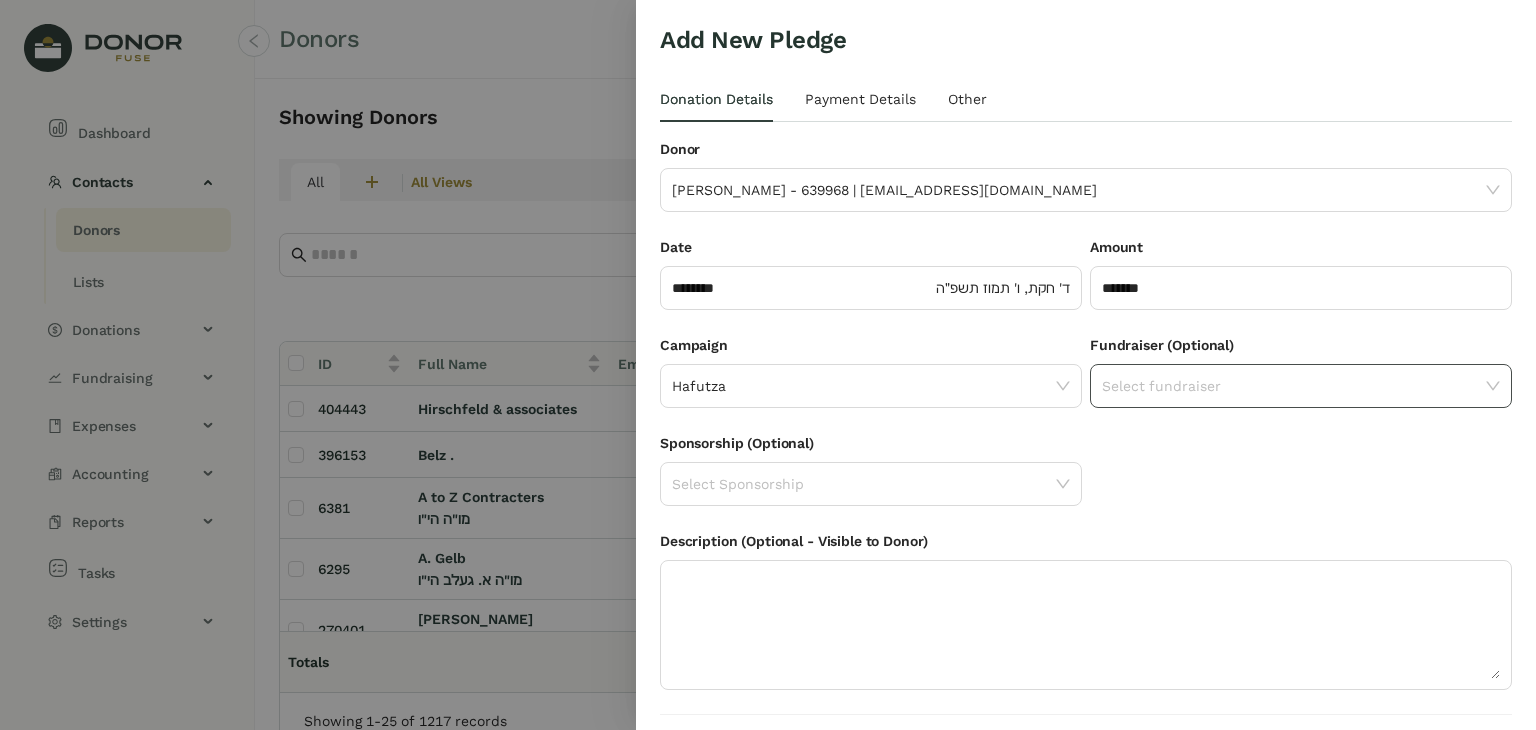 click 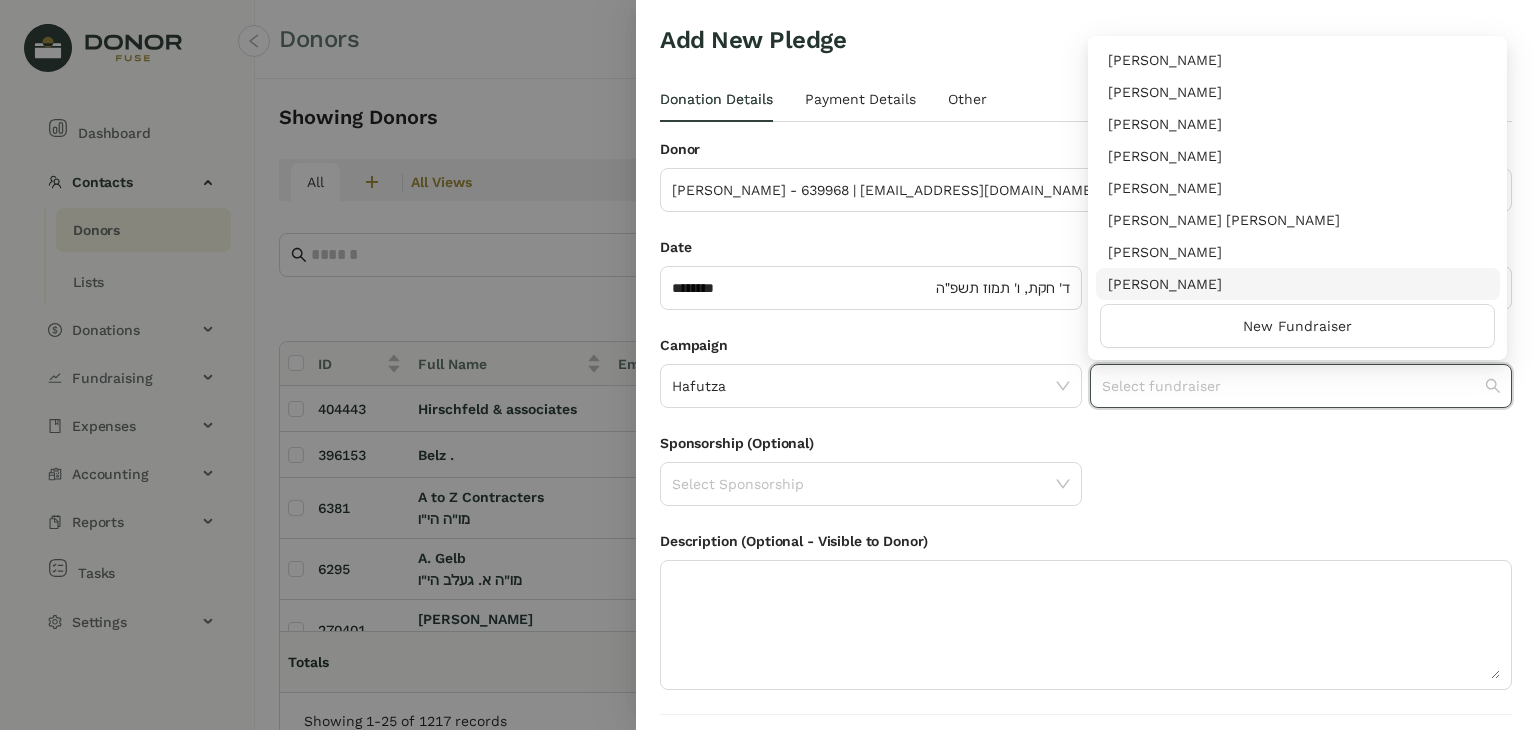 click on "[PERSON_NAME]" at bounding box center [1298, 284] 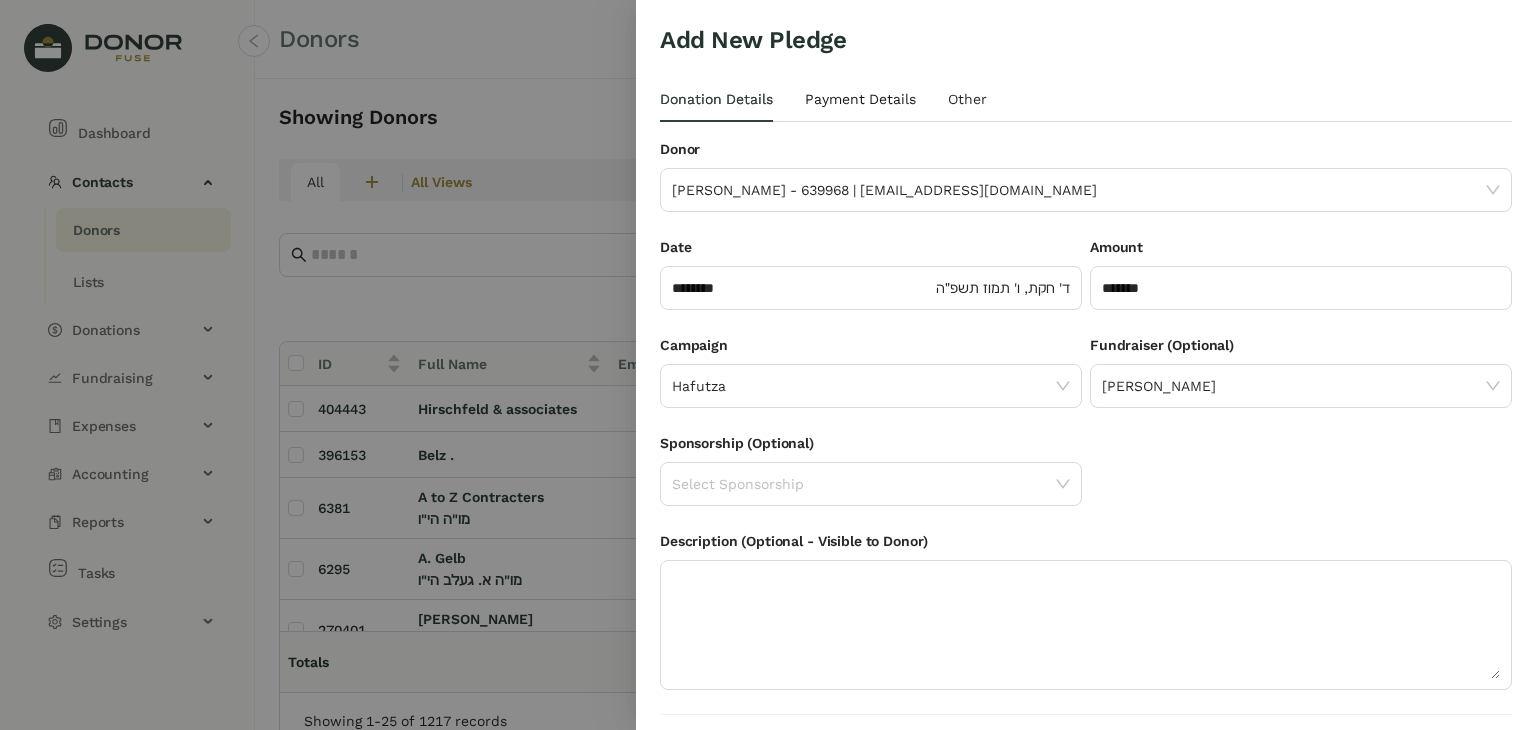 click on "Payment Details" at bounding box center [860, 99] 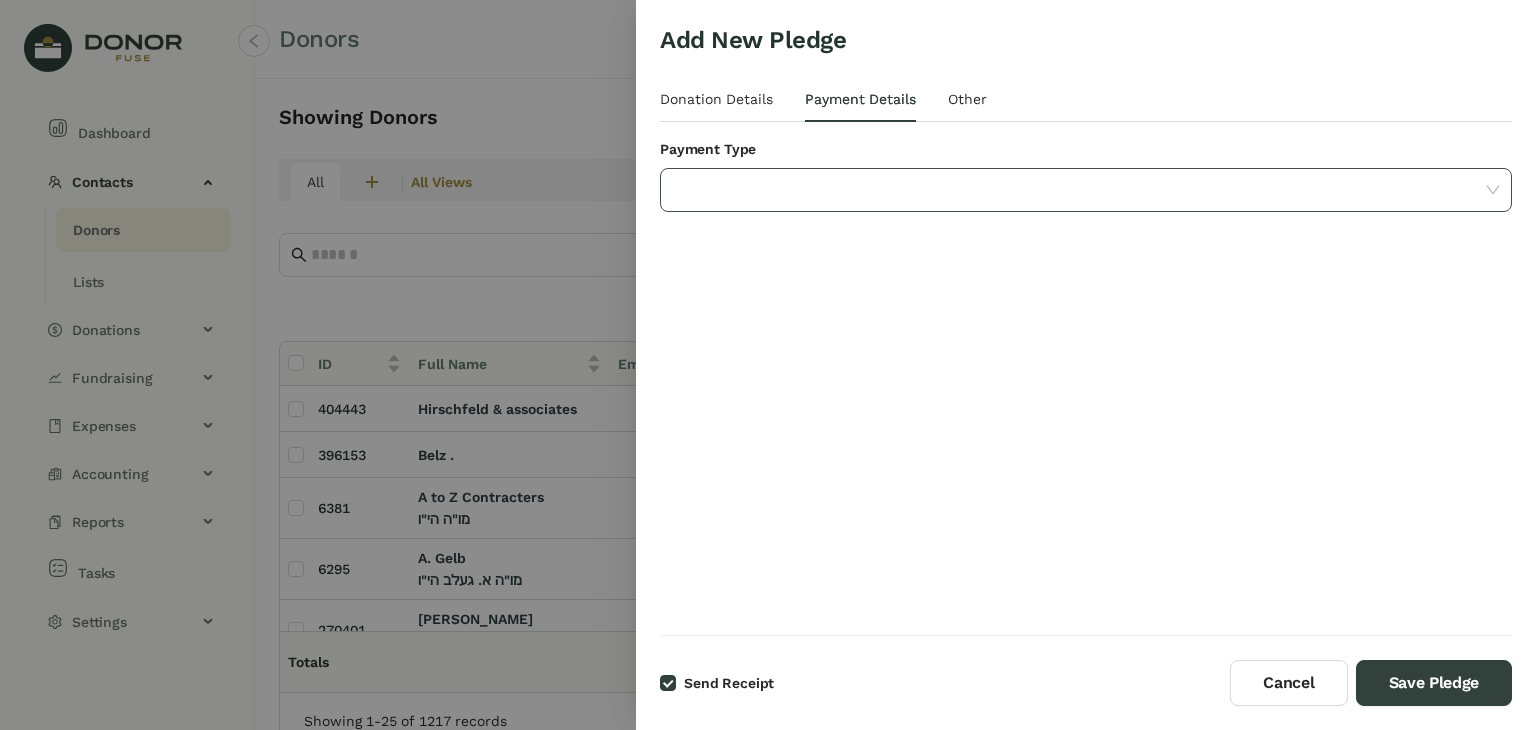 click 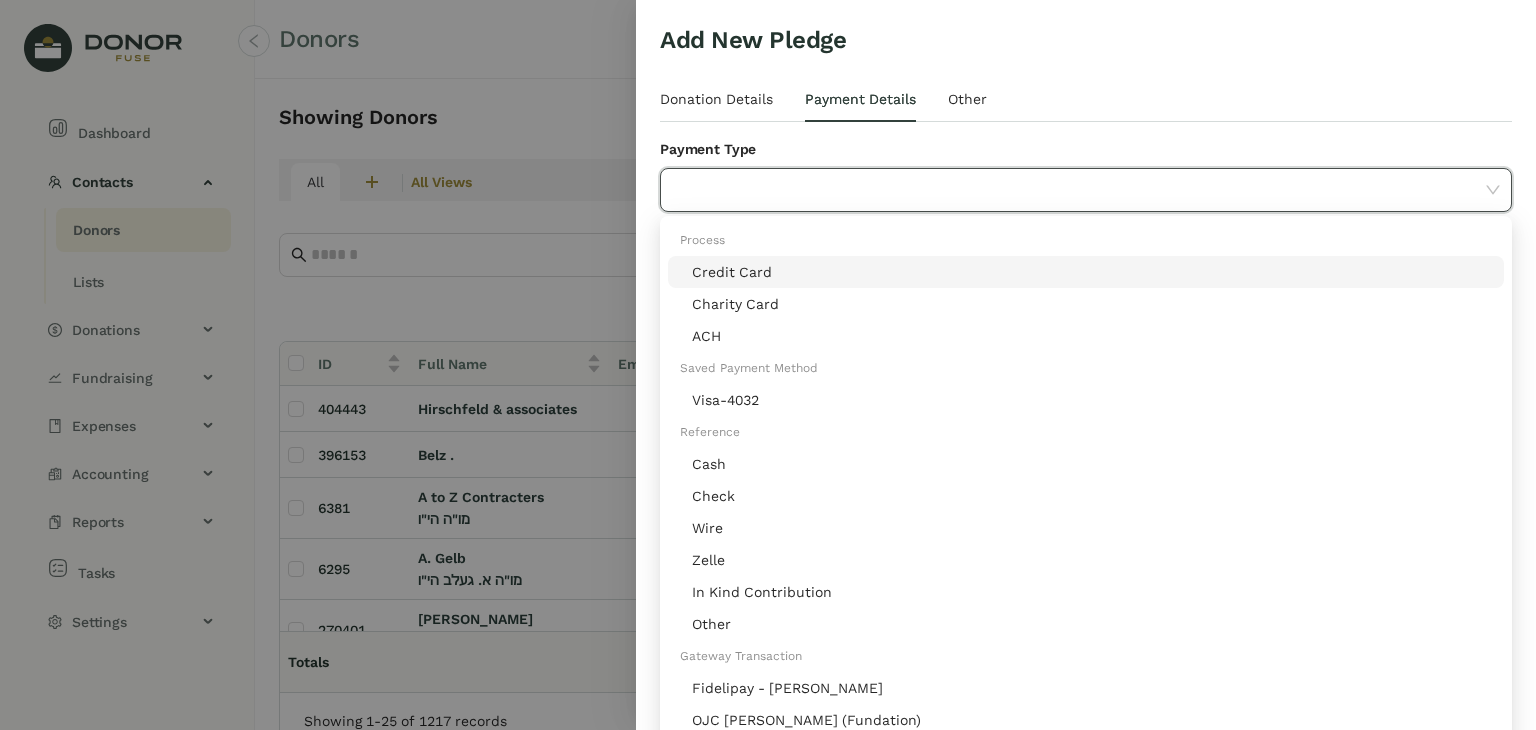 click on "Credit Card" 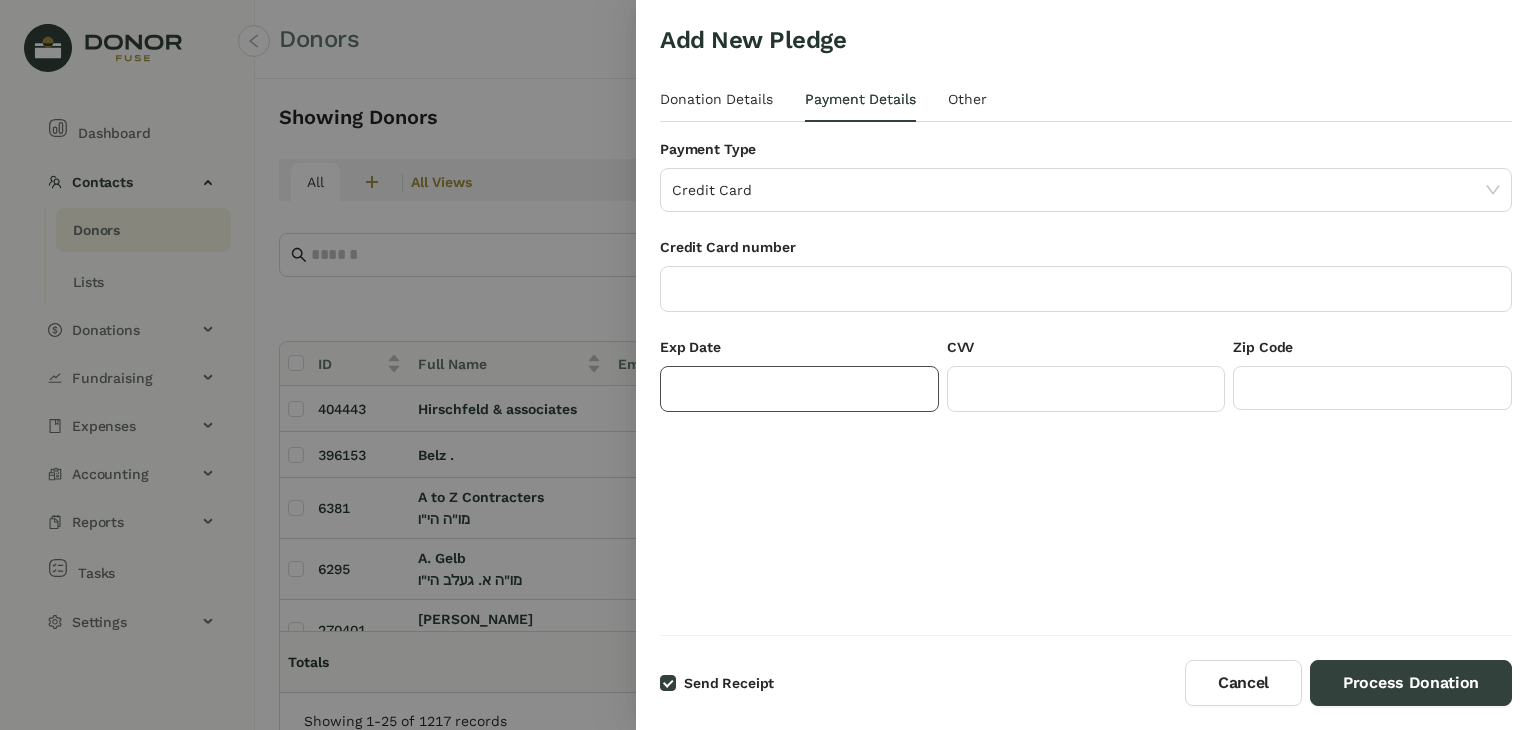 click 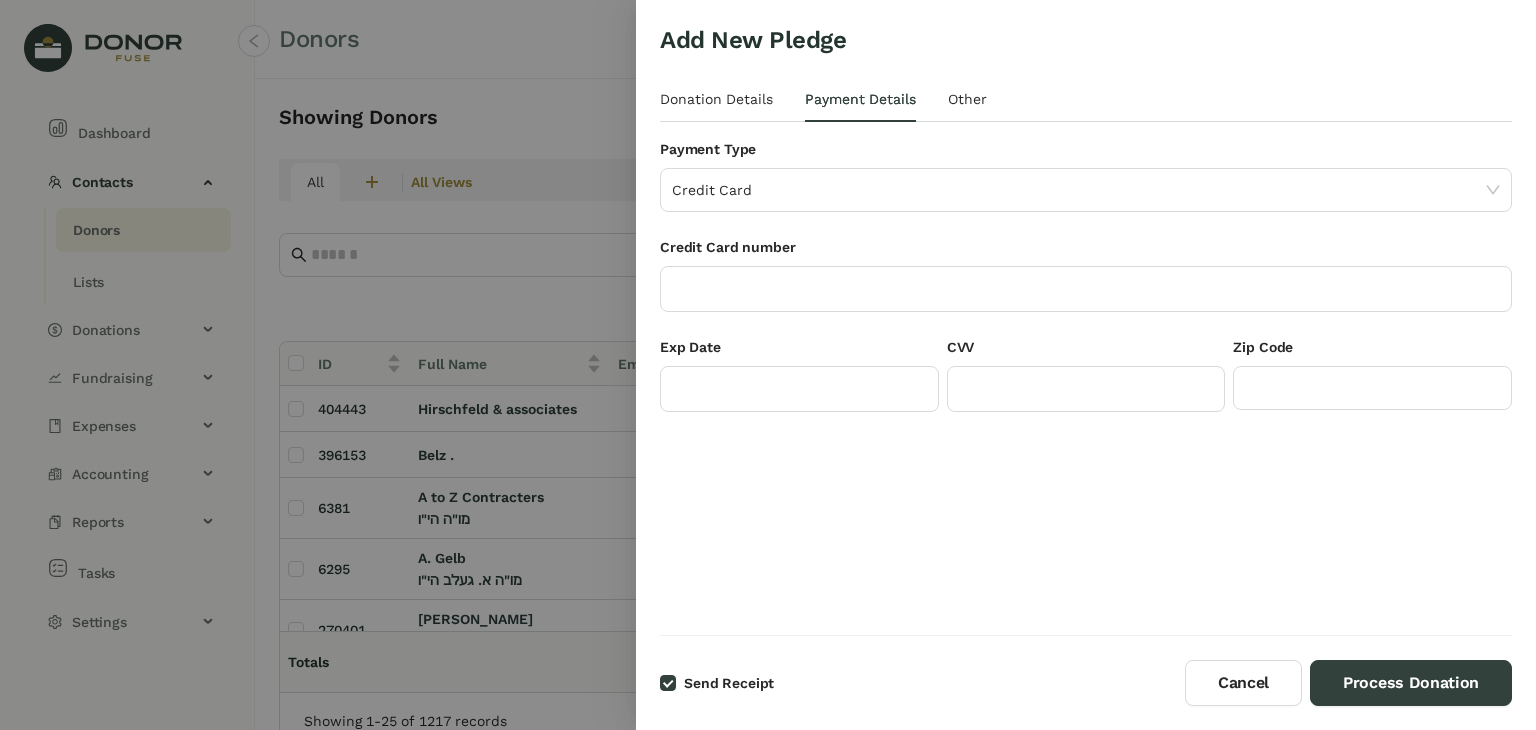 click on "Add New Pledge  Donation Details Payment Details Other Donor [PERSON_NAME] - 639968 | [EMAIL_ADDRESS][DOMAIN_NAME] Date ******** ד' חקת, ו' תמוז תשפ״ה Amount ******* Campaign Hafutza Fundraiser (Optional) [PERSON_NAME] Sponsorship (Optional)  Select Sponsorship  Description (Optional - Visible to Donor) Payment Type Credit Card Credit Card number Exp Date CVV Zip Code ID Date Type Applied Amount Payment Type Payment Method Info Reference No  No Data  Raisers Name Amount  No Data  Expected Type    Tags    Please select  Notes Attachments Upload Time User Field Old Value New Value  No Data  Account Amount Debit Amount Credit Fund  No Data" at bounding box center (1086, 329) 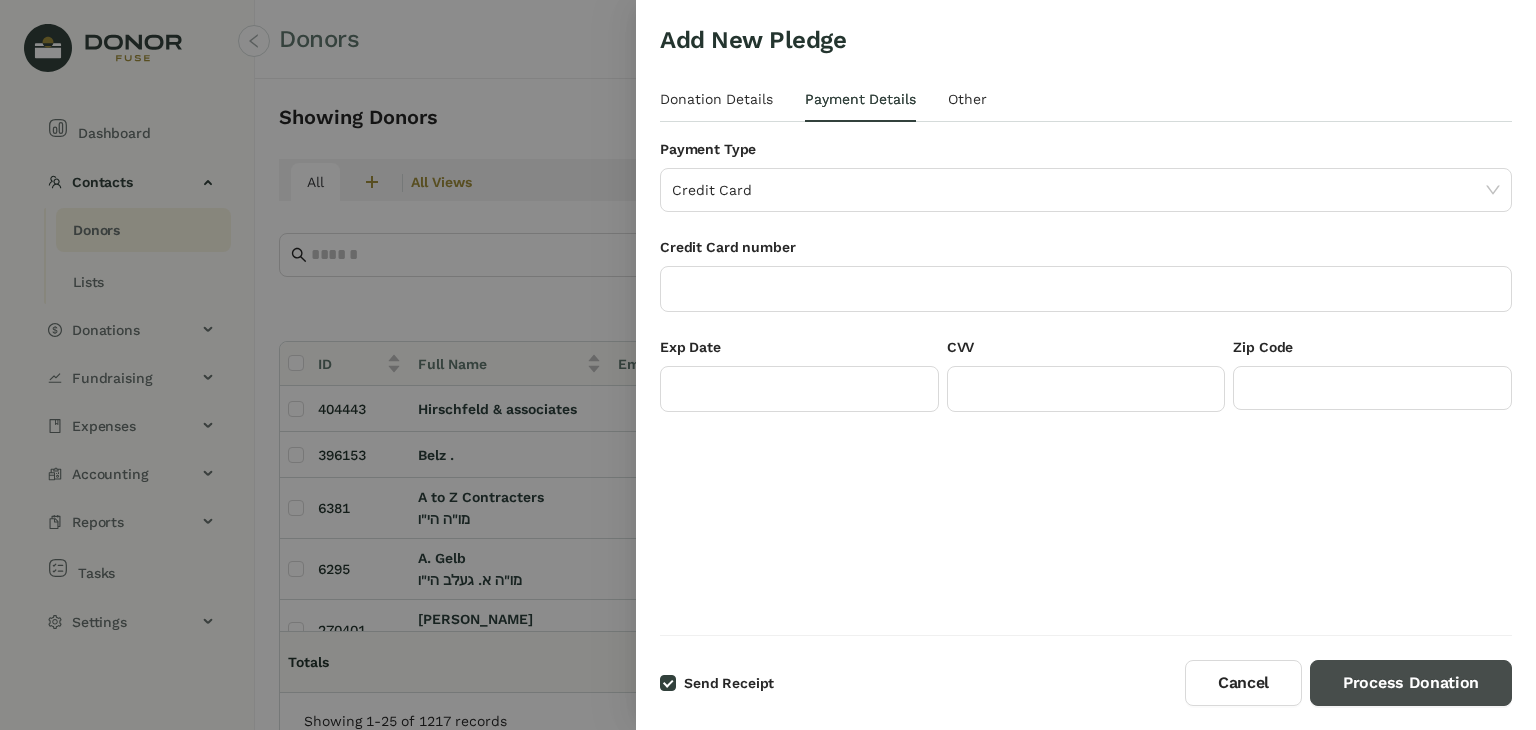 click on "Process Donation" at bounding box center [1411, 683] 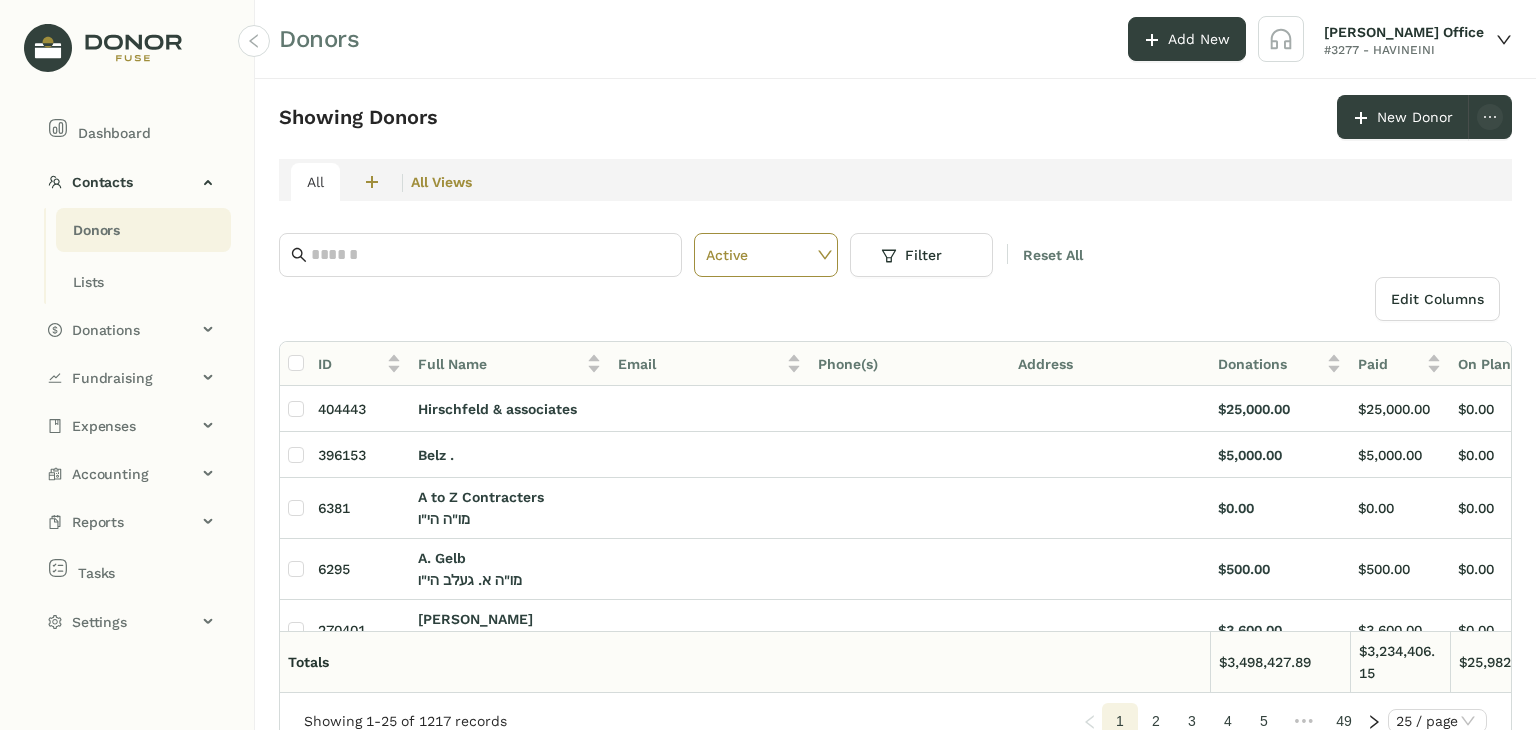 scroll, scrollTop: 100, scrollLeft: 0, axis: vertical 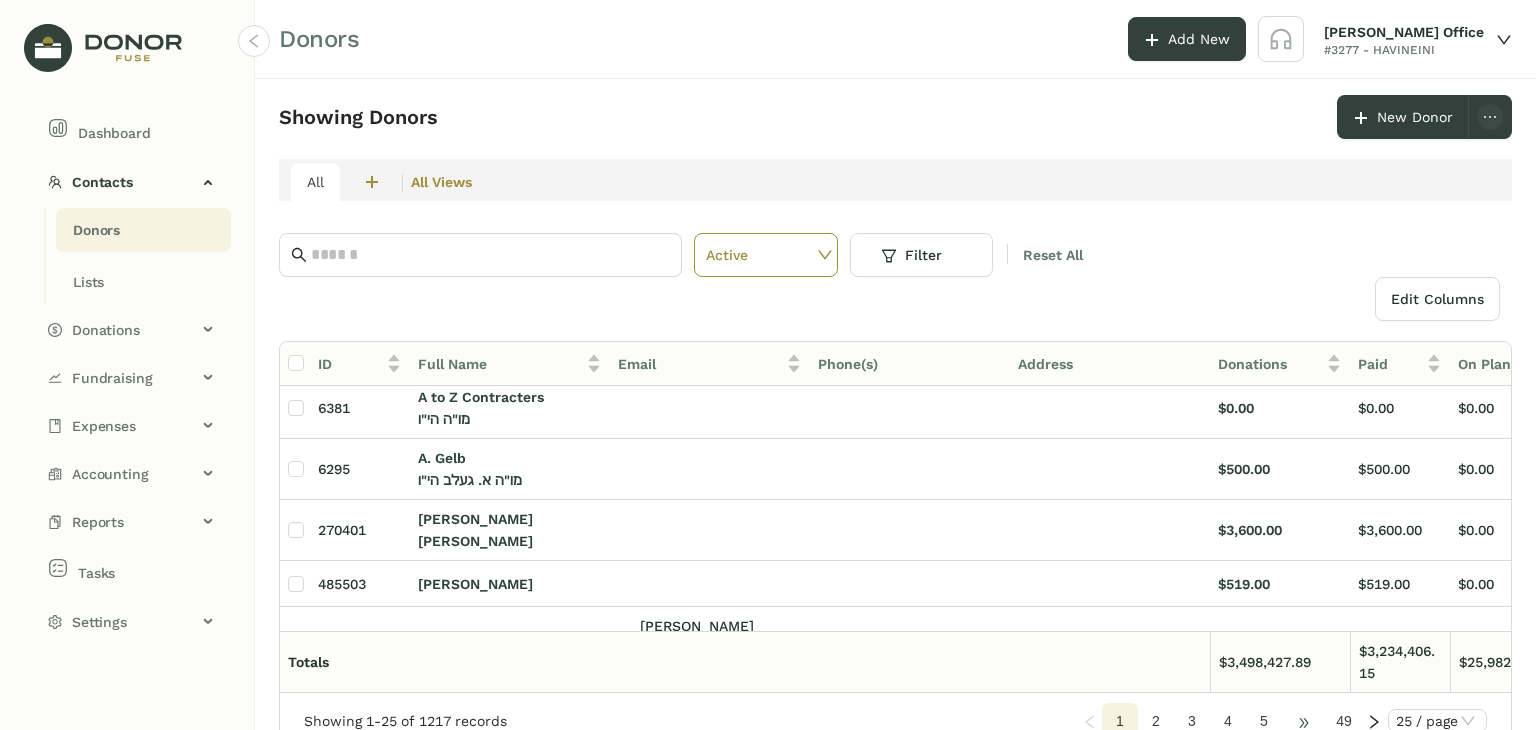 click on "•••" 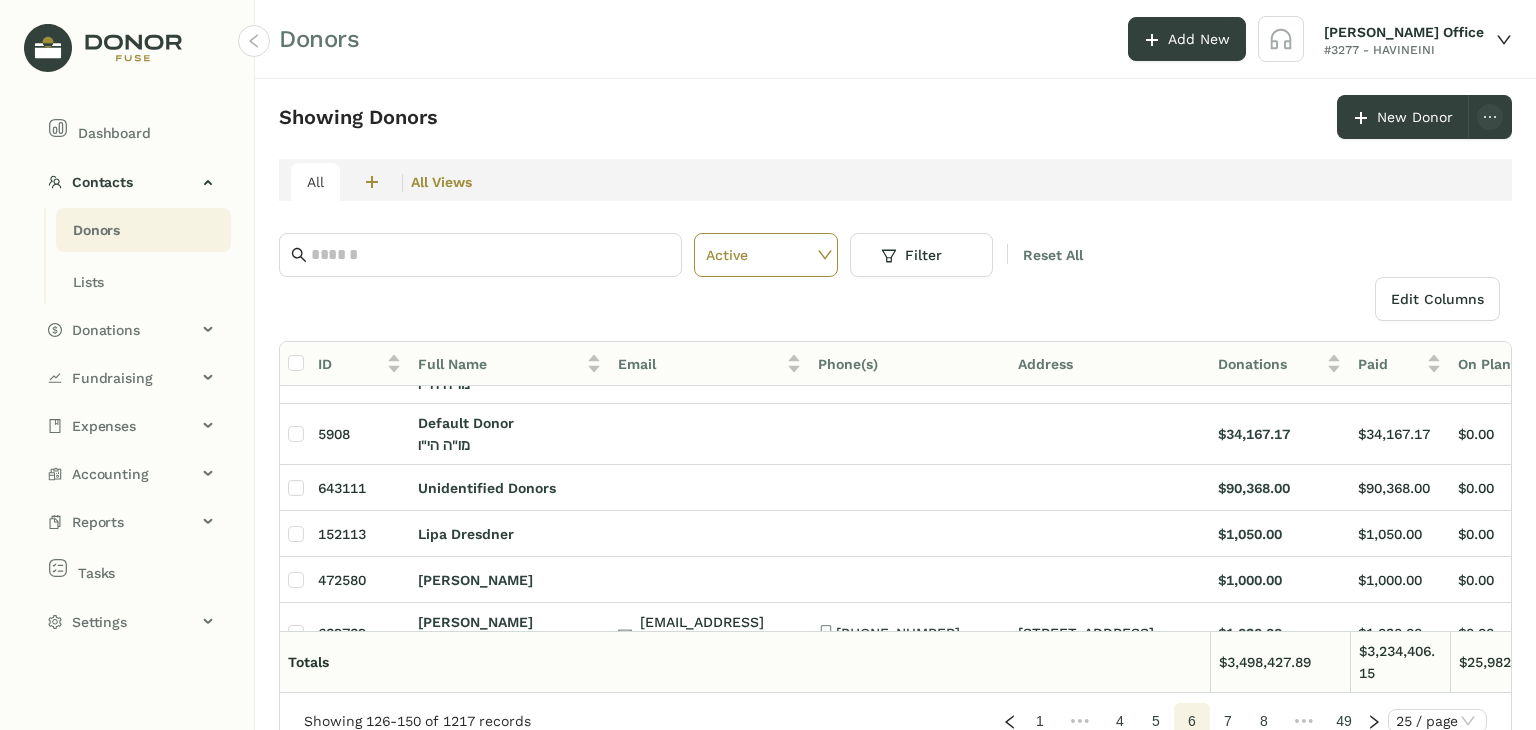 scroll, scrollTop: 200, scrollLeft: 0, axis: vertical 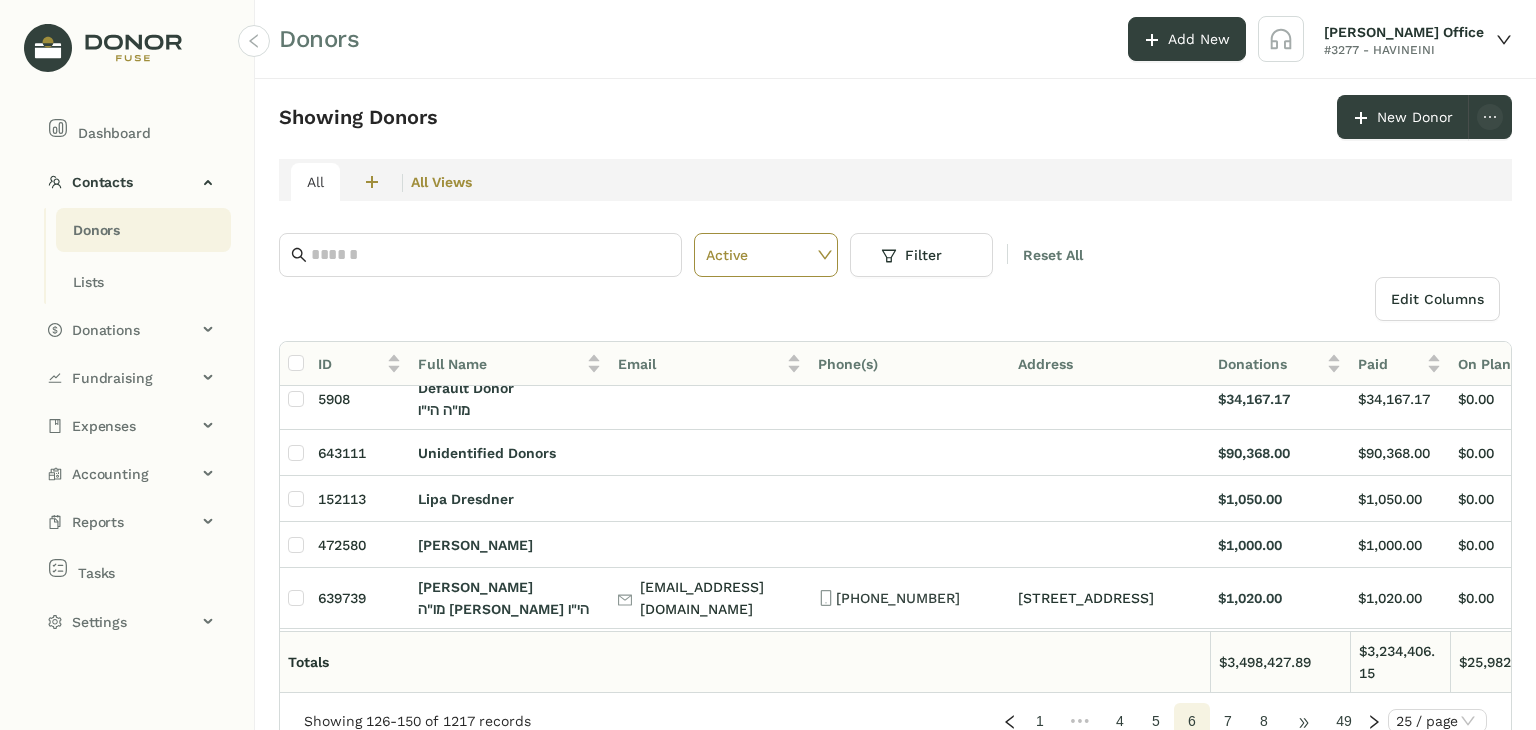 click on "•••" 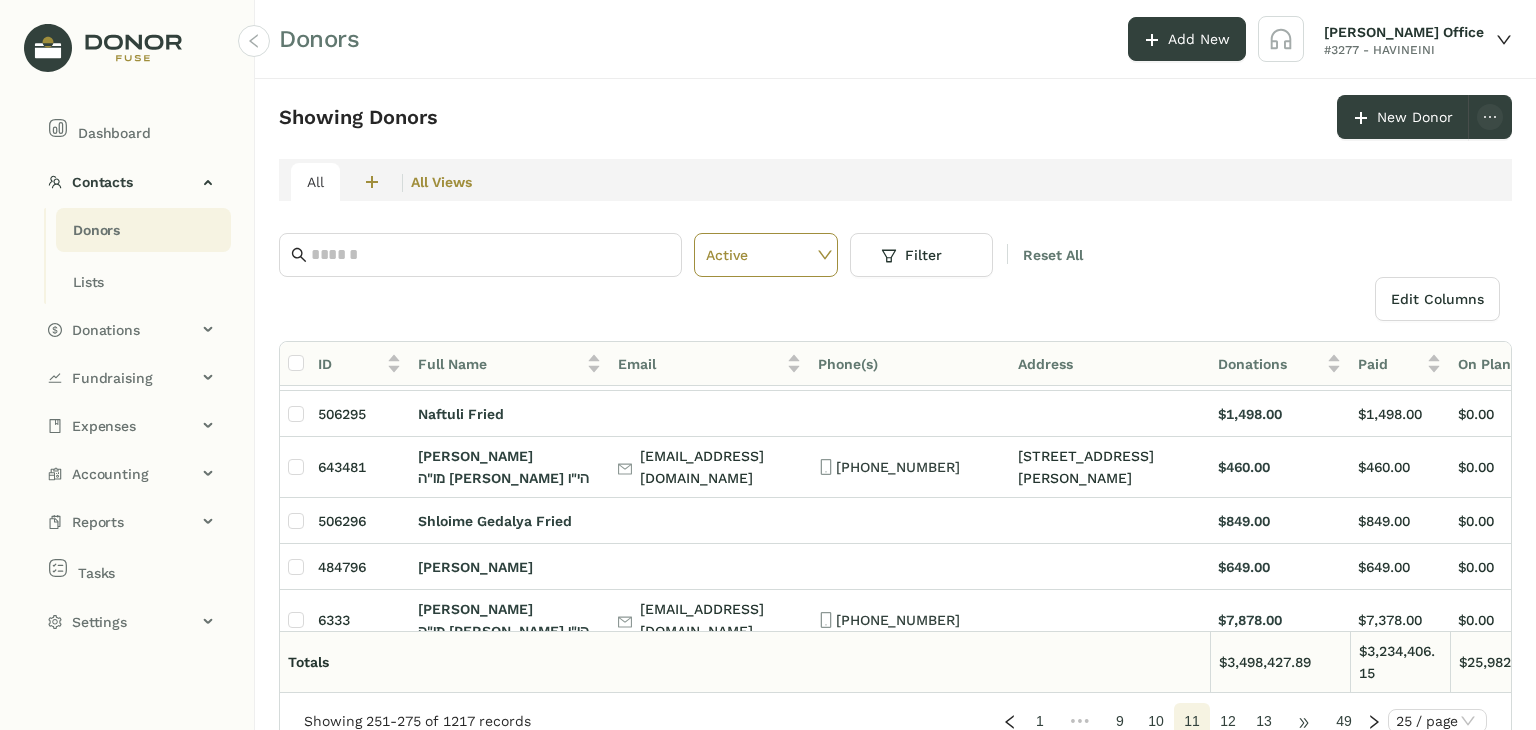 click on "•••" 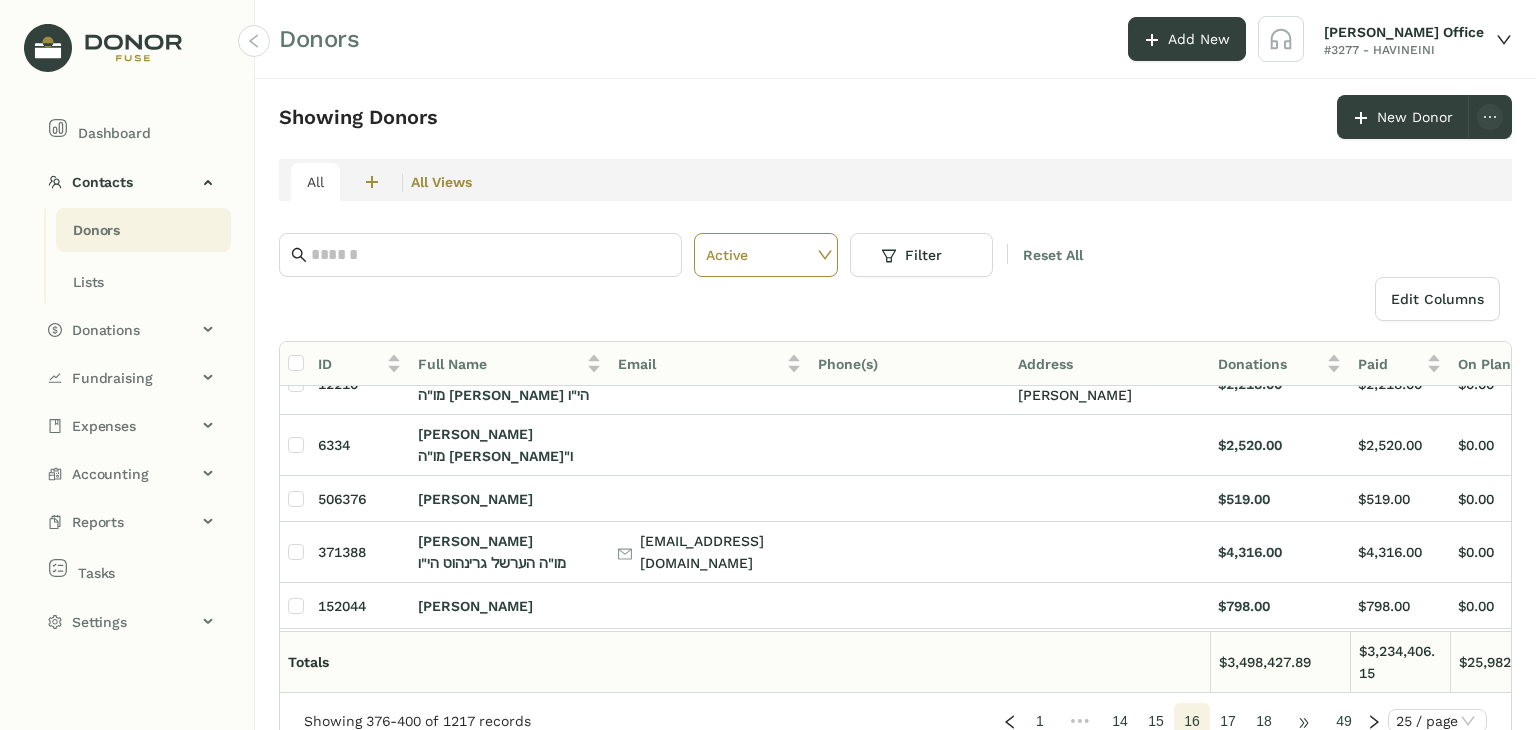 click on "•••" 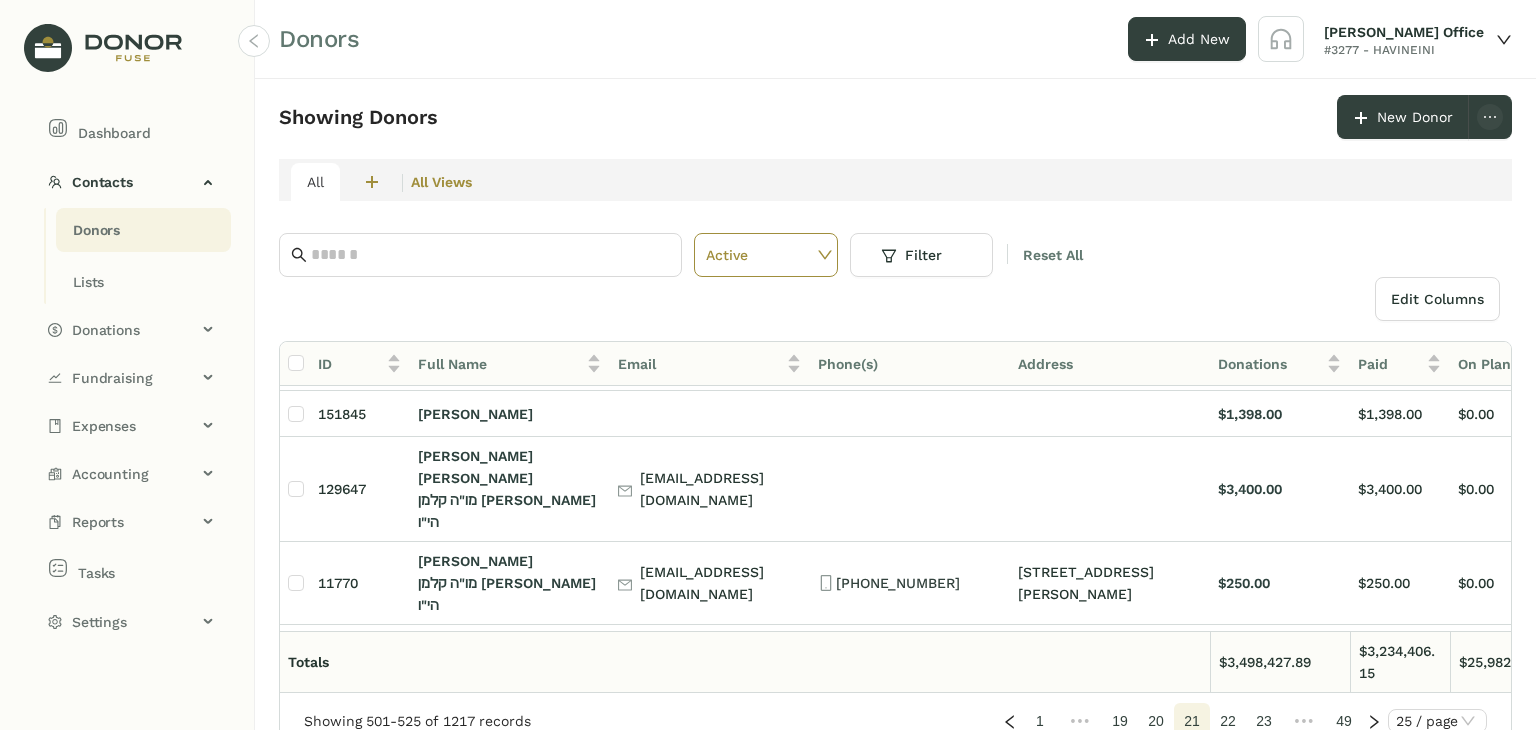 click on "22" 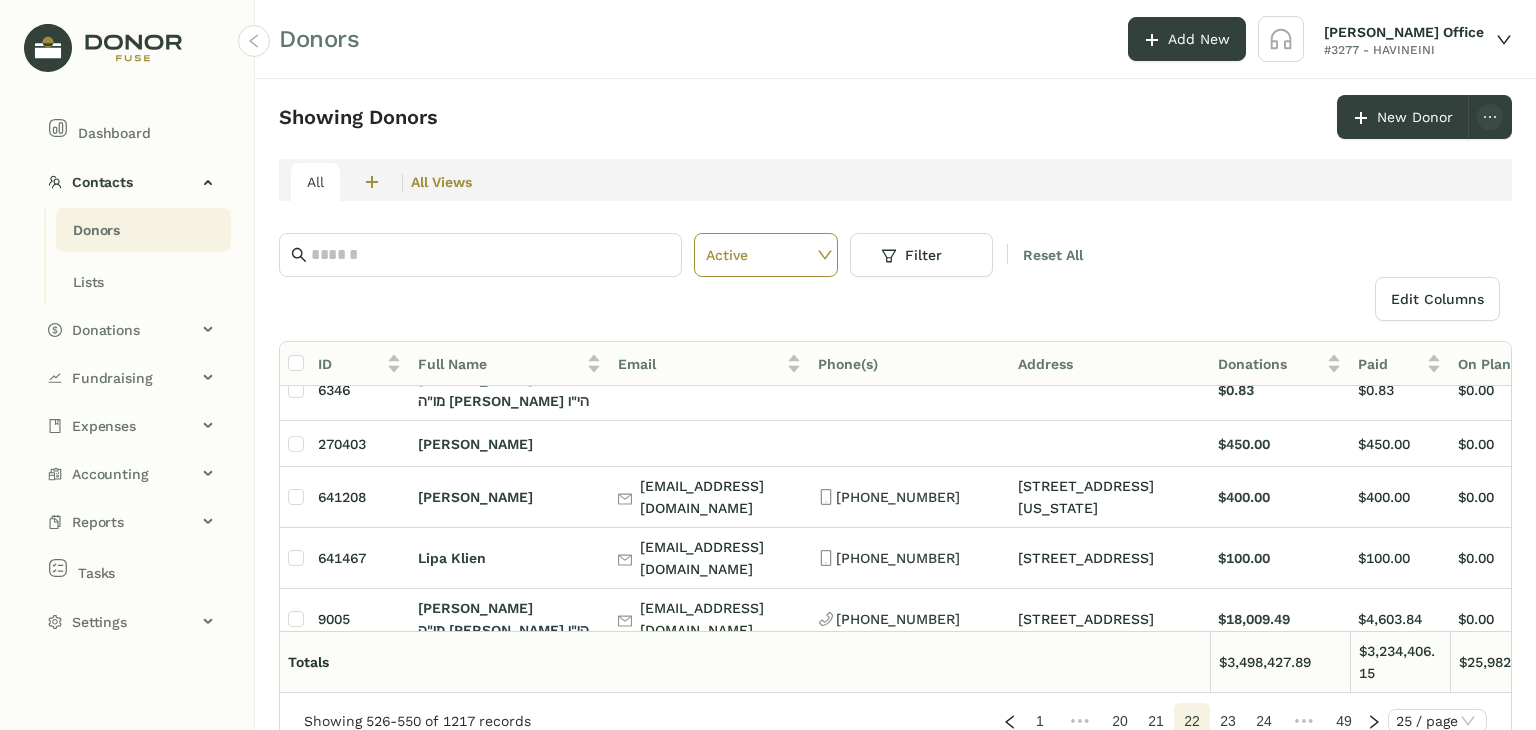 scroll, scrollTop: 1164, scrollLeft: 0, axis: vertical 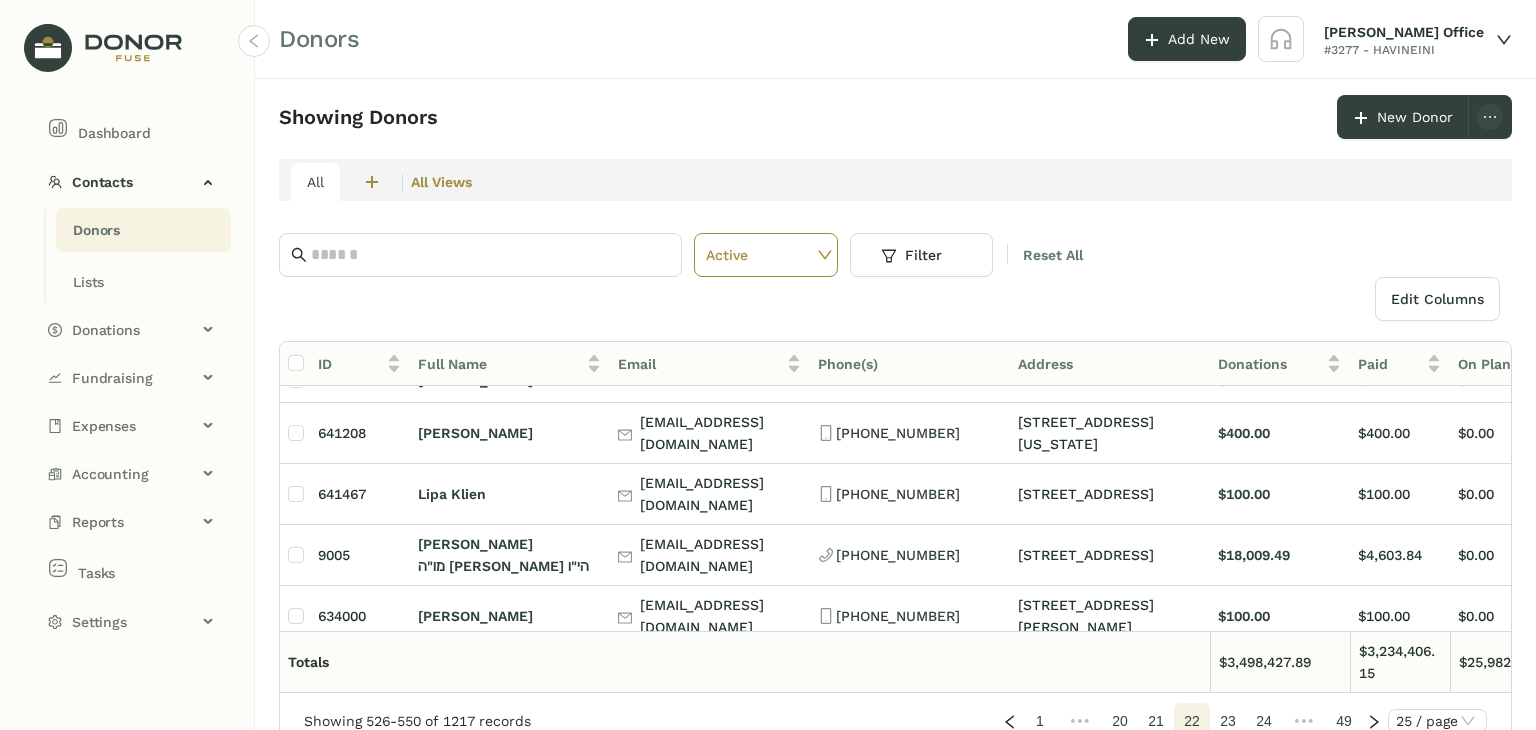 click on "23" 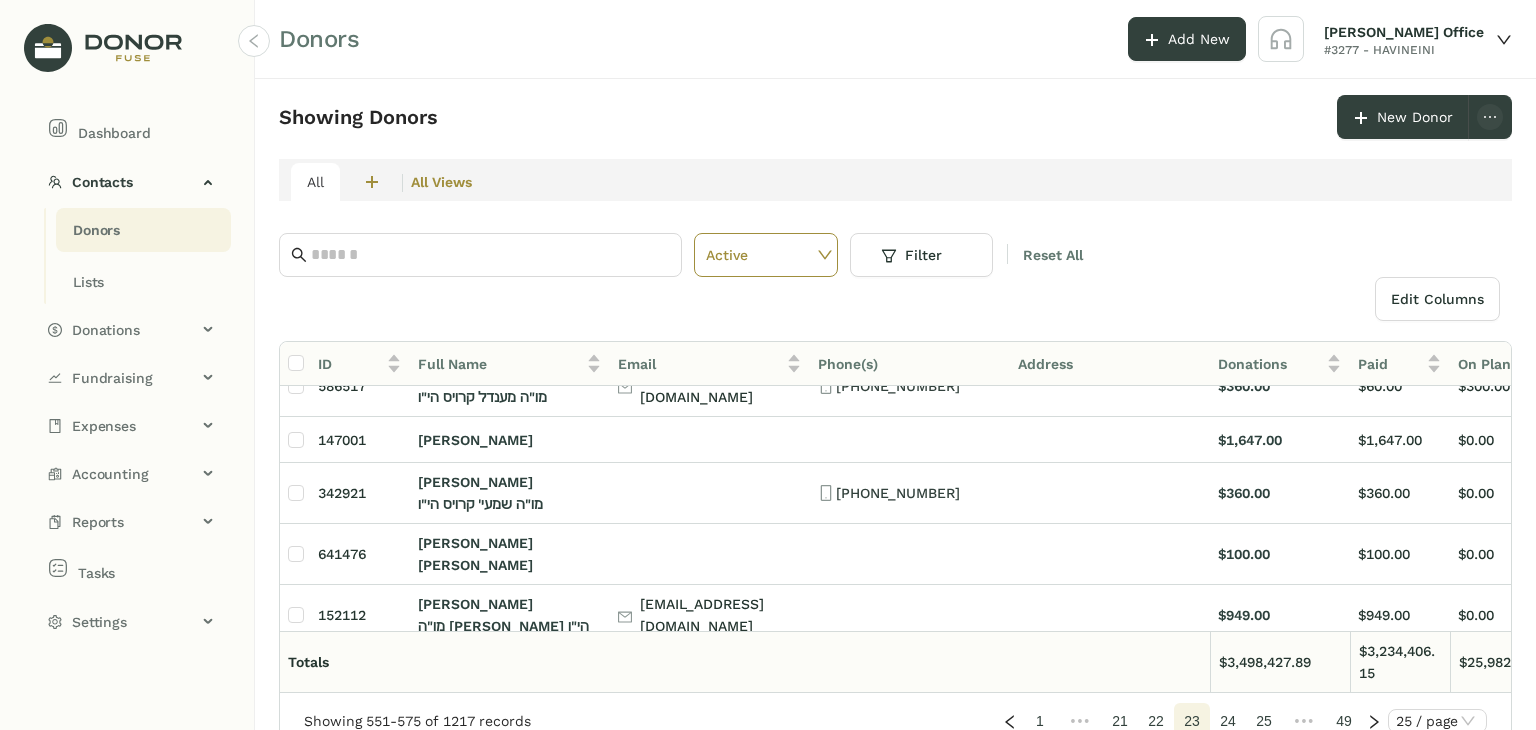 scroll, scrollTop: 1195, scrollLeft: 0, axis: vertical 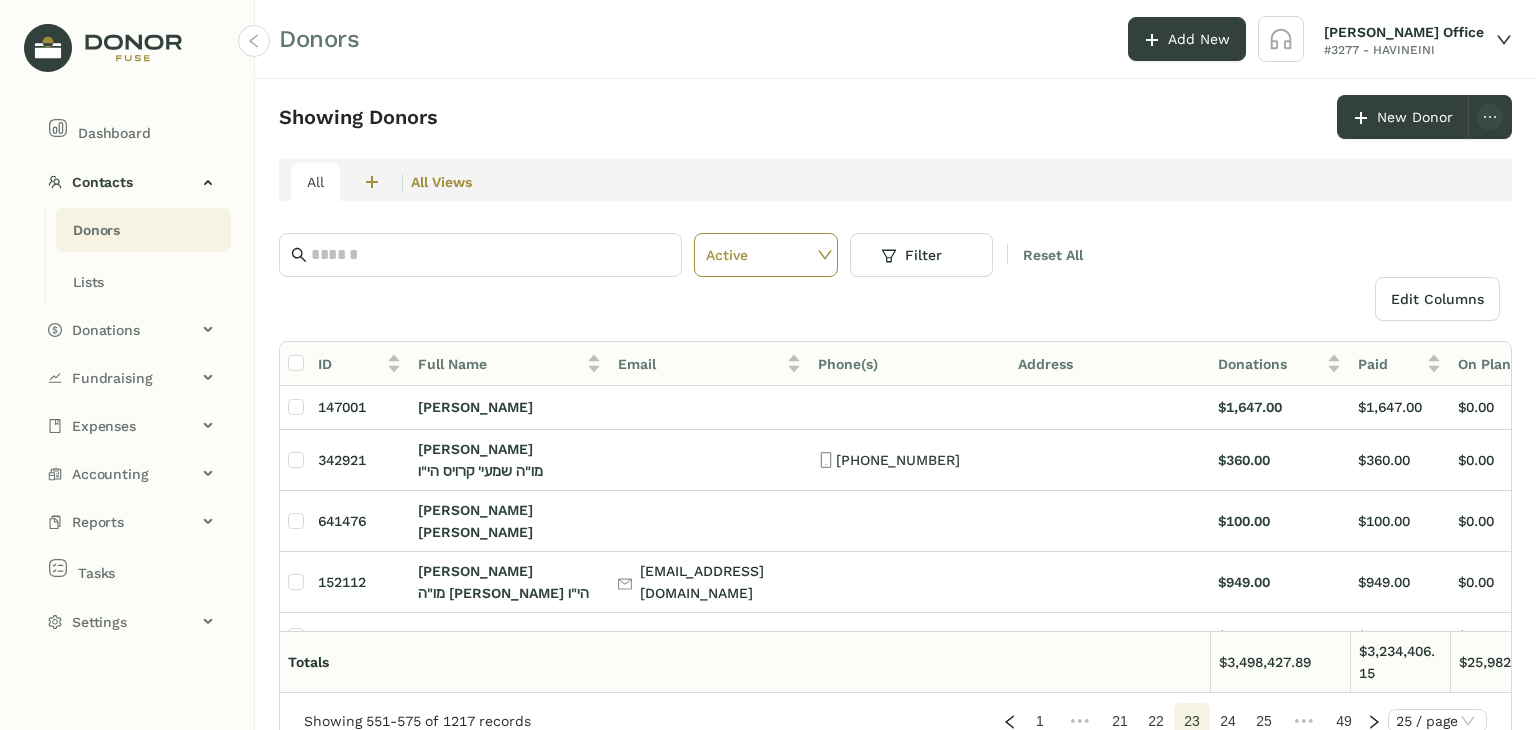 click on "24" 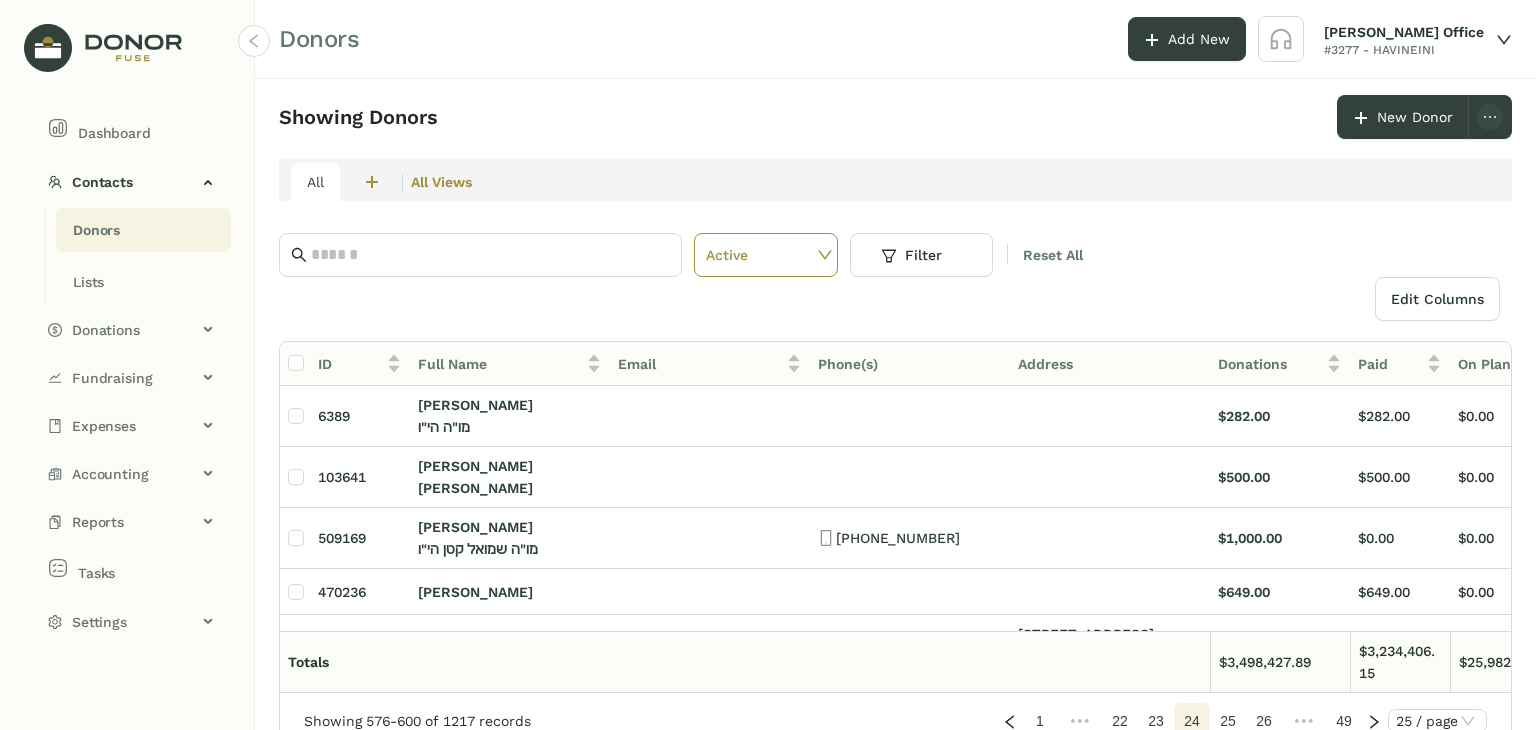 scroll, scrollTop: 100, scrollLeft: 0, axis: vertical 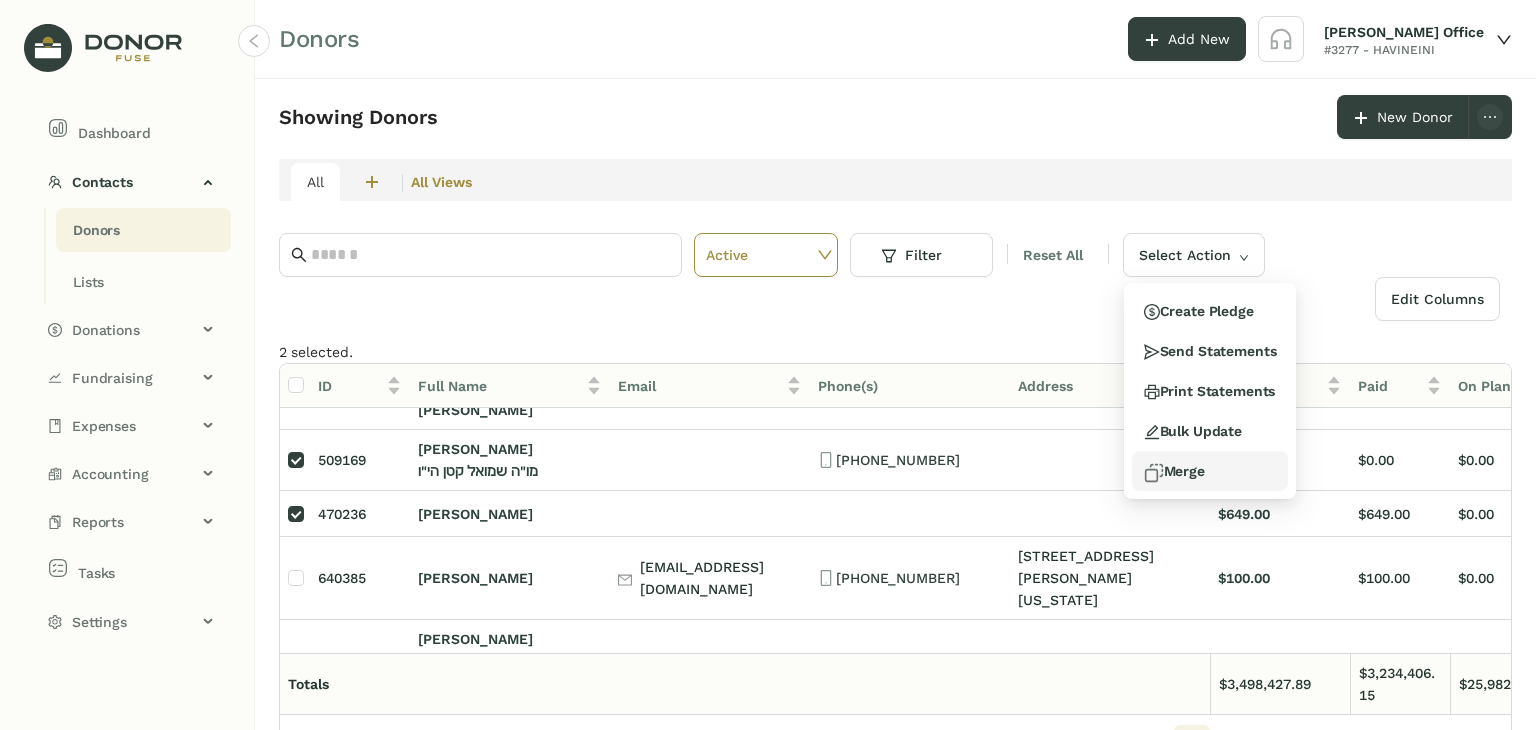 click on "Merge" at bounding box center [1210, 471] 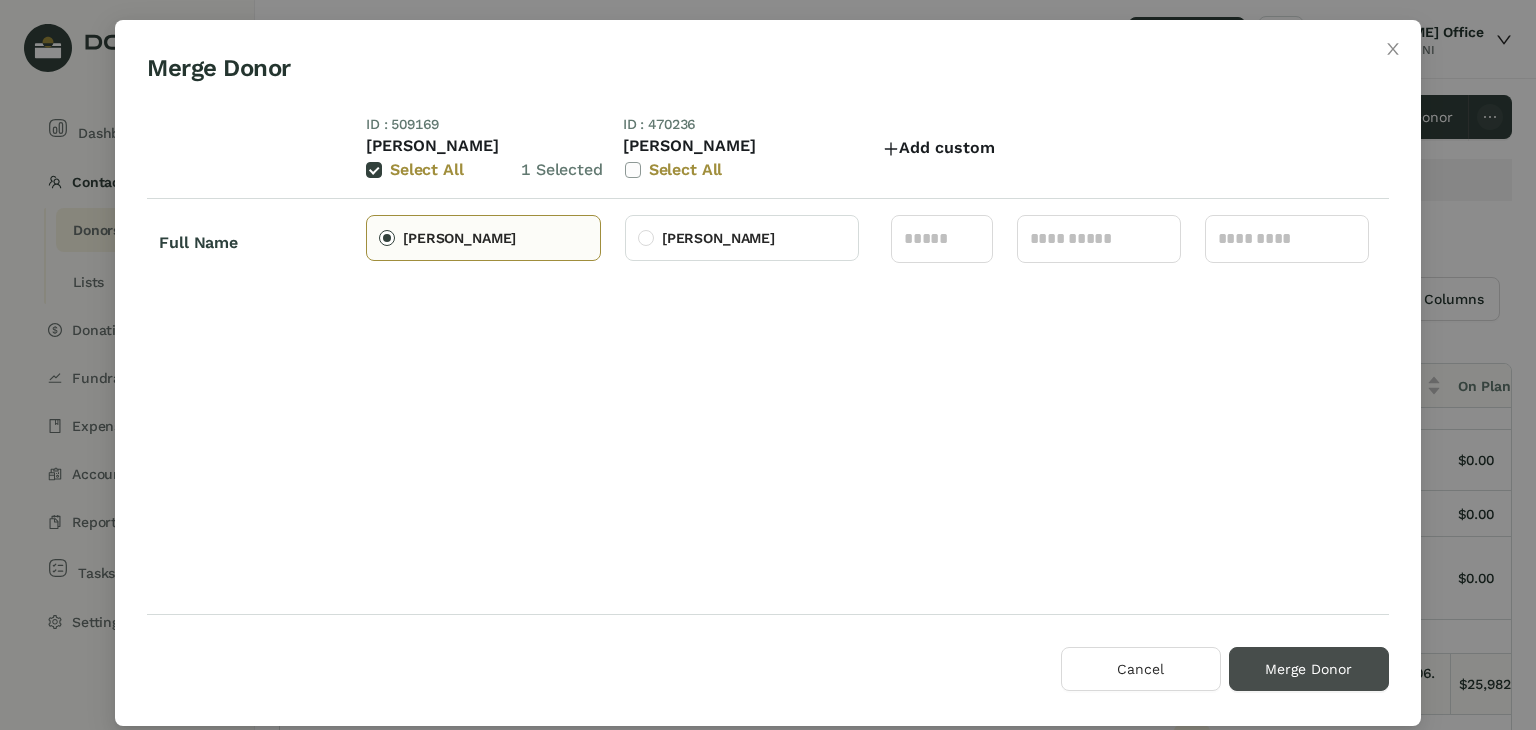 click on "Merge Donor" at bounding box center [1309, 669] 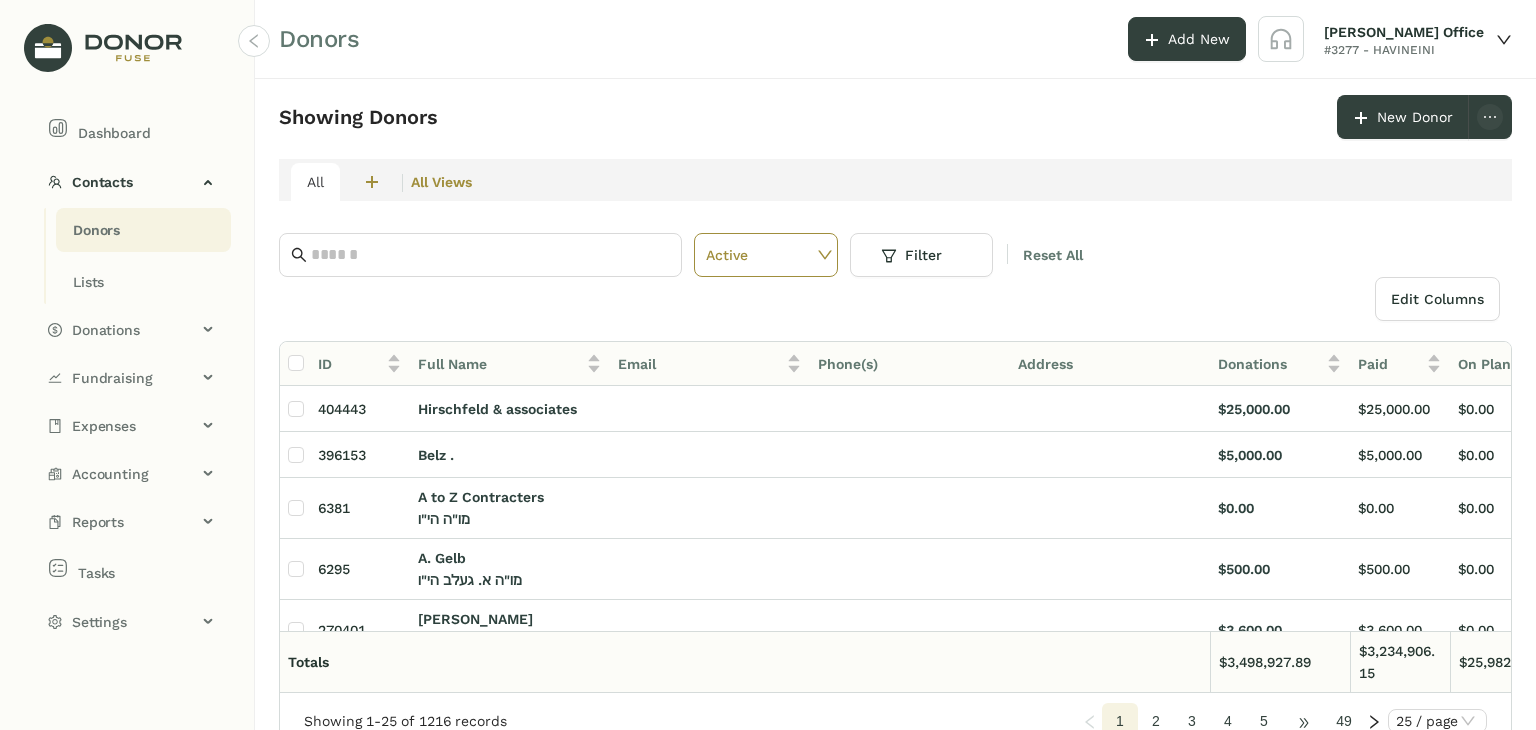 click on "•••" 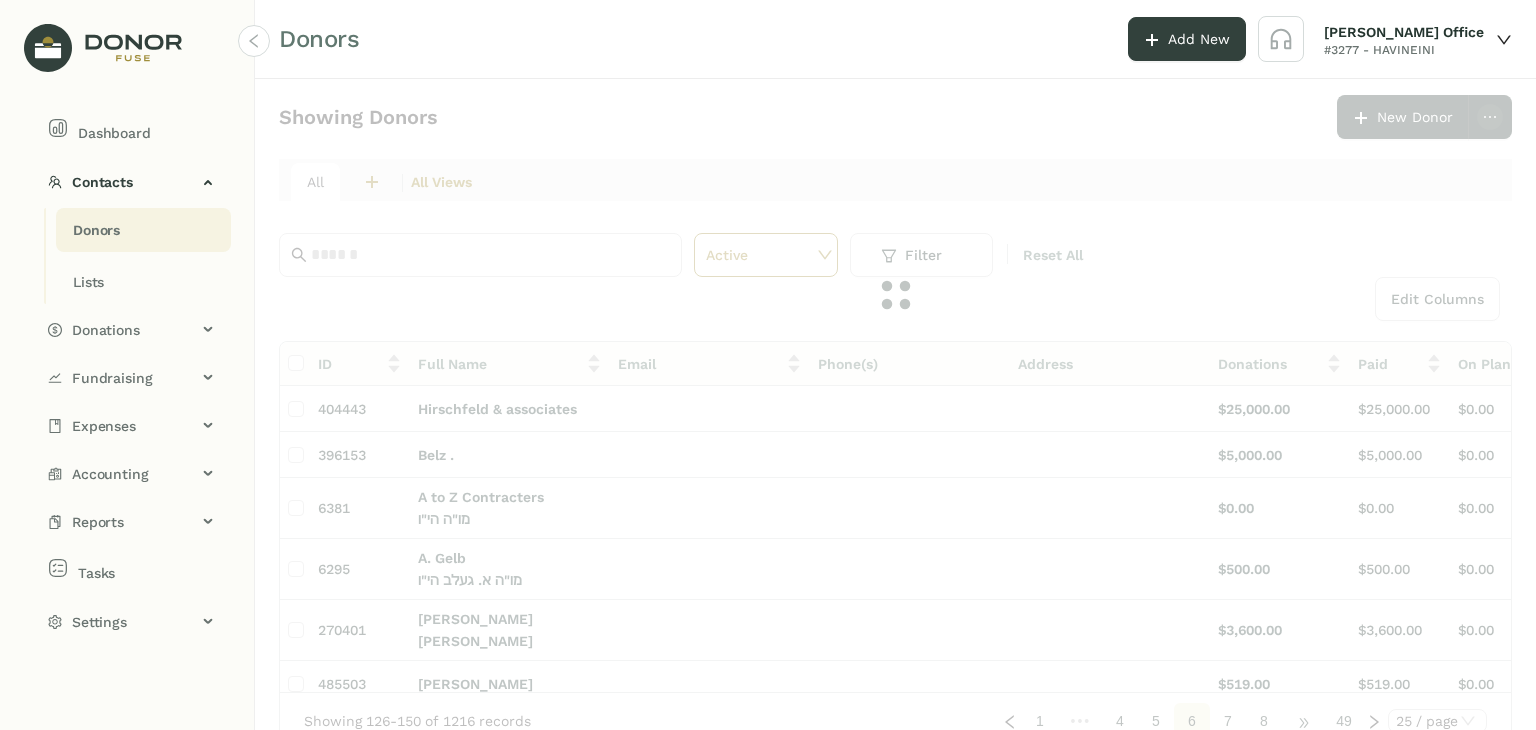 click on "•••" 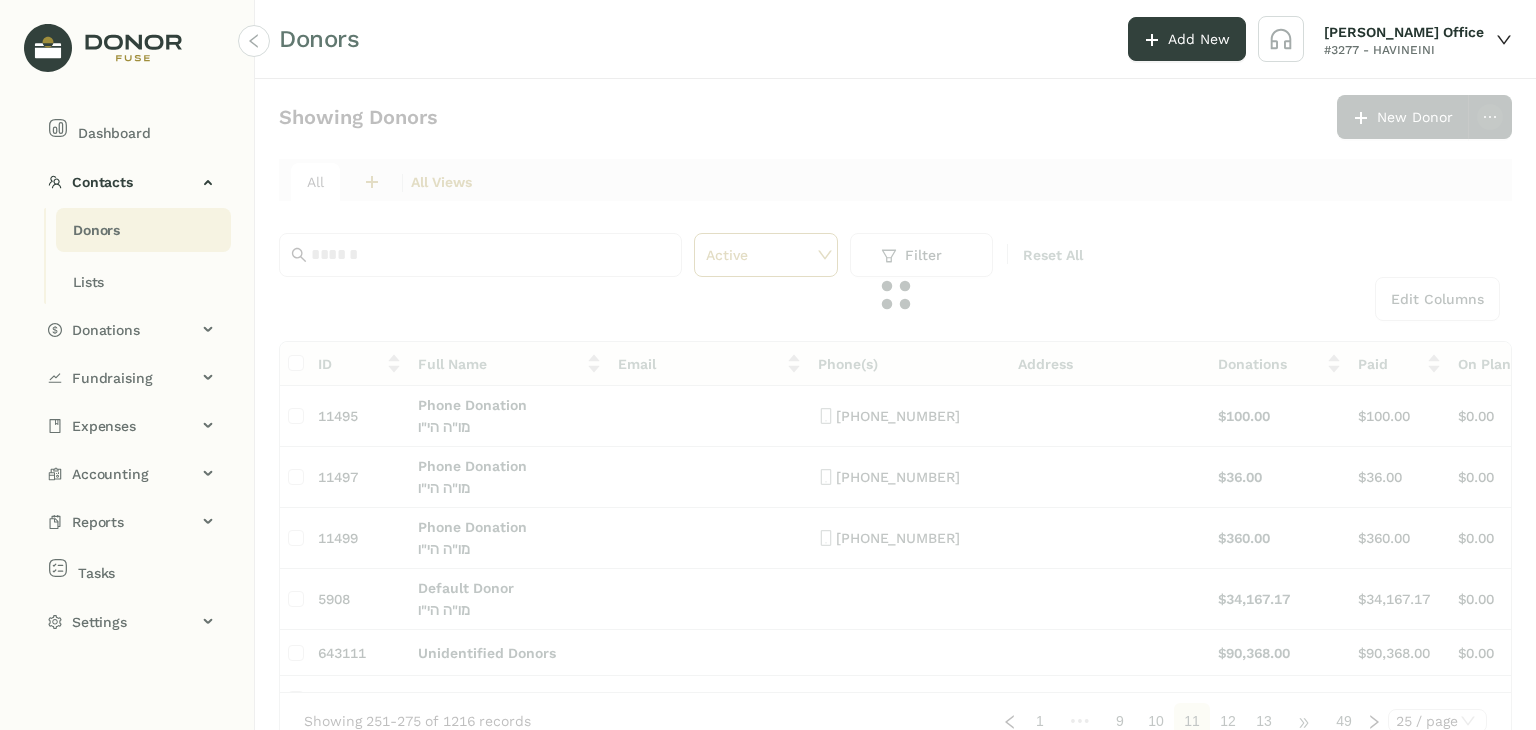 click on "•••" 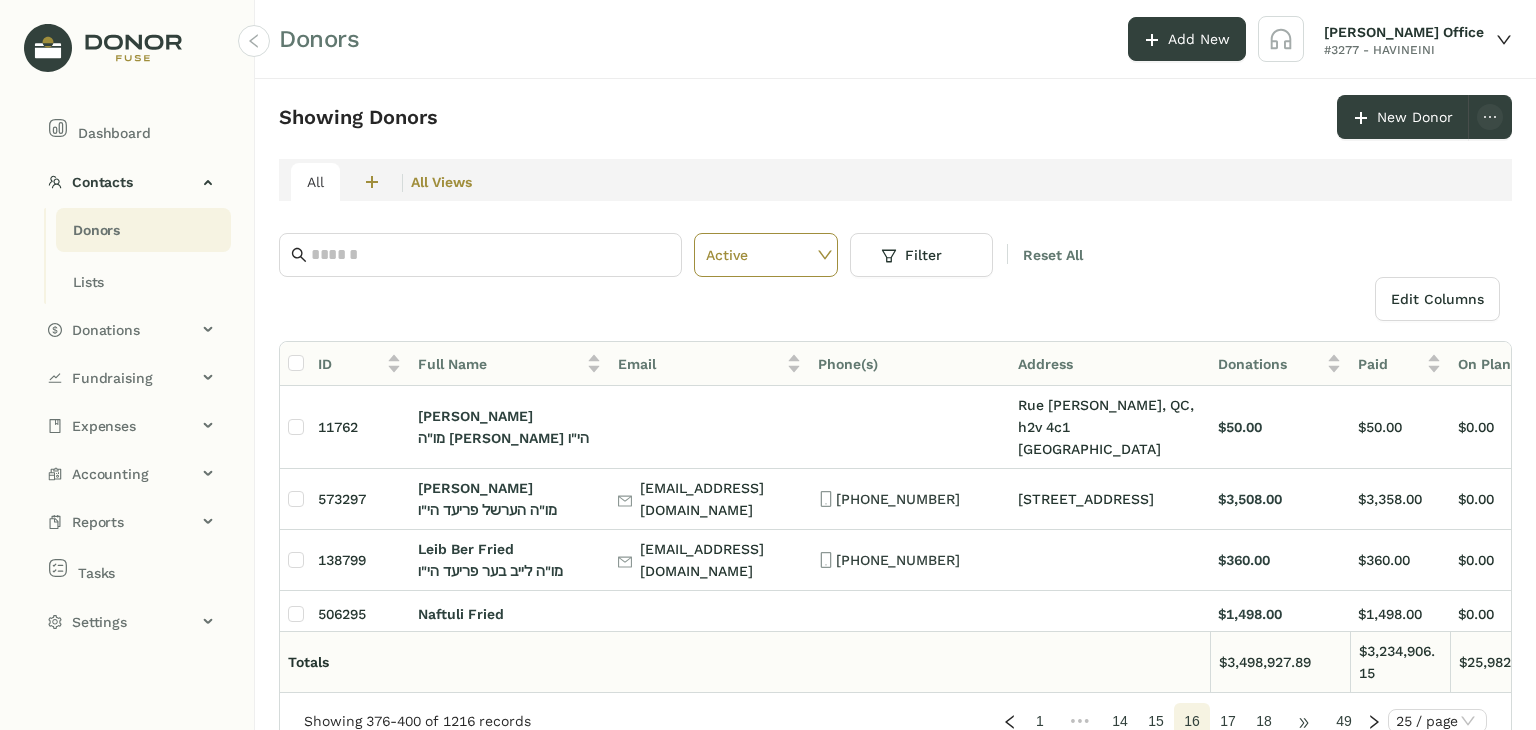 click on "Showing Donors      New Donor   All  2  חברי הבינני  0  מעמדות - חודשי  All Views Active Filter Reset All  Edit Columns
ID  Full Name   Email   Phone(s)   Address   Donations   Paid   On Plan   Open  11762 [PERSON_NAME] מו"ה [PERSON_NAME] הי"ו [GEOGRAPHIC_DATA][PERSON_NAME] 4c1 [GEOGRAPHIC_DATA] $50.00 $50.00 $0.00 $0.00 [PERSON_NAME], QC, h2v 4c1 [GEOGRAPHIC_DATA] 573297 [PERSON_NAME] מו"ה הערשל פריעד הי"ו [EMAIL_ADDRESS][DOMAIN_NAME] (347) [STREET_ADDRESS] $3,508.00 $3,358.00 $0.00 $150.00 [STREET_ADDRESS] [PERSON_NAME] Ber Fried מו"ה לייב בער פריעד הי"ו [EMAIL_ADDRESS][DOMAIN_NAME] [PHONE_NUMBER] $360.00 $360.00 $0.00 $0.00 506295 [PERSON_NAME] $1,498.00 $1,498.00 $0.00 $0.00 643481 [PERSON_NAME] מו"ה [PERSON_NAME] הי"ו [EMAIL_ADDRESS][DOMAIN_NAME] [PHONE_NUMBER] [STREET_ADDRESS][PERSON_NAME] $460.00 $460.00 $0.00 $0.00 [STREET_ADDRESS][PERSON_NAME] 506296 [PERSON_NAME] $849.00 $849.00 1" 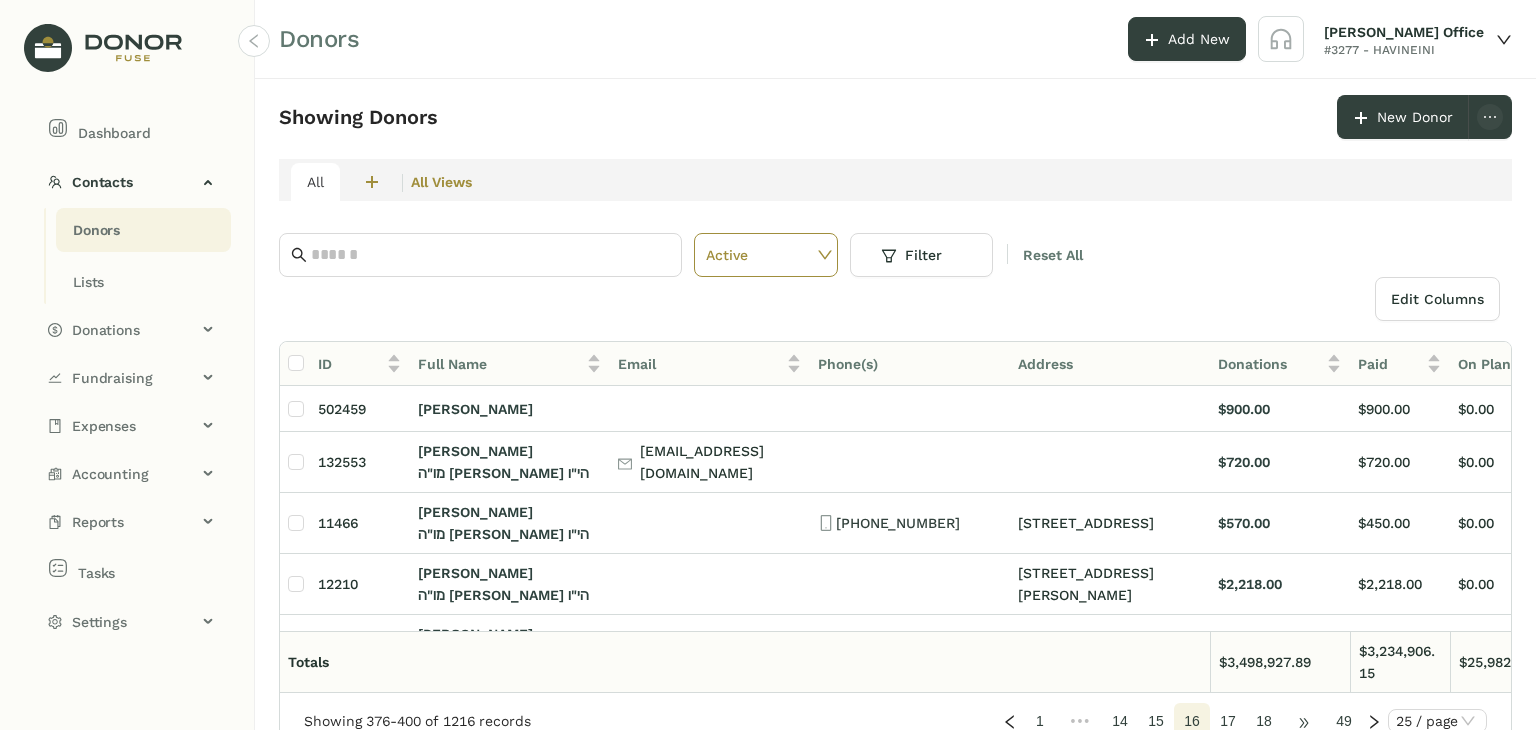 click on "•••" 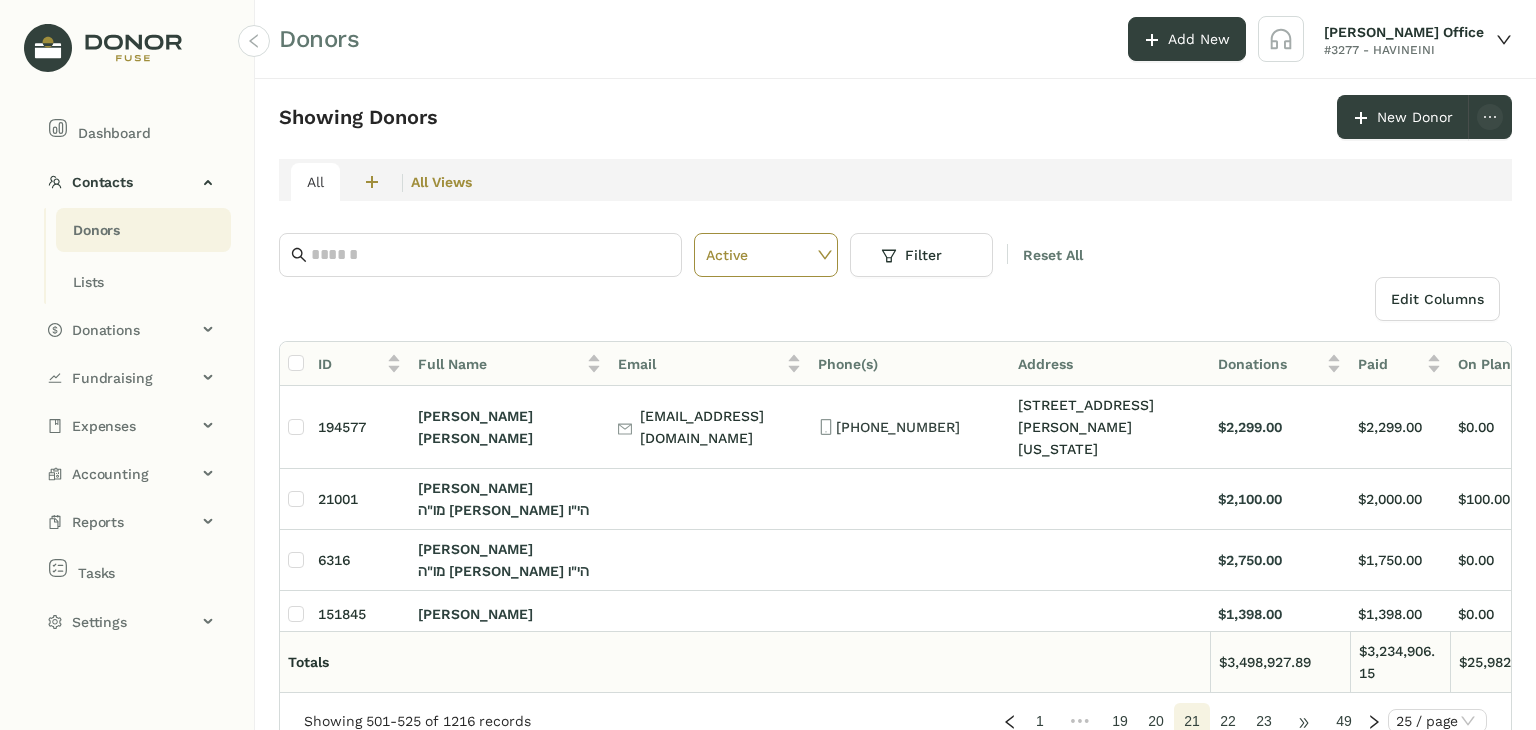 click on "•••" 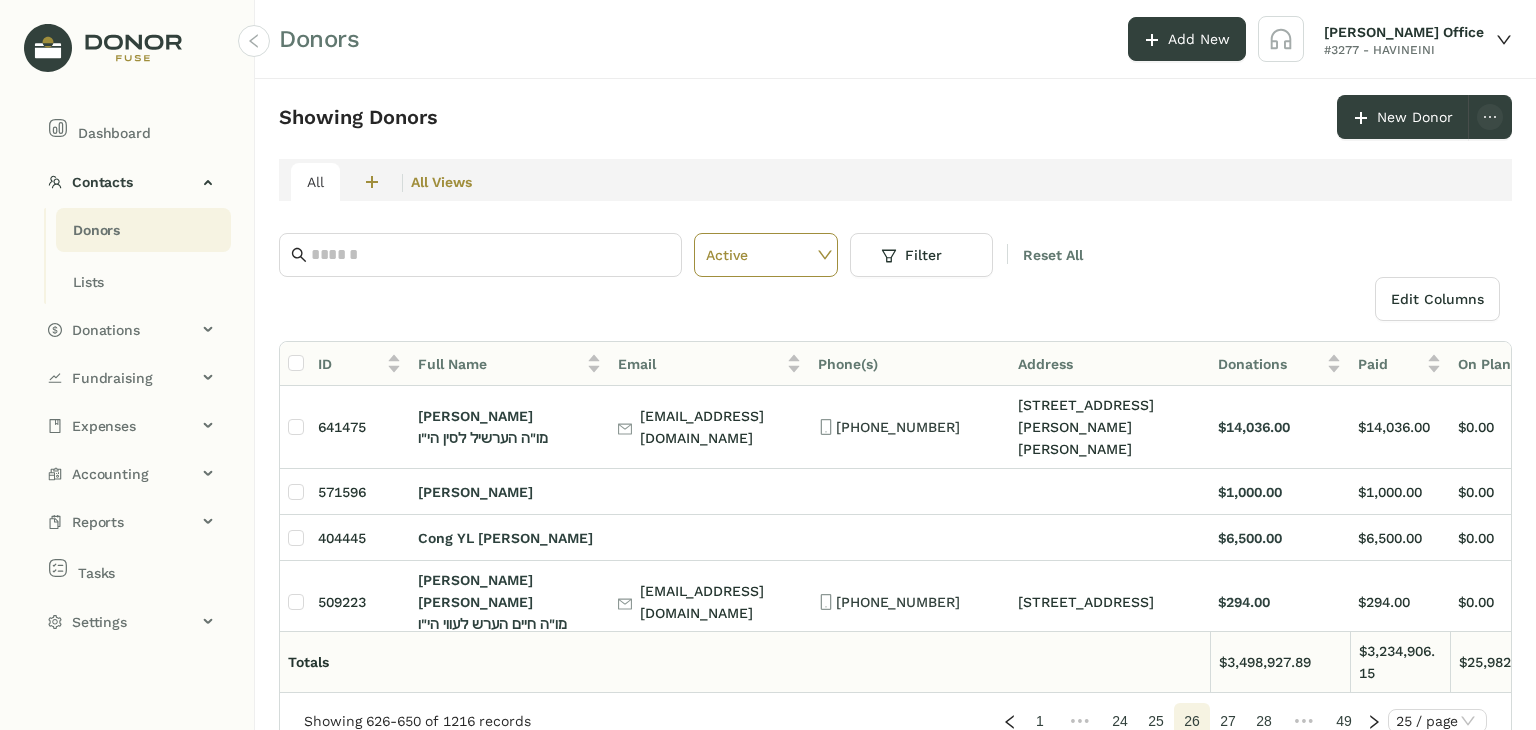click on "24" 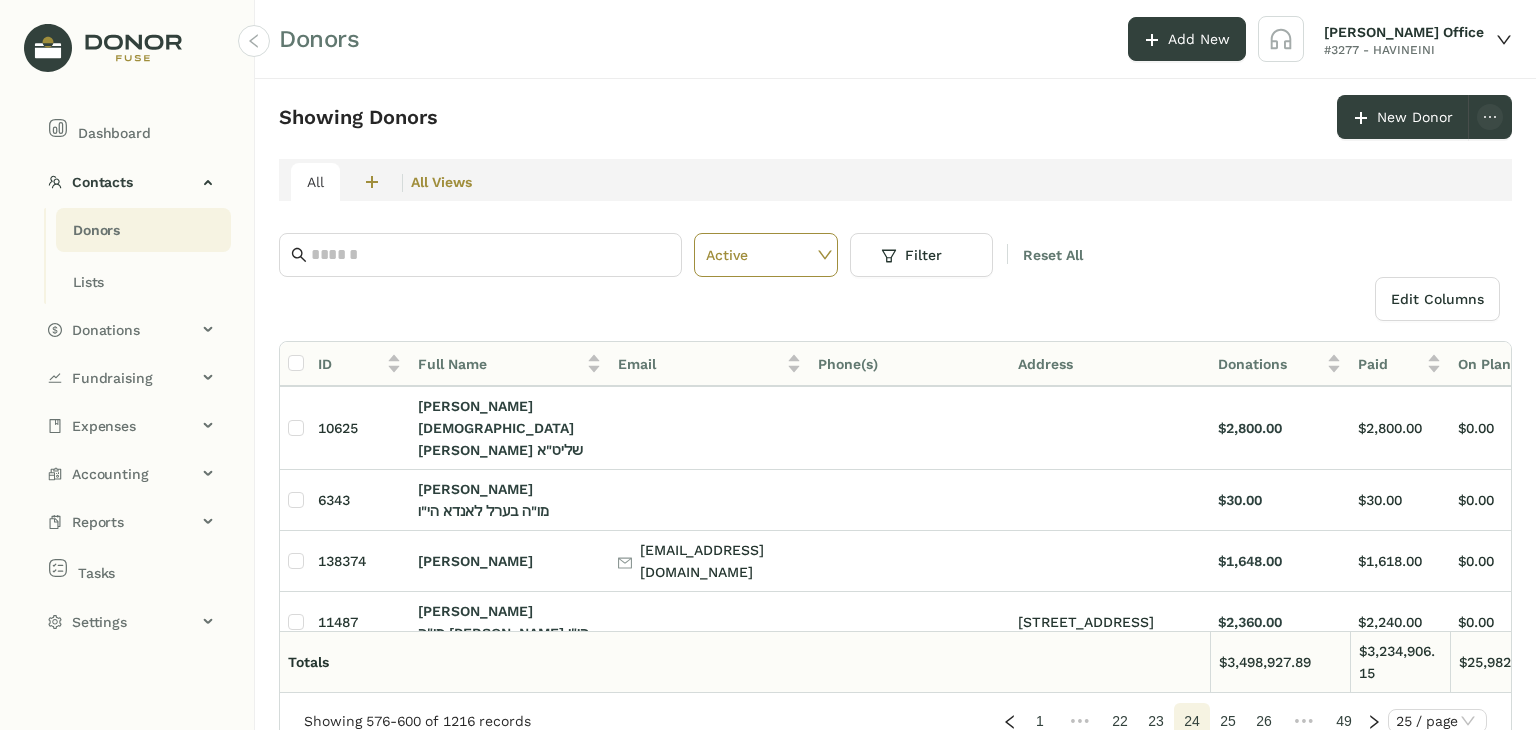 scroll, scrollTop: 300, scrollLeft: 0, axis: vertical 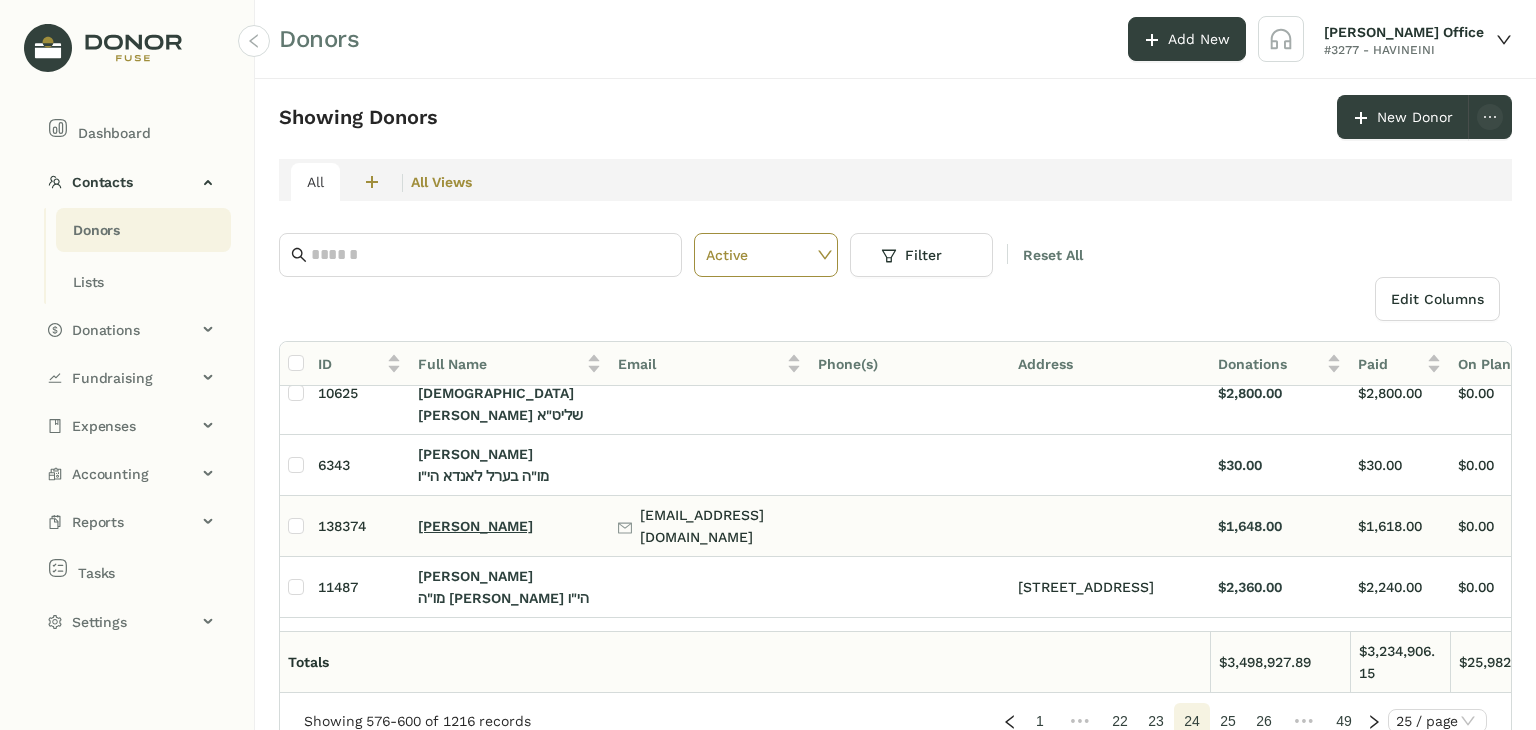 click on "[PERSON_NAME]" 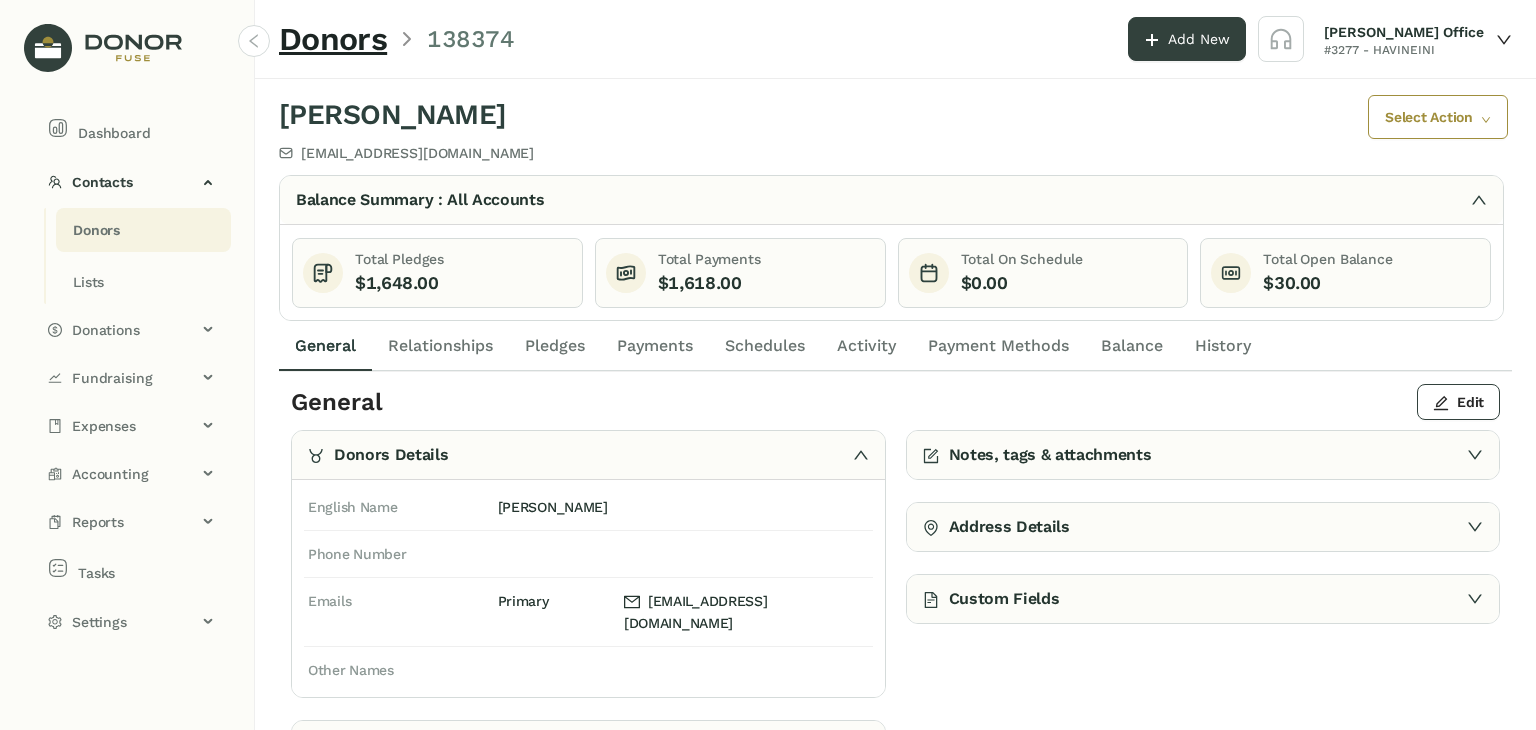 click on "Payments" 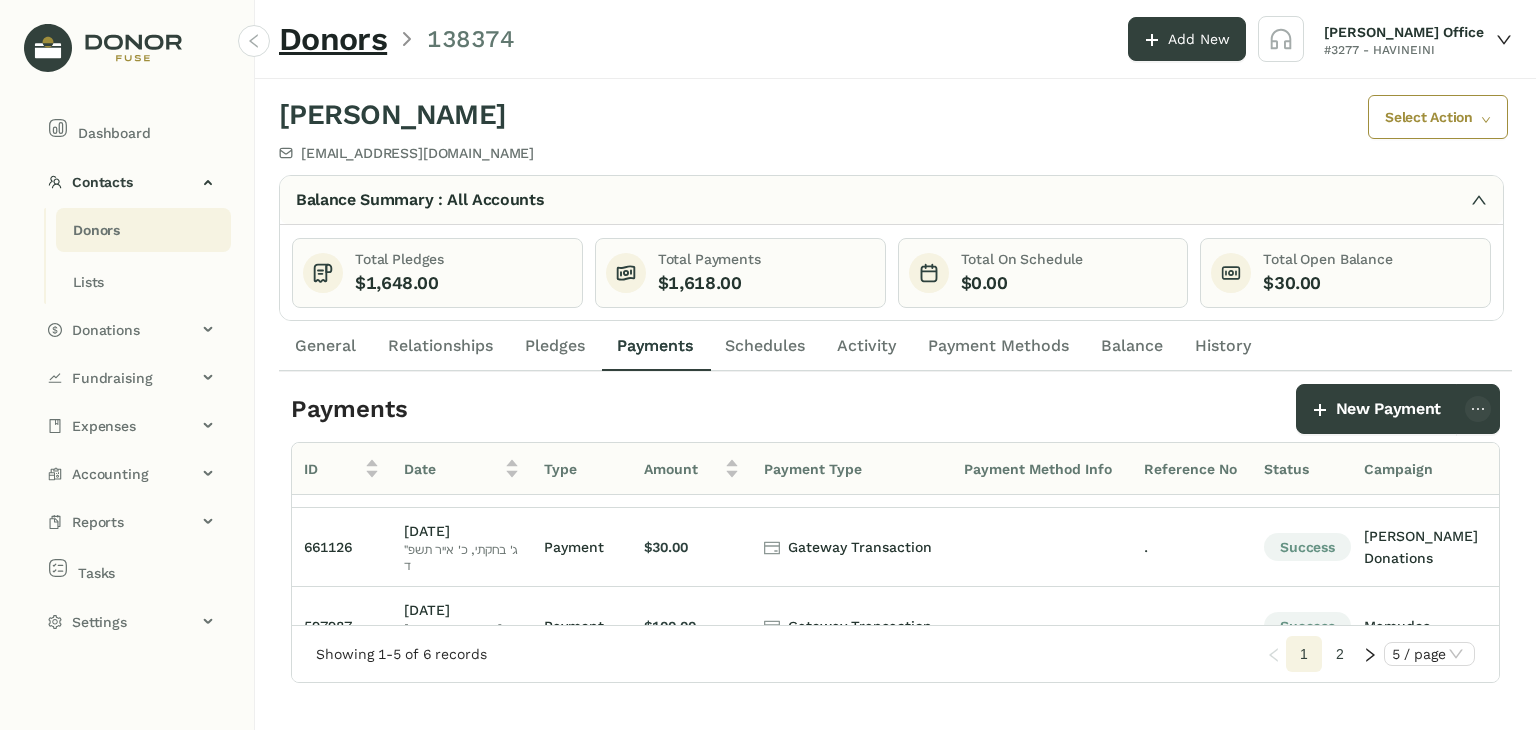 scroll, scrollTop: 217, scrollLeft: 0, axis: vertical 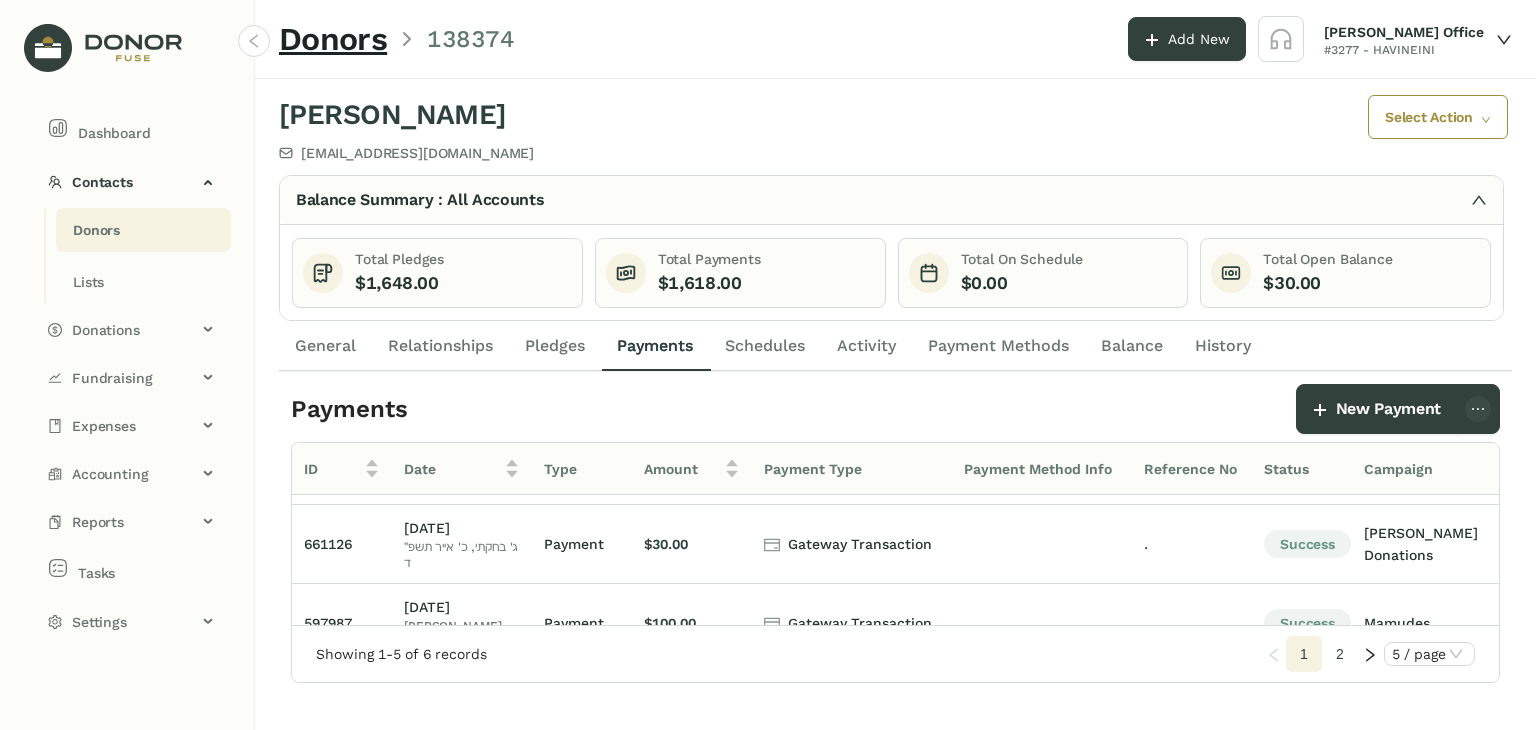 click on "2" 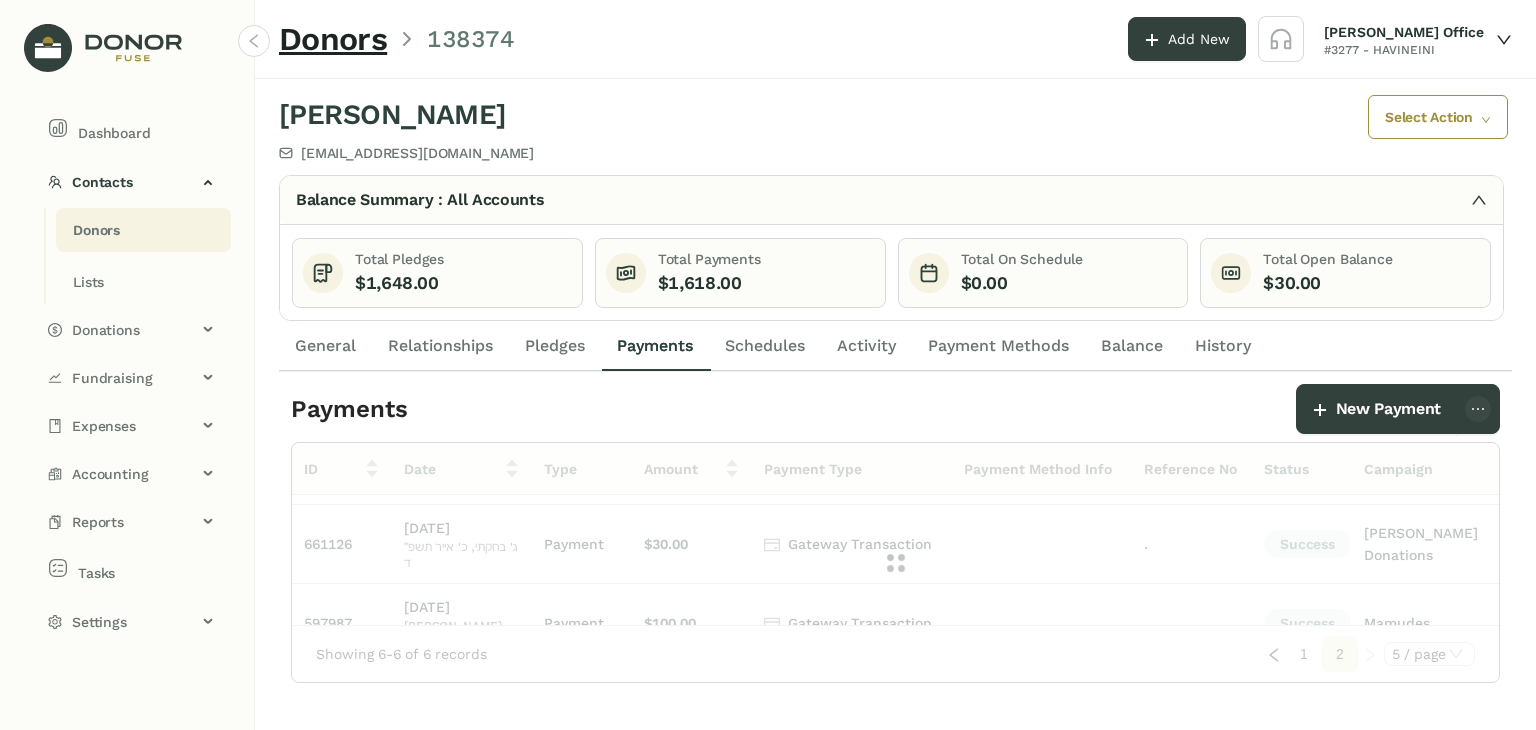 scroll, scrollTop: 0, scrollLeft: 0, axis: both 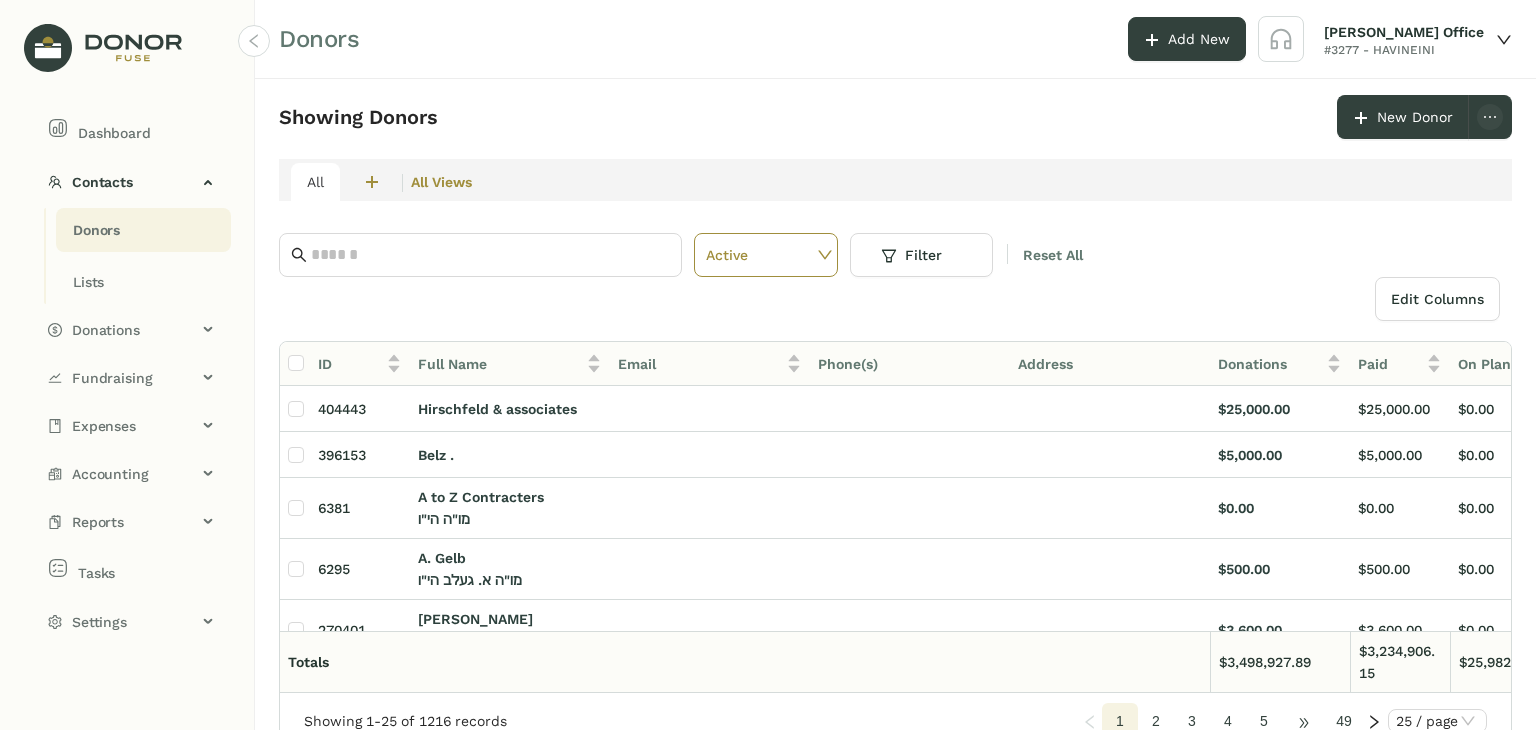 click on "•••" 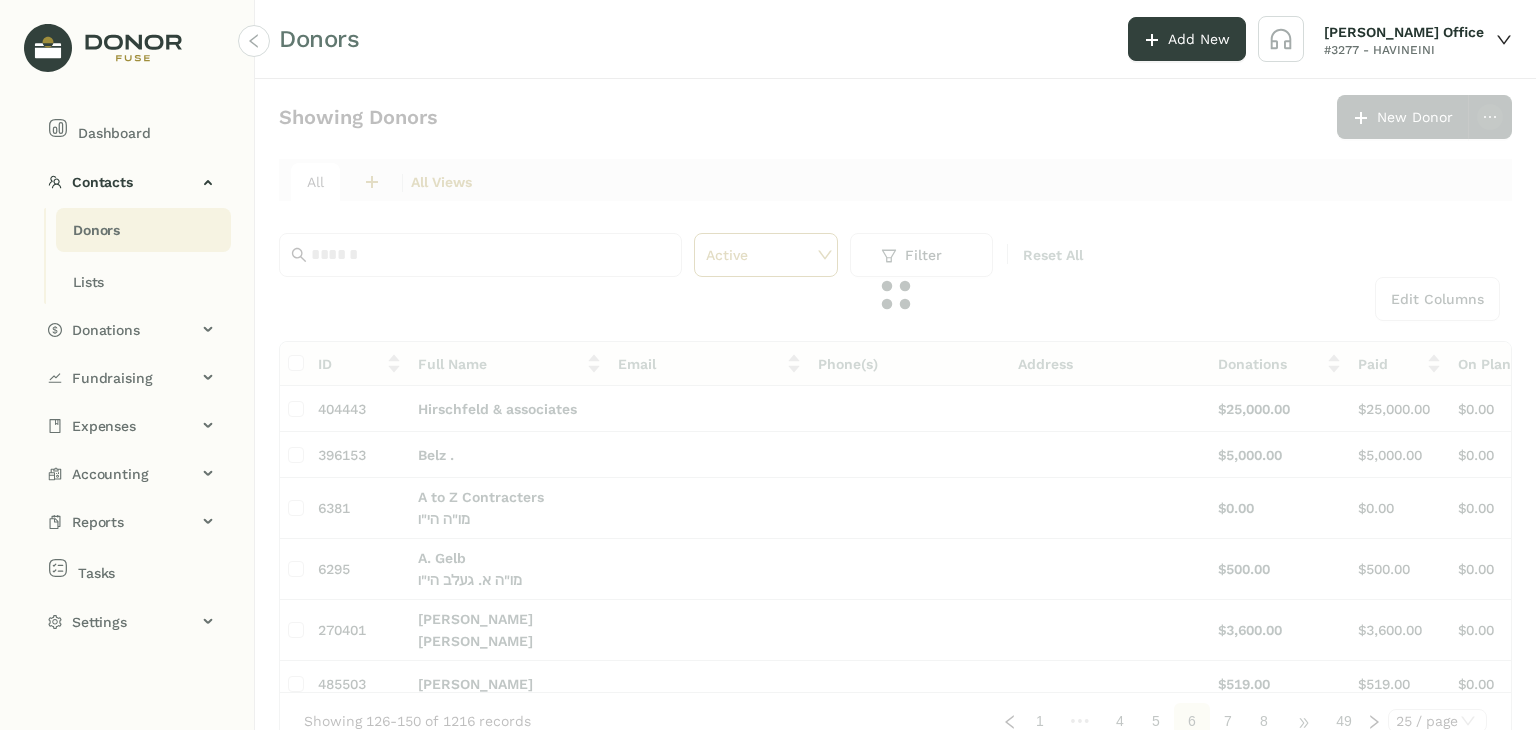 click on "•••" 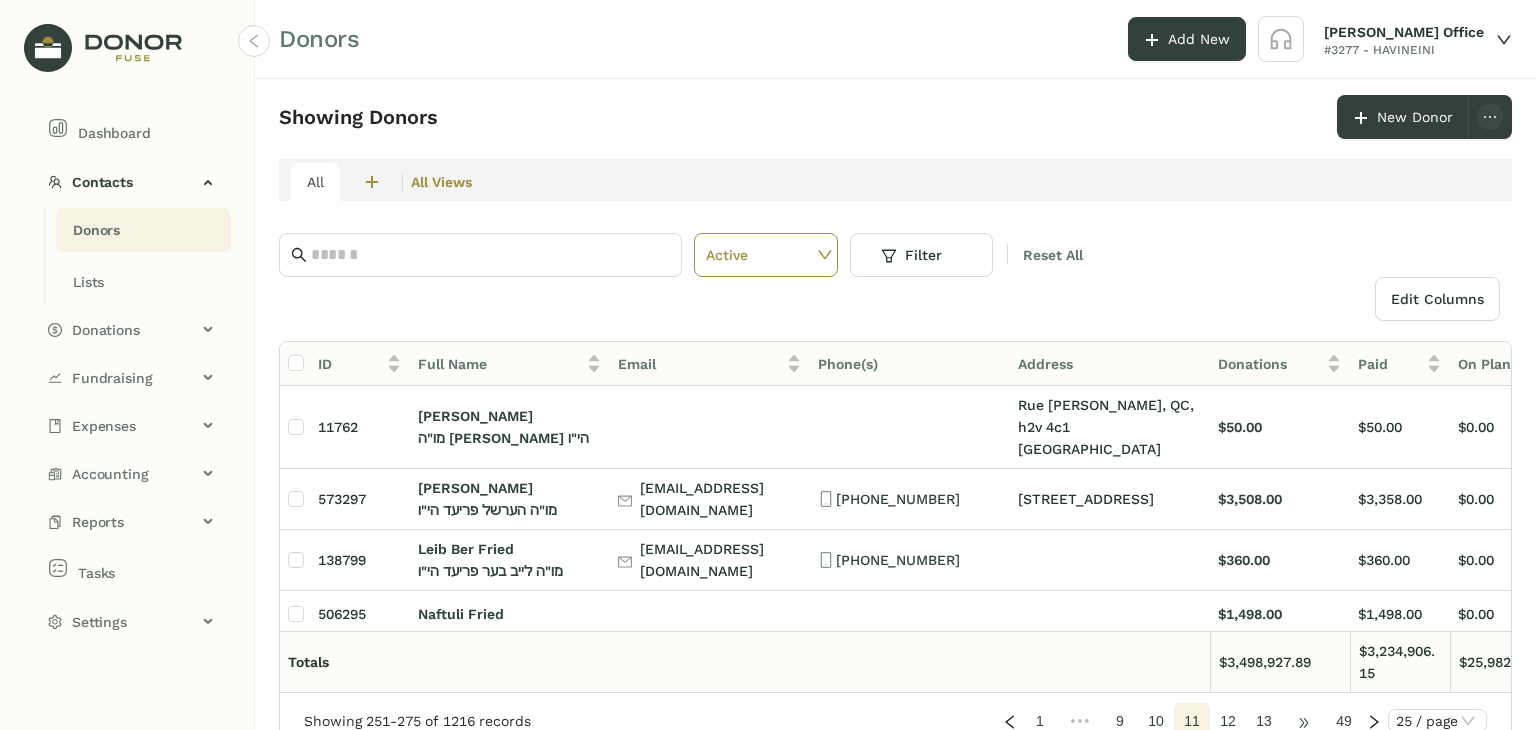 click on "•••" 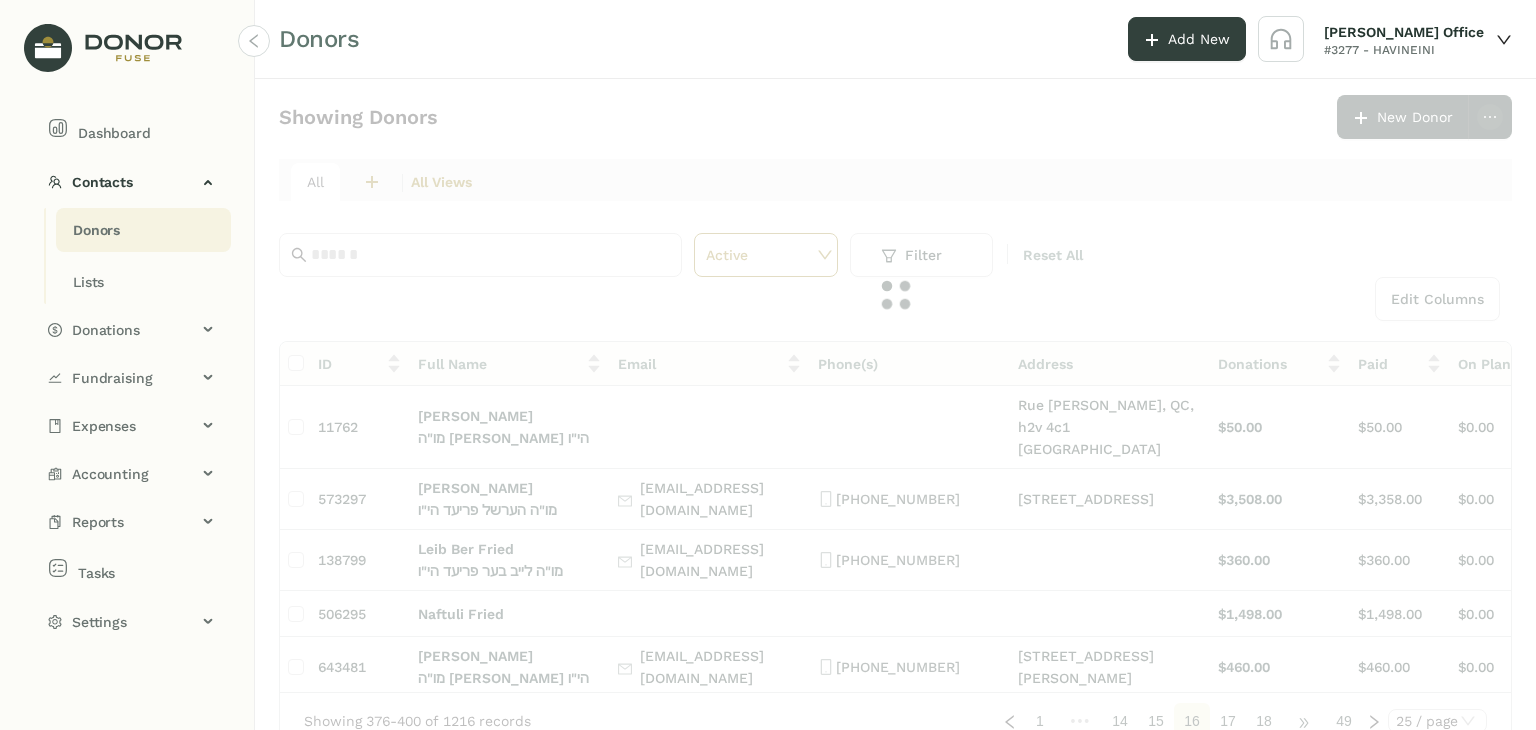 click on "•••" 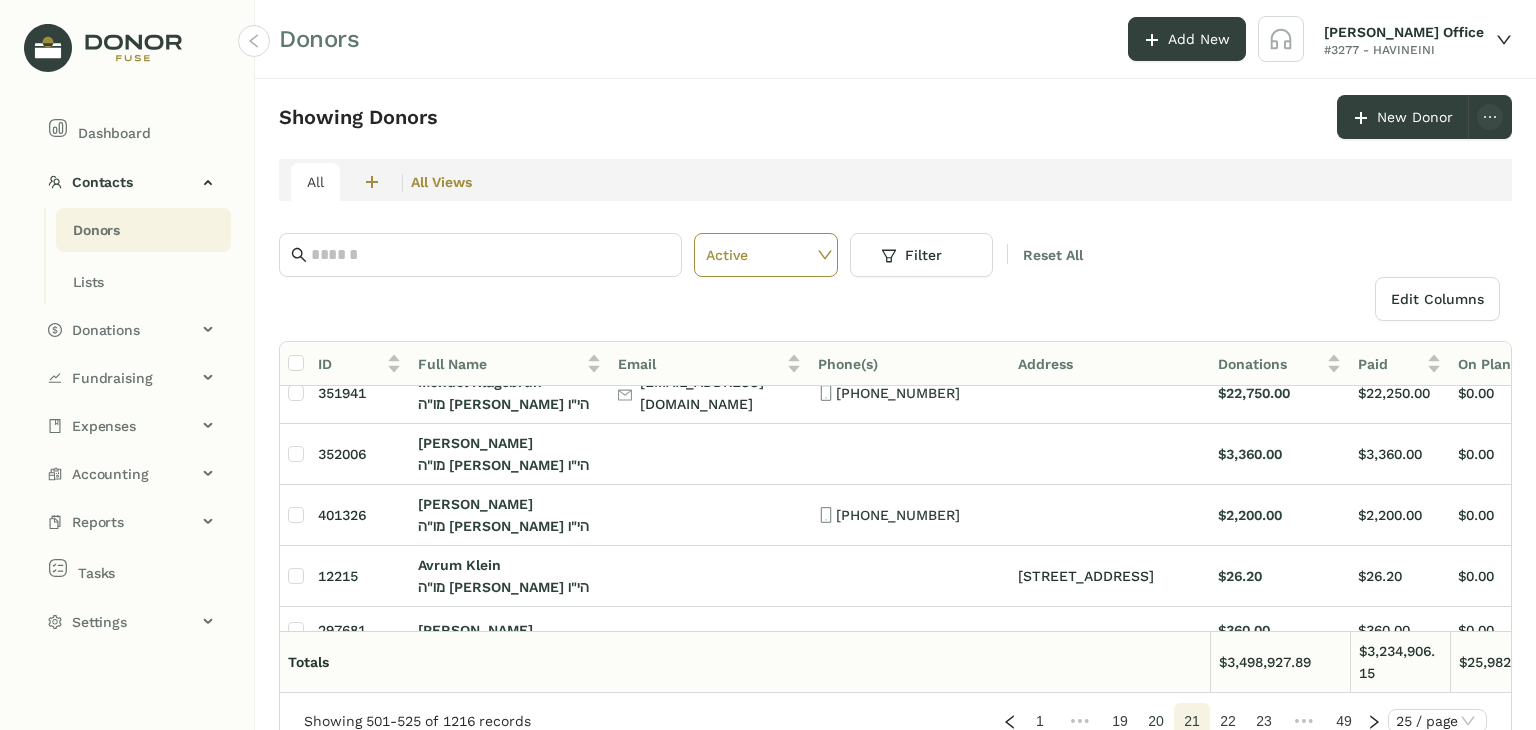 scroll, scrollTop: 1080, scrollLeft: 0, axis: vertical 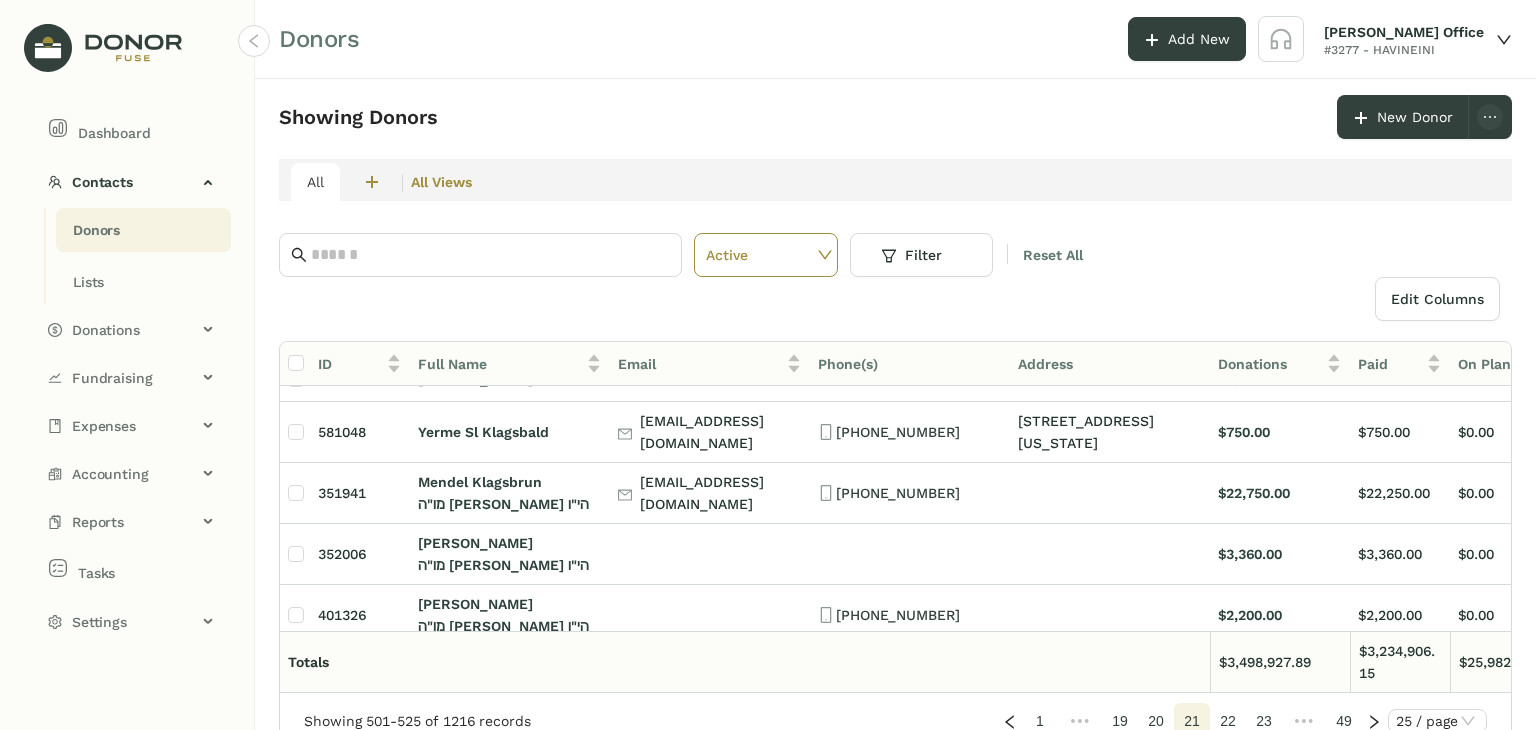 click on "23" 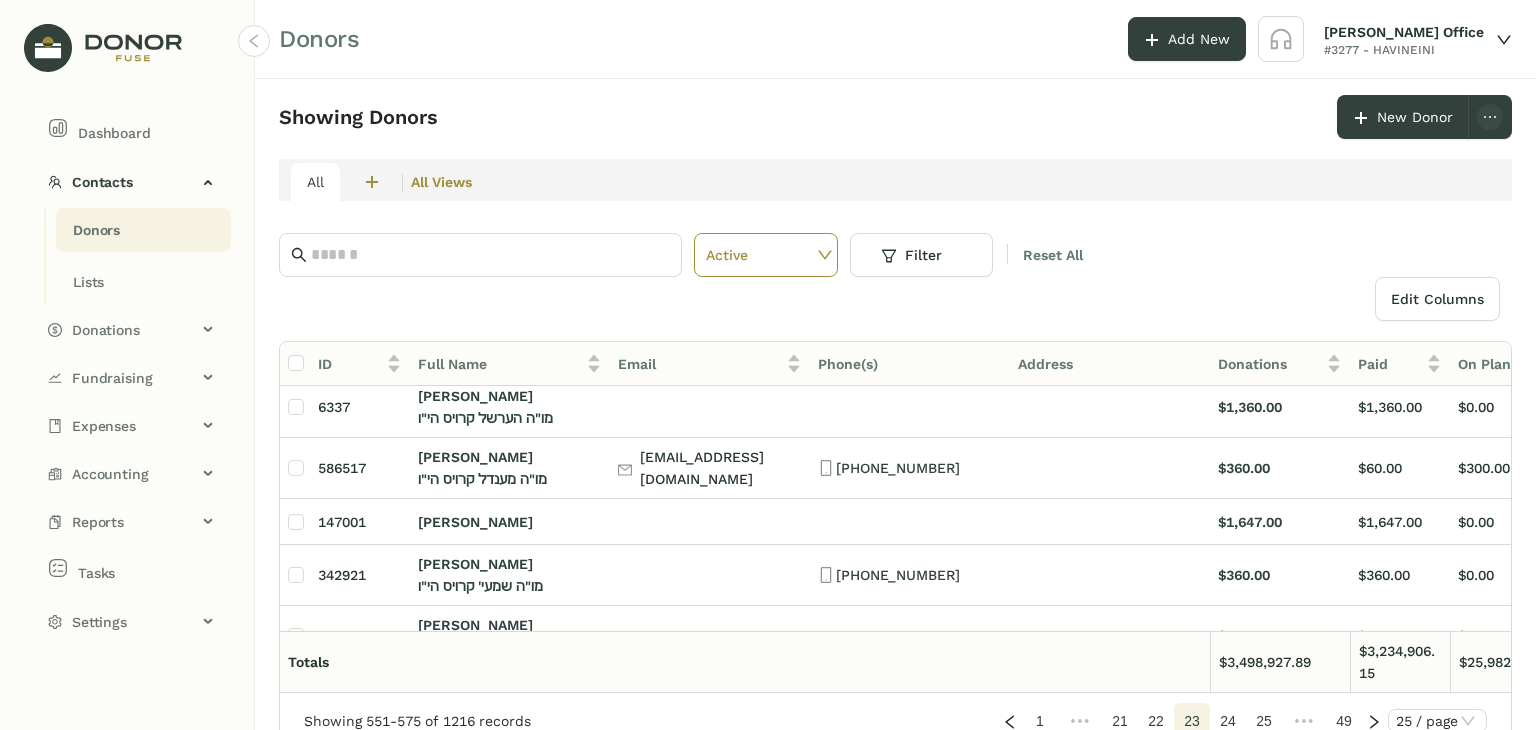 click on "24" 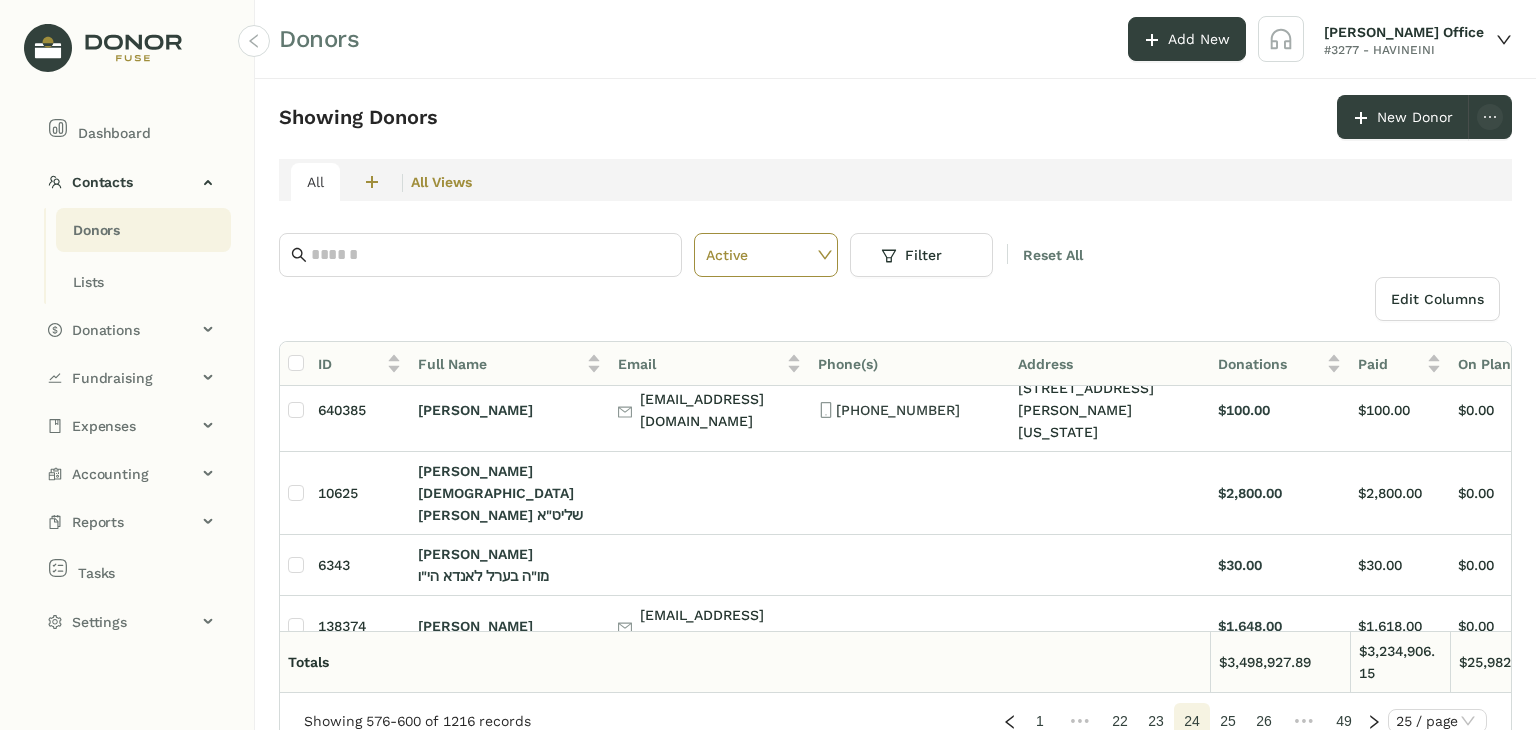 scroll, scrollTop: 300, scrollLeft: 0, axis: vertical 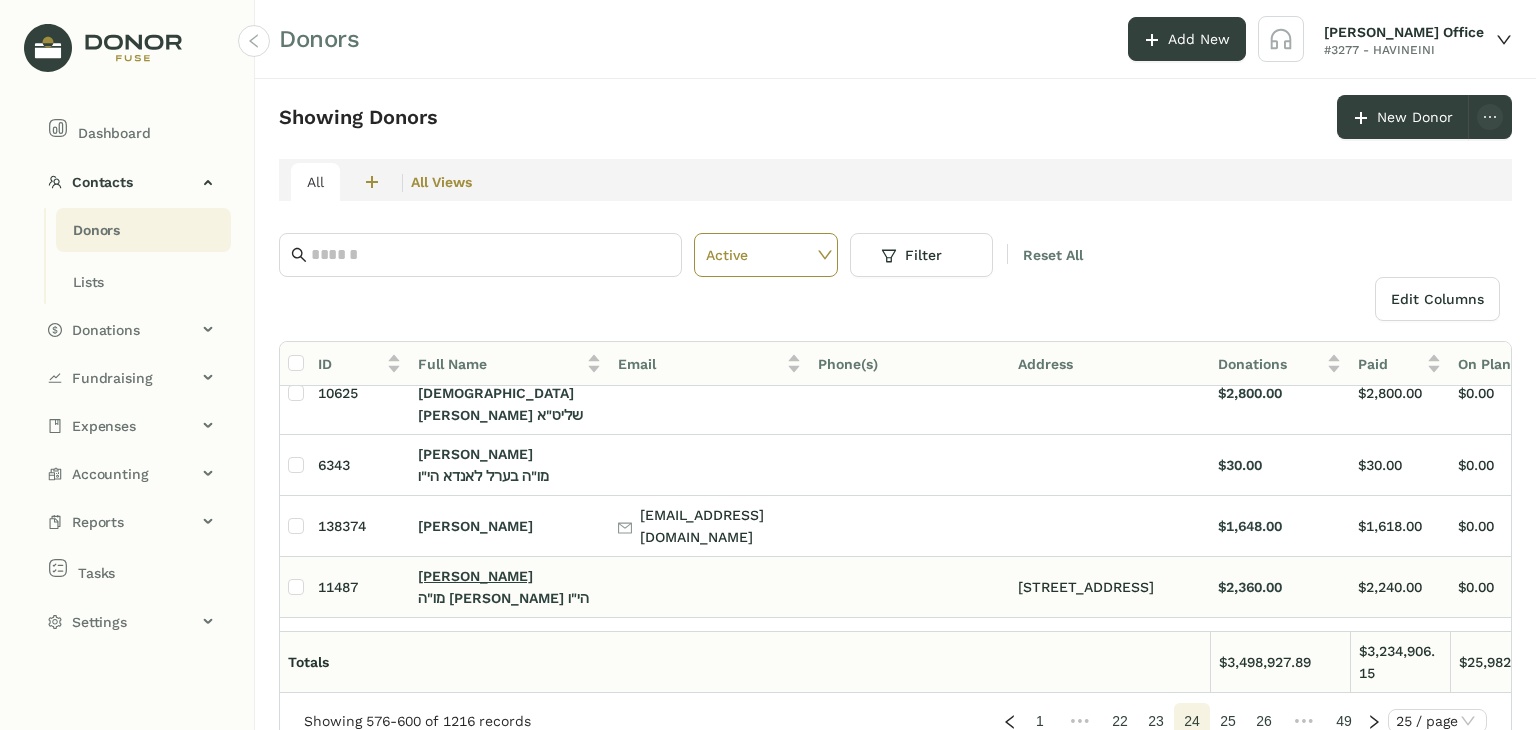 click on "[PERSON_NAME]" 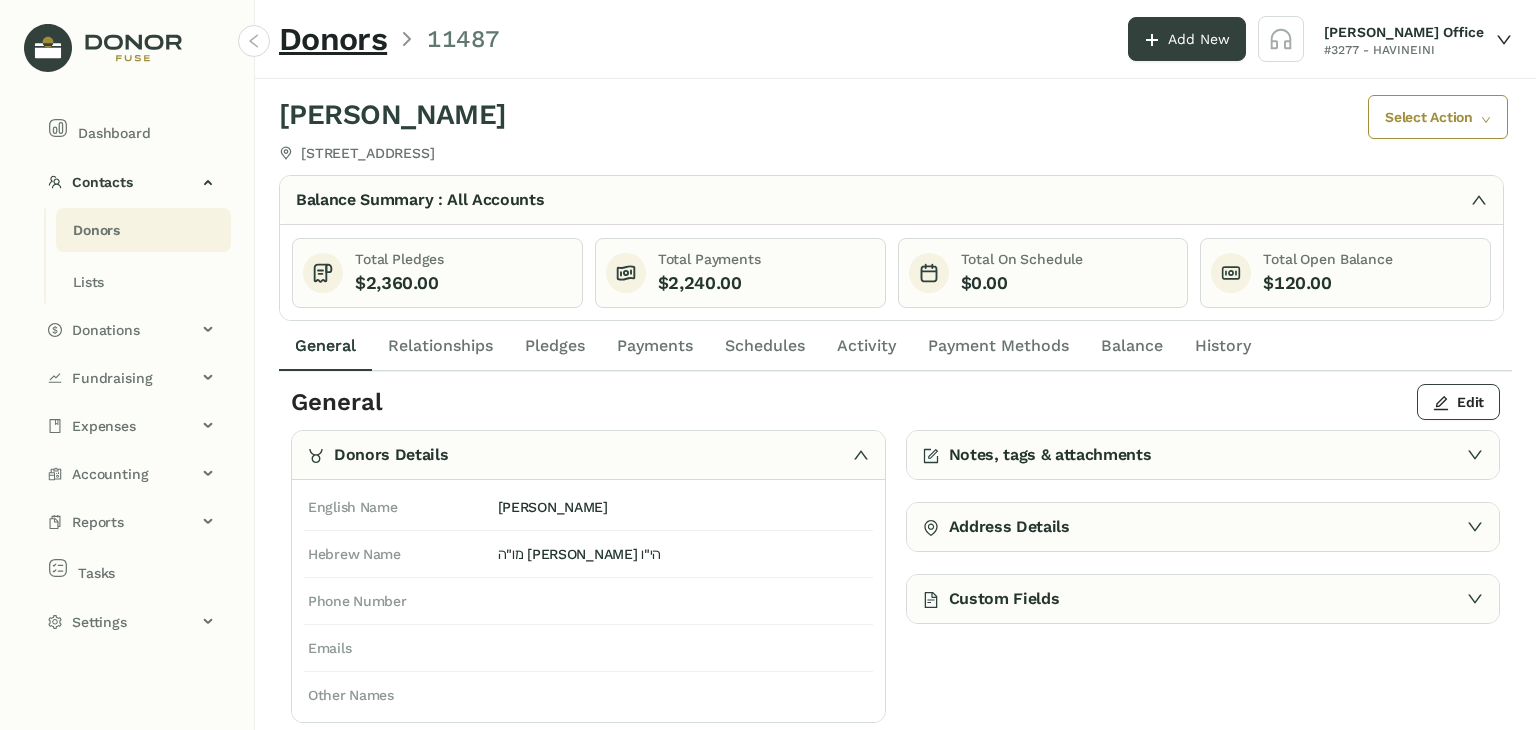 click on "Payments" 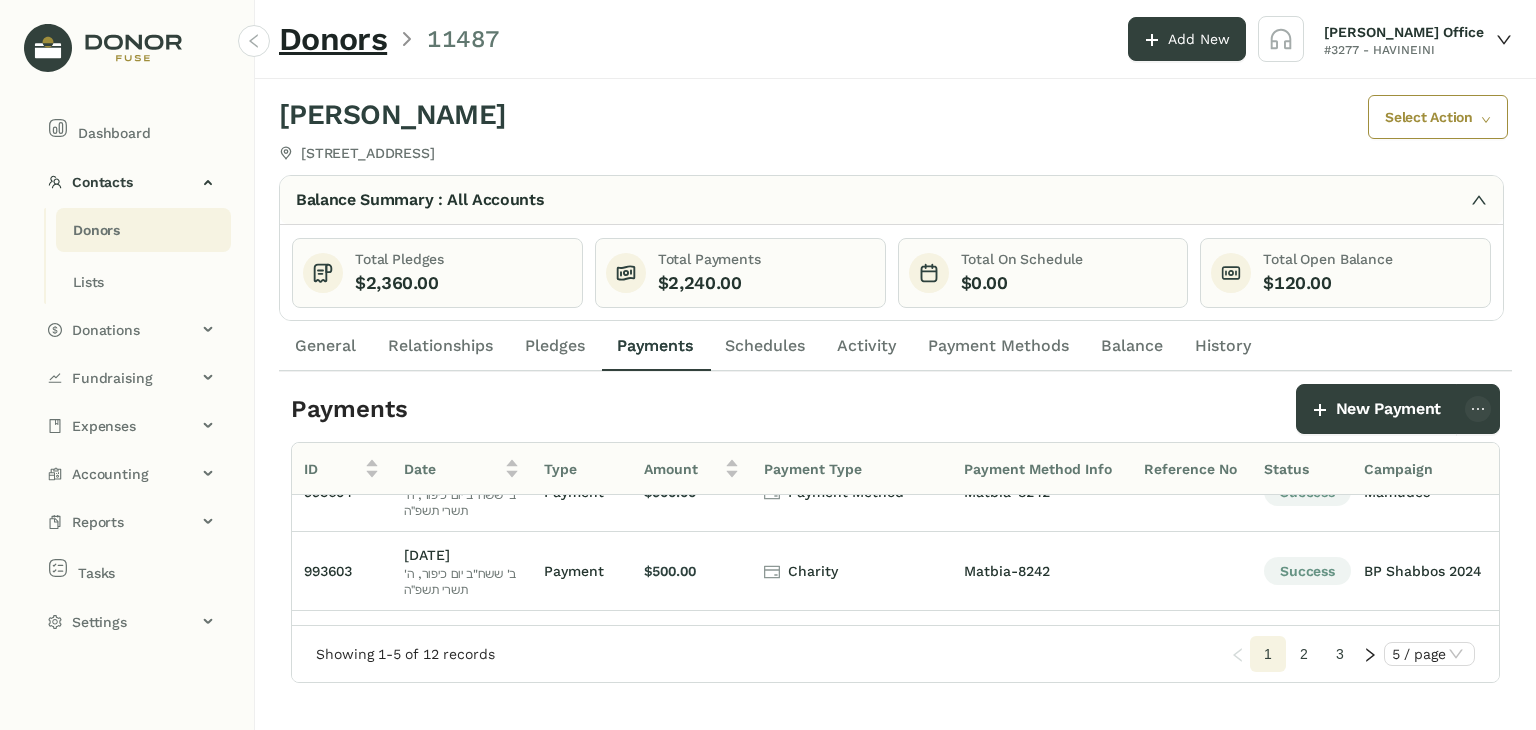 scroll, scrollTop: 273, scrollLeft: 0, axis: vertical 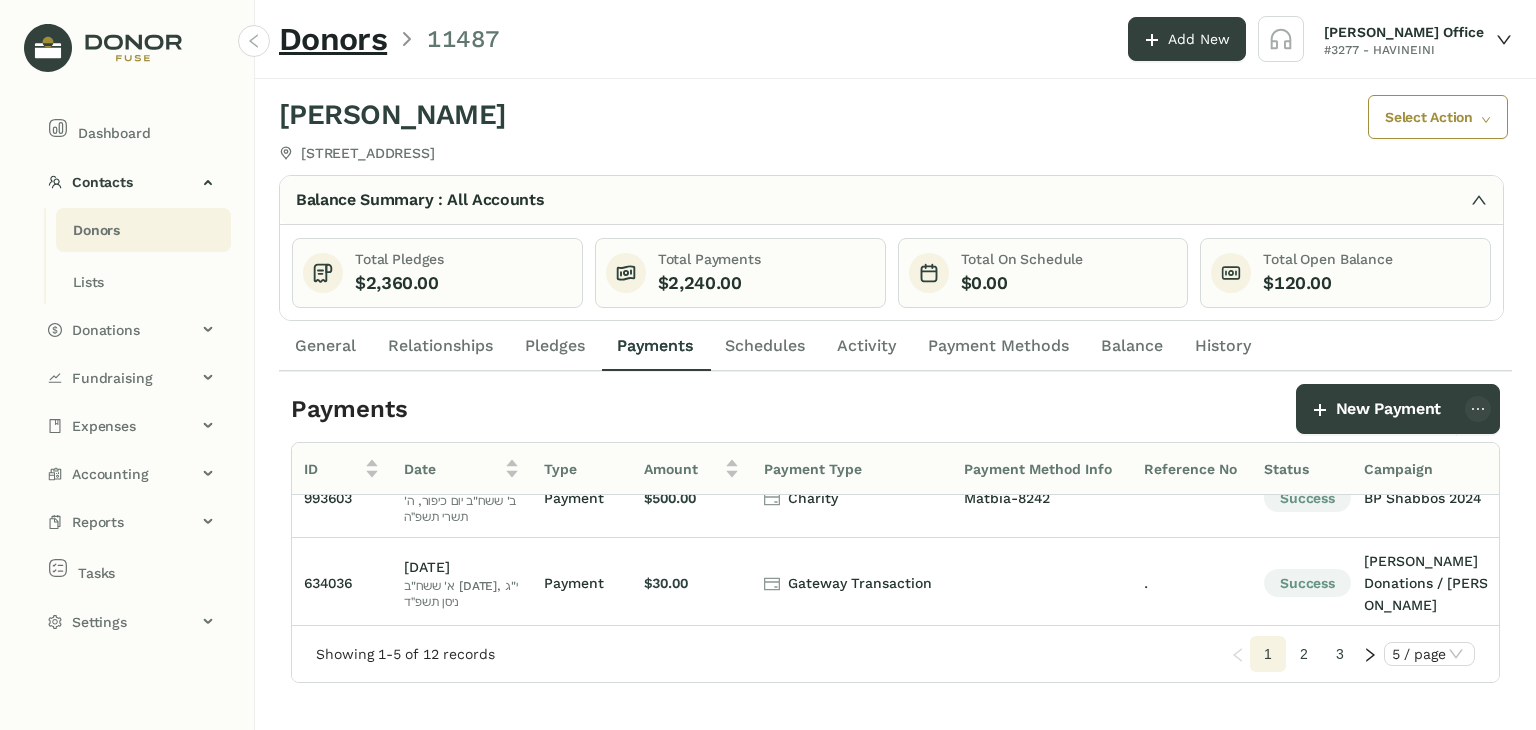 click on "2" 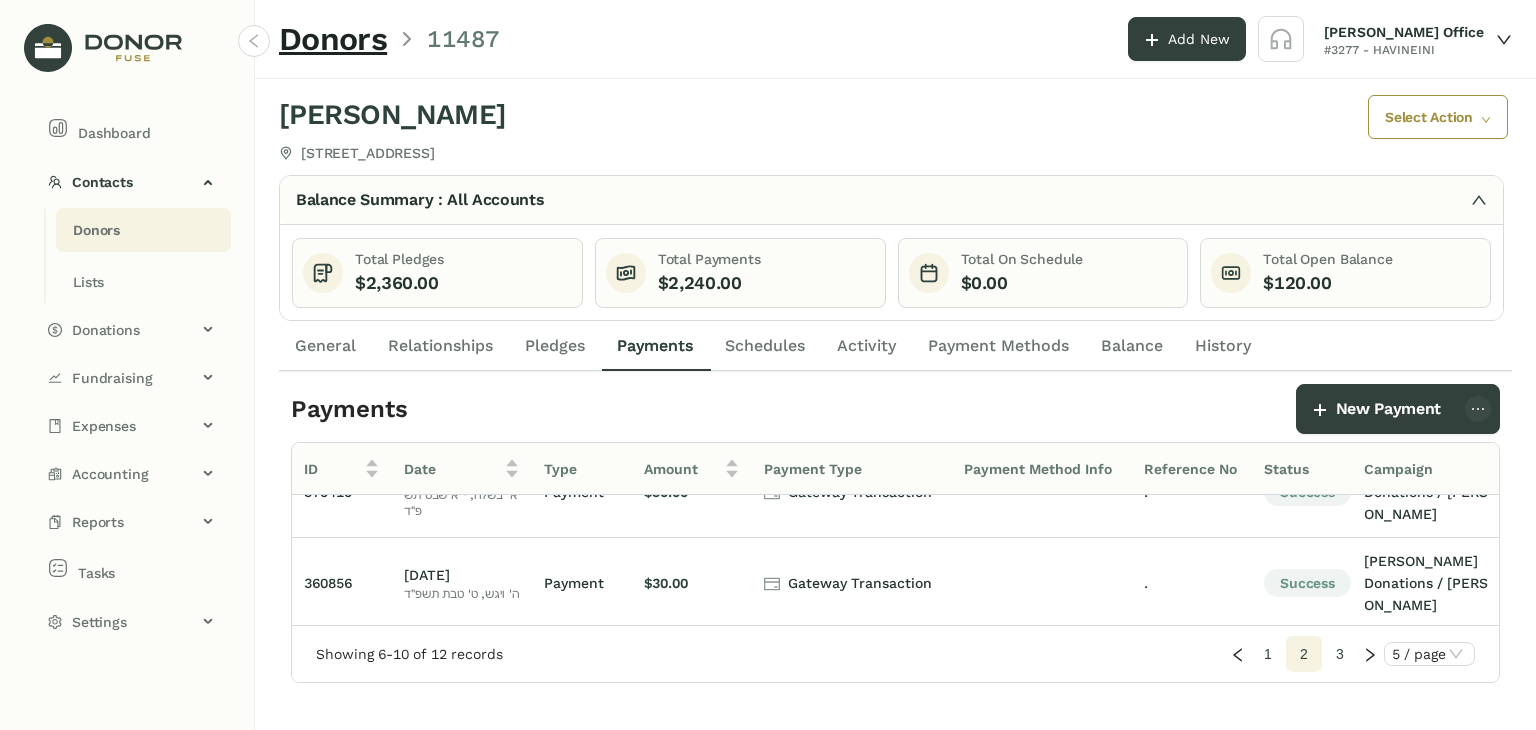 scroll, scrollTop: 233, scrollLeft: 0, axis: vertical 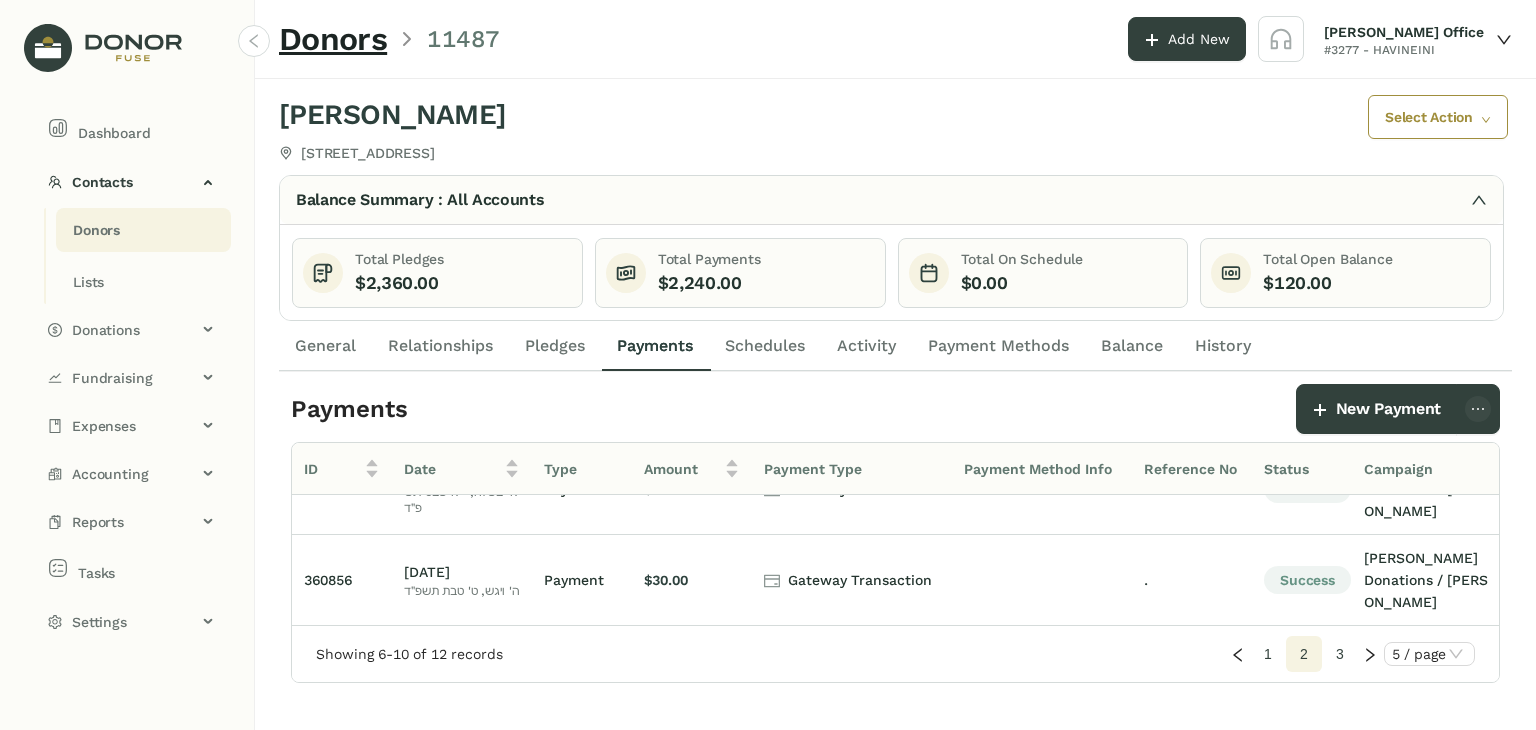 click on "3" 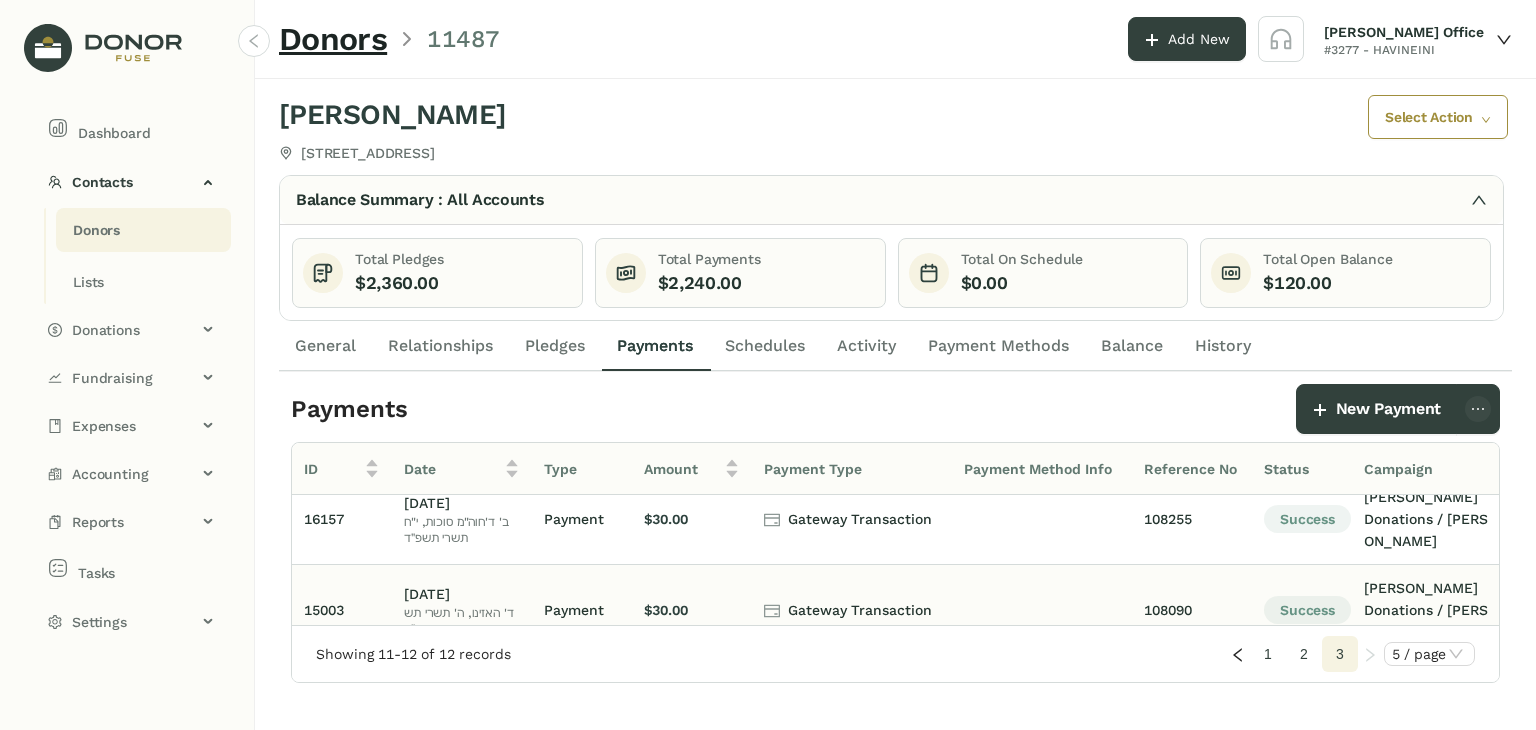 scroll, scrollTop: 27, scrollLeft: 0, axis: vertical 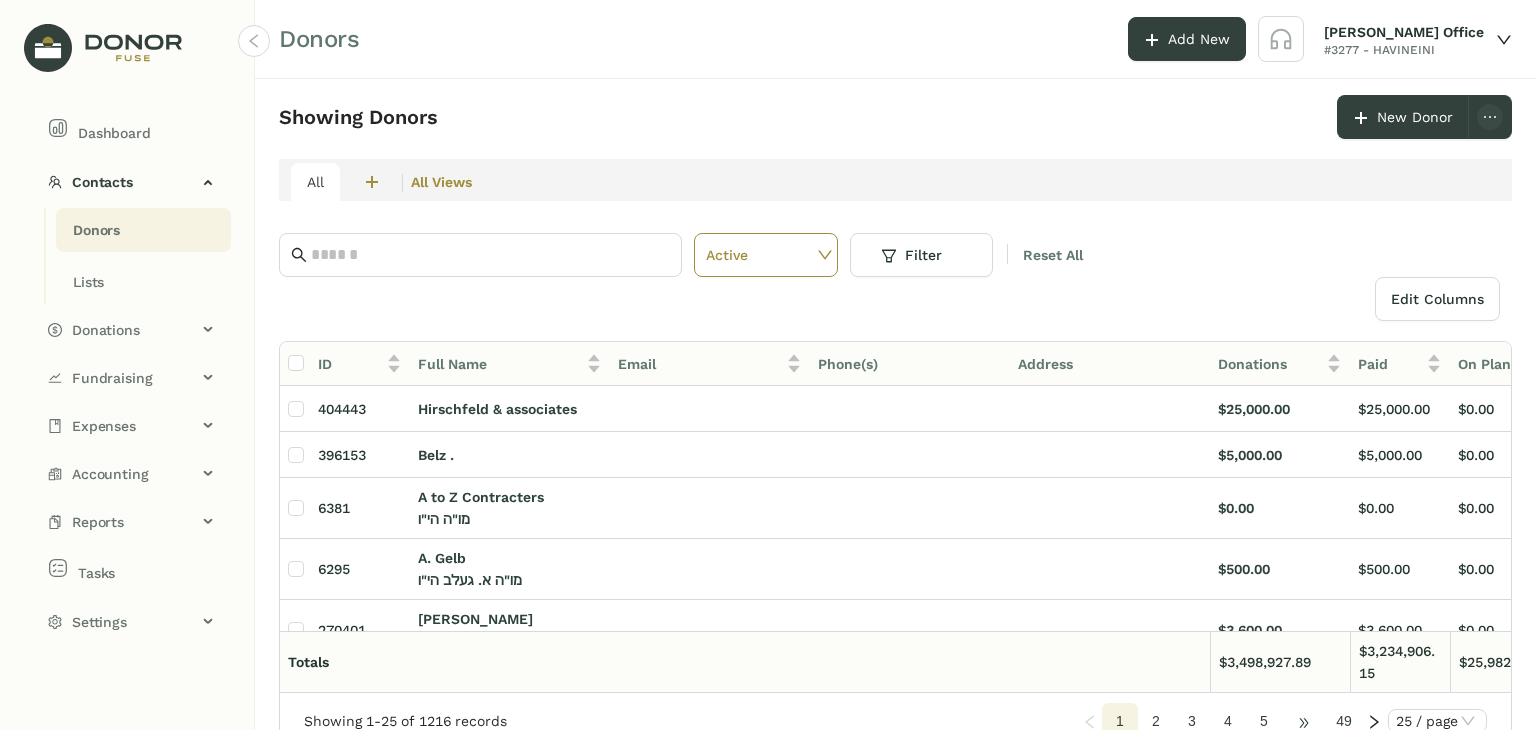 click on "•••" 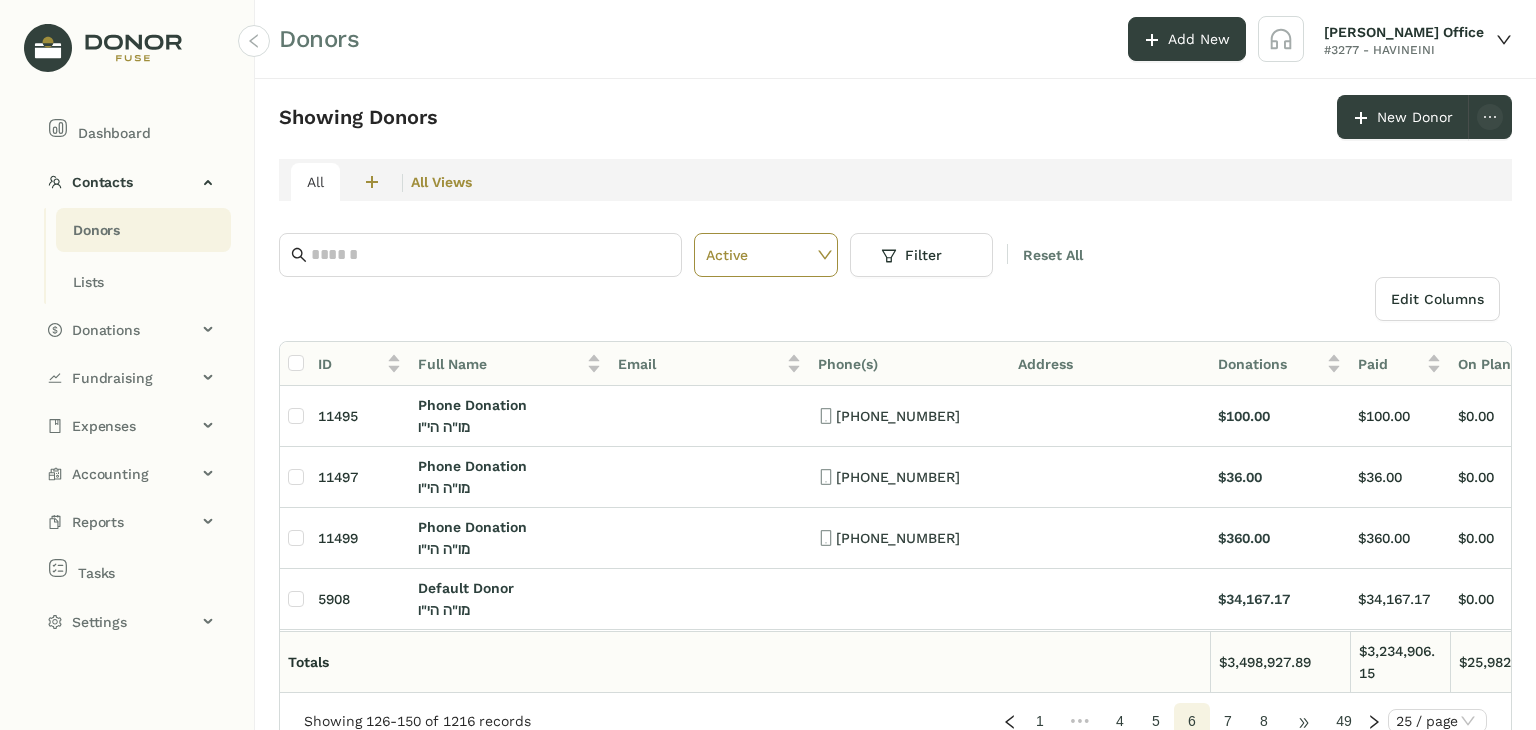 click on "•••" 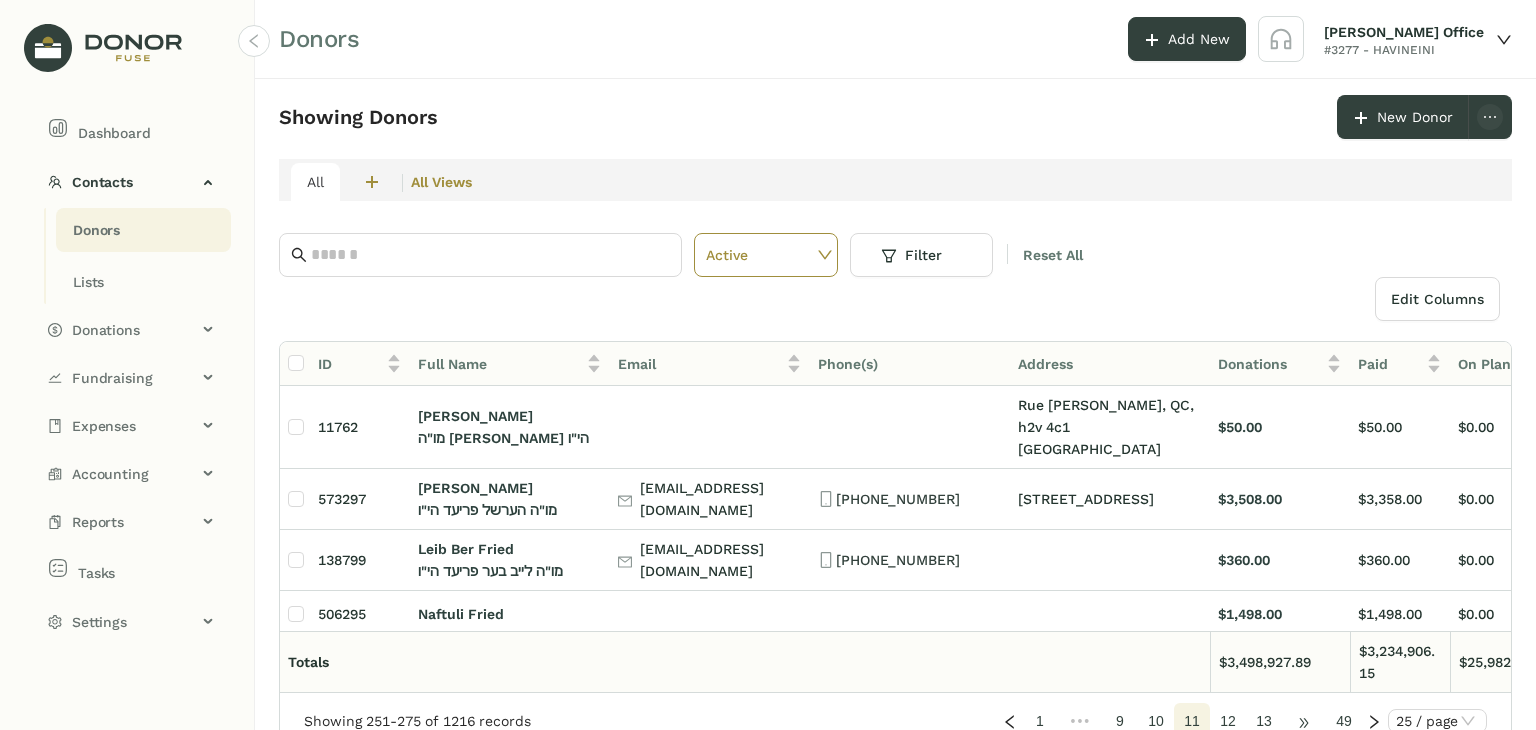 click on "•••" 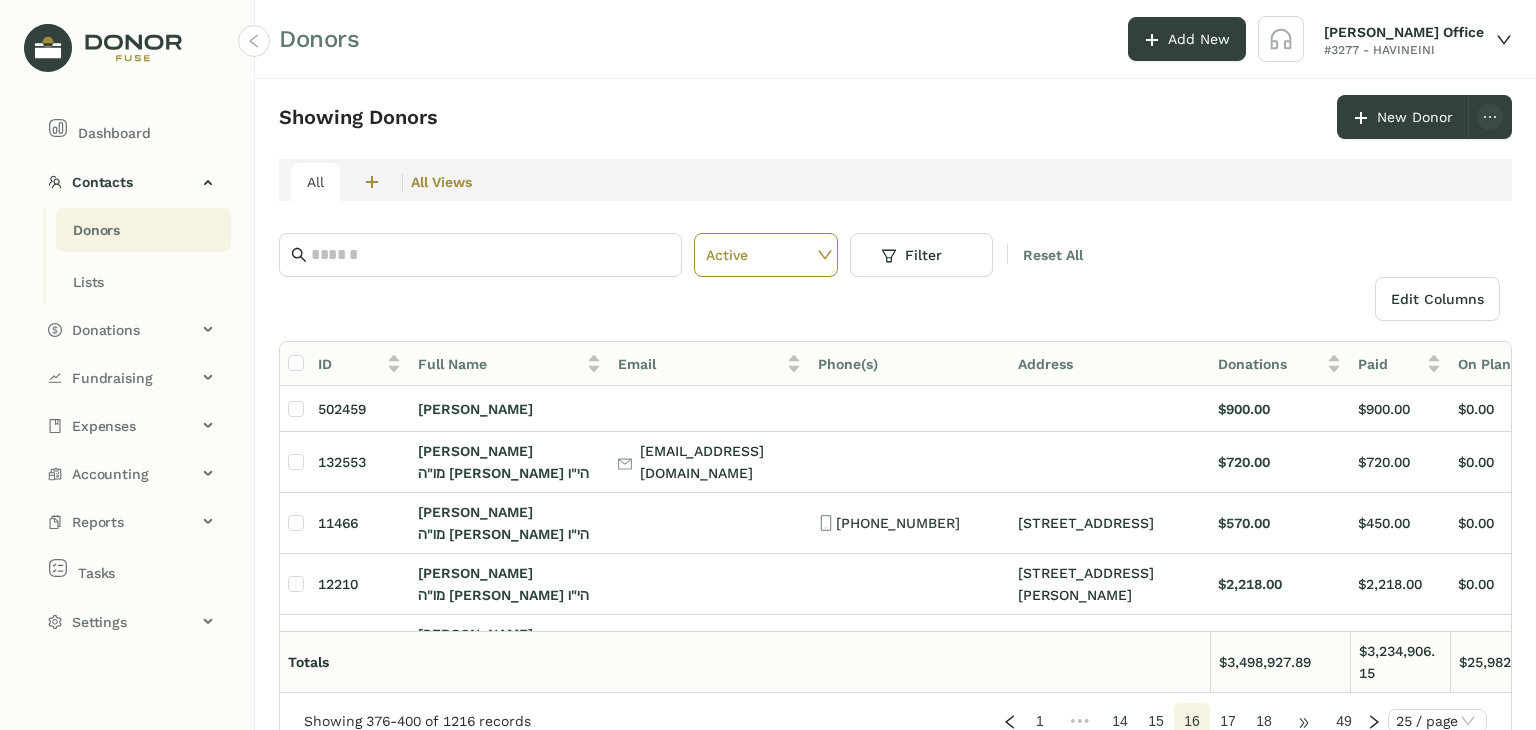 click on "•••" 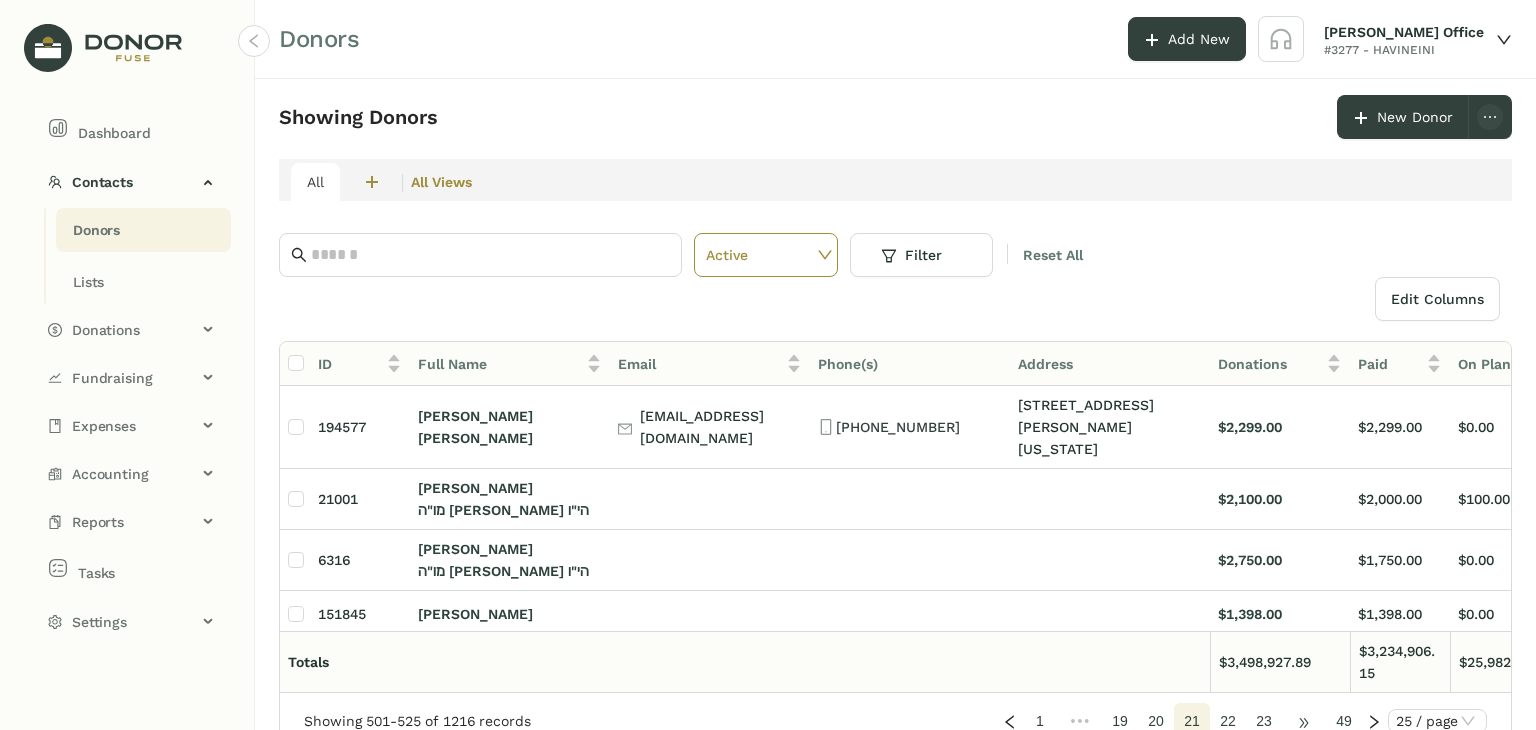click on "•••" 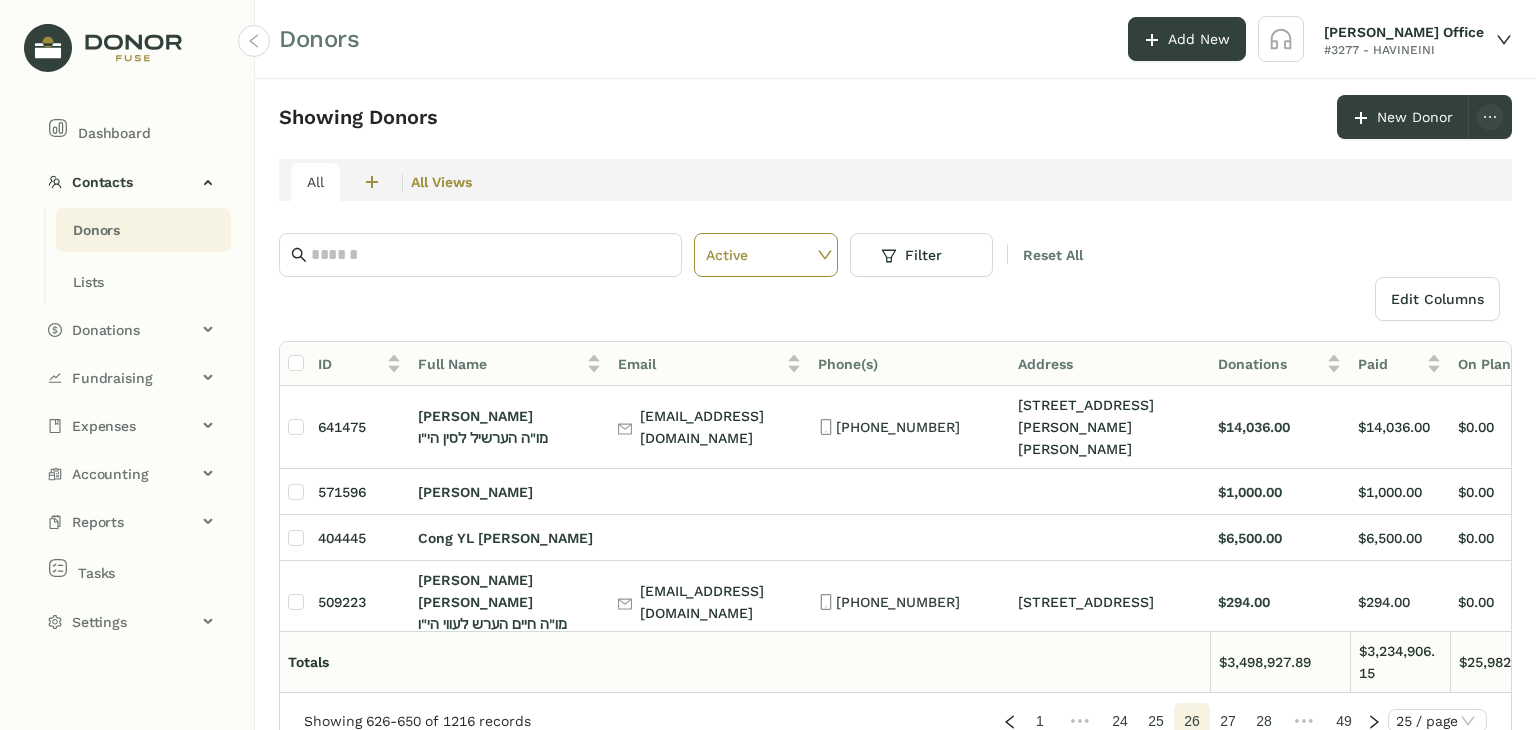 click on "24" 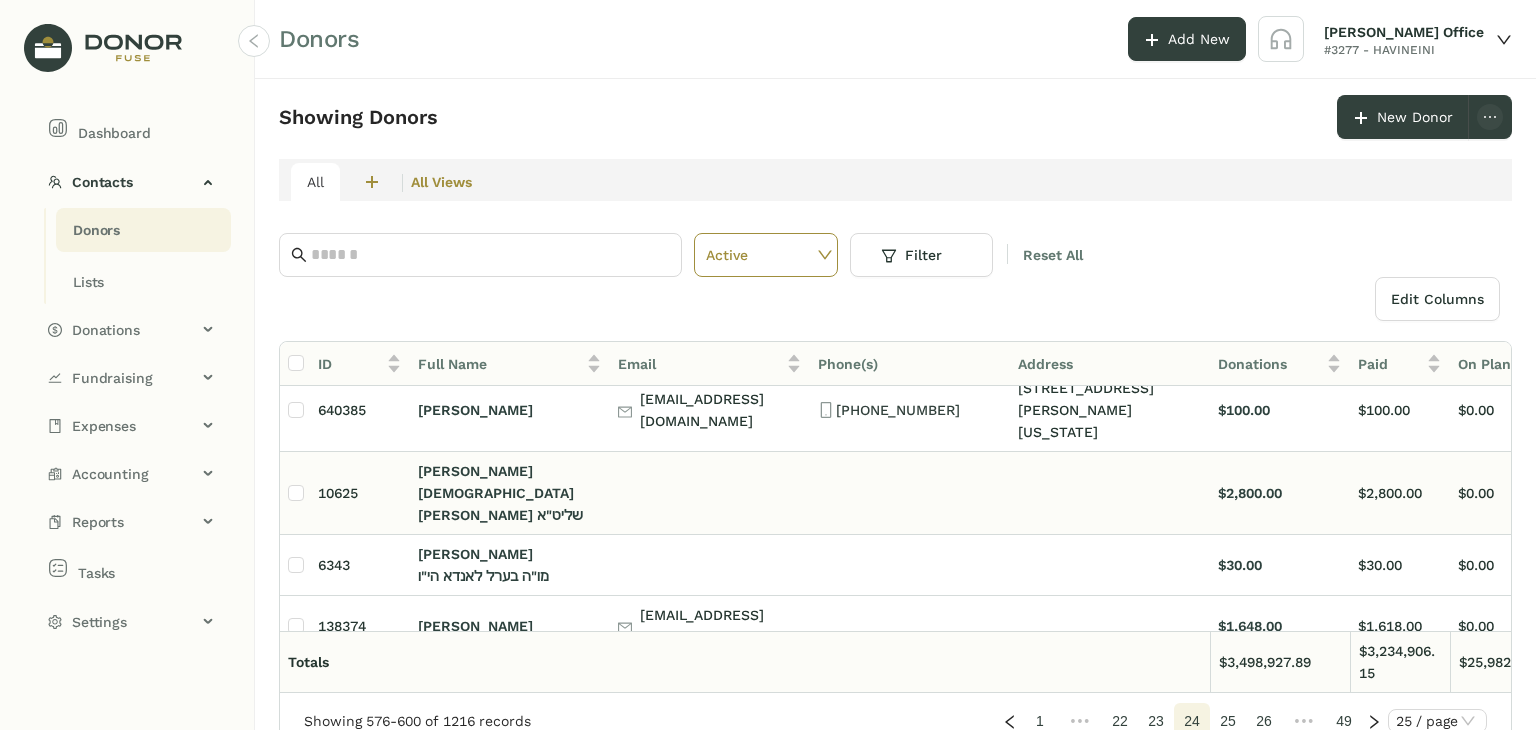 scroll, scrollTop: 300, scrollLeft: 0, axis: vertical 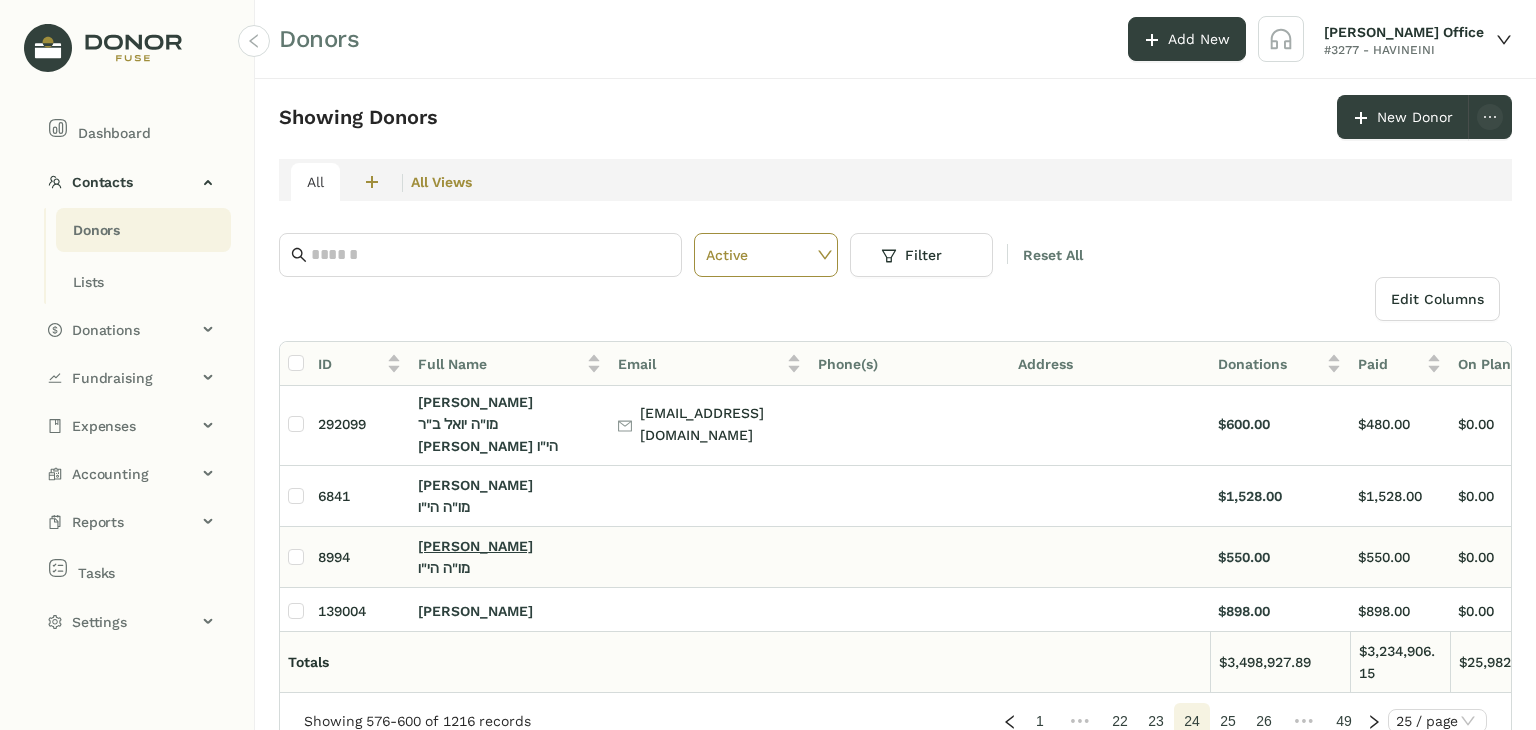 click on "[PERSON_NAME]" 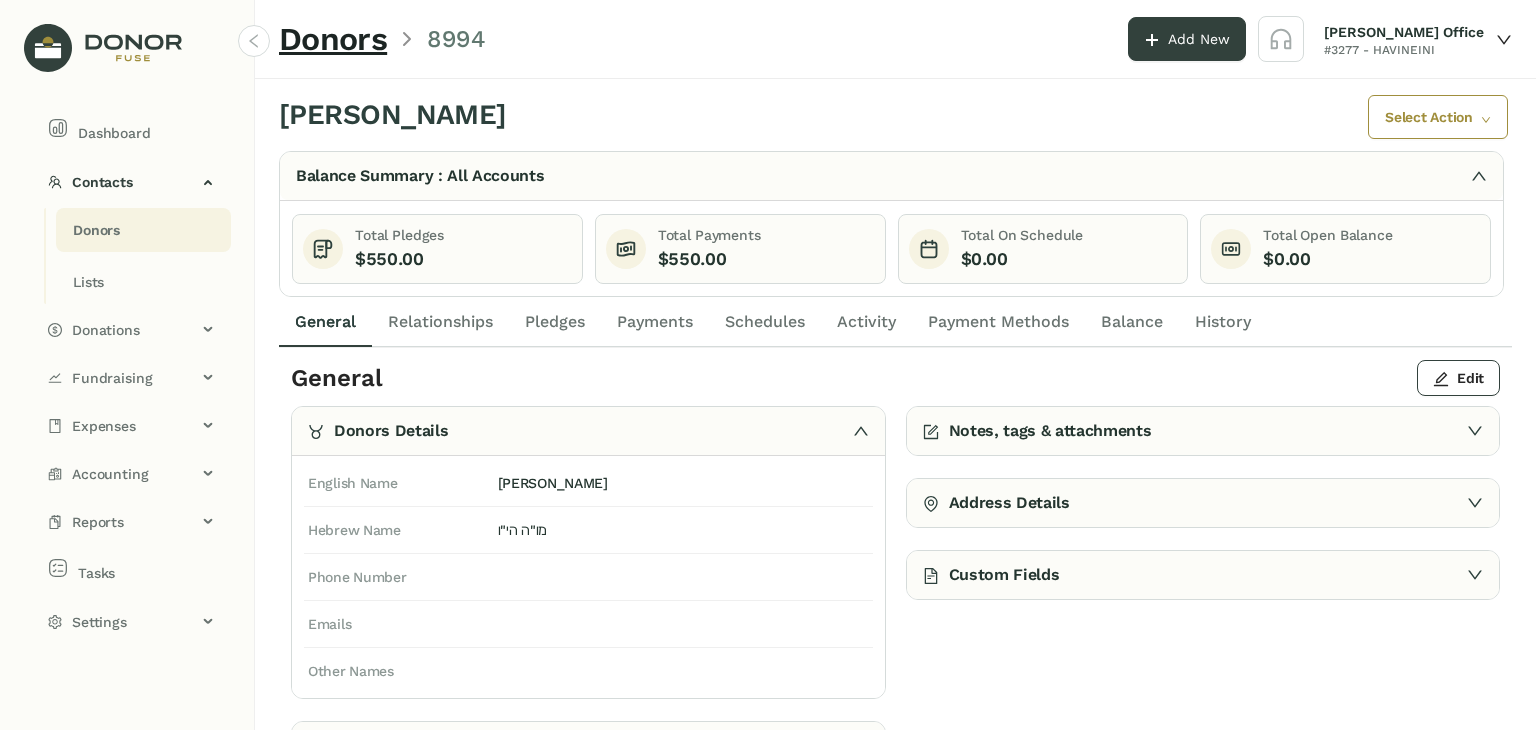 click on "Payments" 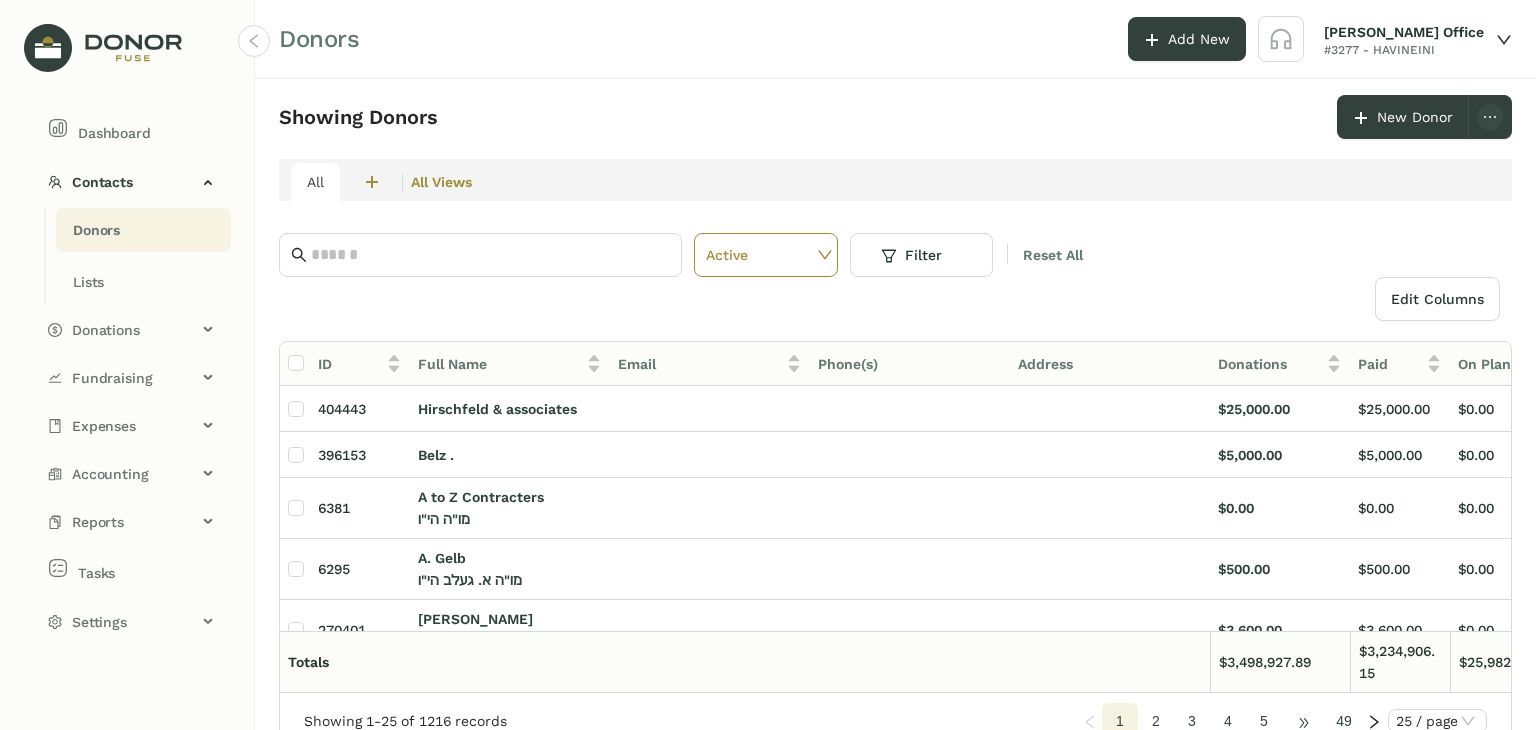 click on "•••" 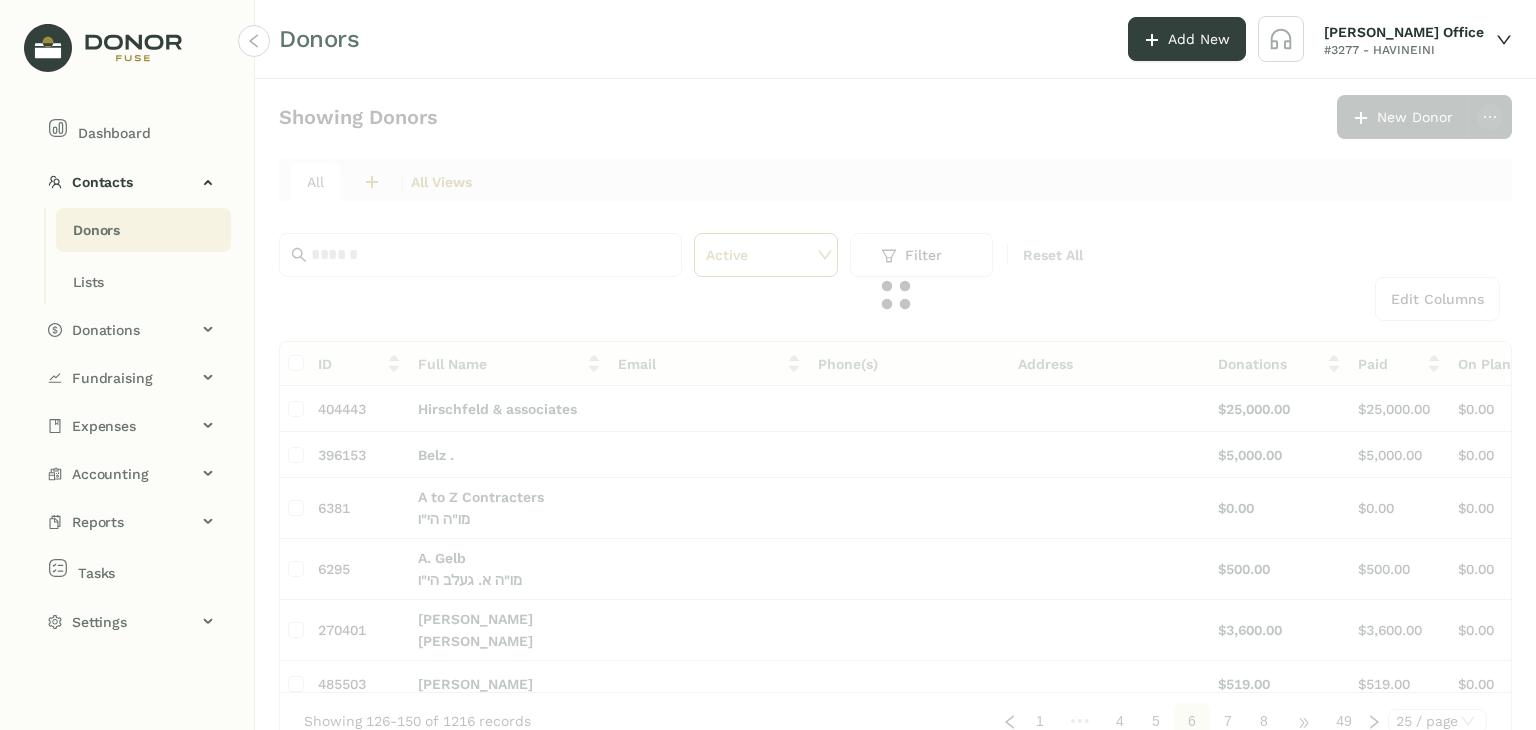 click on "Showing Donors      New Donor   All  2  חברי הבינני  0  מעמדות - חודשי  All Views Active Filter Reset All  Edit Columns
ID  Full Name   Email   Phone(s)   Address   Donations   Paid   On Plan   Open  404443 [PERSON_NAME] &  associates $25,000.00 $25,000.00 $0.00 $0.00 396153 [PERSON_NAME] . $5,000.00 $5,000.00 $0.00 $0.00 6381 A to Z Contracters מו"ה   הי"ו $0.00 $0.00 $0.00 $0.00 6295 [PERSON_NAME] מו"ה א. געלב הי"ו $500.00 $500.00 $0.00 $0.00 270401 [PERSON_NAME] [PERSON_NAME] $3,600.00 $3,600.00 $0.00 $0.00 485503 [PERSON_NAME] $519.00 $519.00 $0.00 $0.00 135067 [PERSON_NAME] [PERSON_NAME][EMAIL_ADDRESS][DOMAIN_NAME] [PHONE_NUMBER] $8,348.00 $8,348.00 $0.00 $0.00 104321 [PERSON_NAME] $500.00 $500.00 $0.00 $0.00 127585 [PERSON_NAME] $550.00 $550.00 $0.00 $0.00 6328 [PERSON_NAME] מו"ה [PERSON_NAME]"ו (845) 662-[GEOGRAPHIC_DATA][STREET_ADDRESS] $36.00 $36.00 $0.00 $0.00 [STREET_ADDRESS][GEOGRAPHIC_DATA] [PERSON_NAME] מו"ה יואל אפפעל הי"ו [PHONE_NUMBER] [STREET_ADDRESS] $100.00 $100.00 $0.00 $0.00 1" 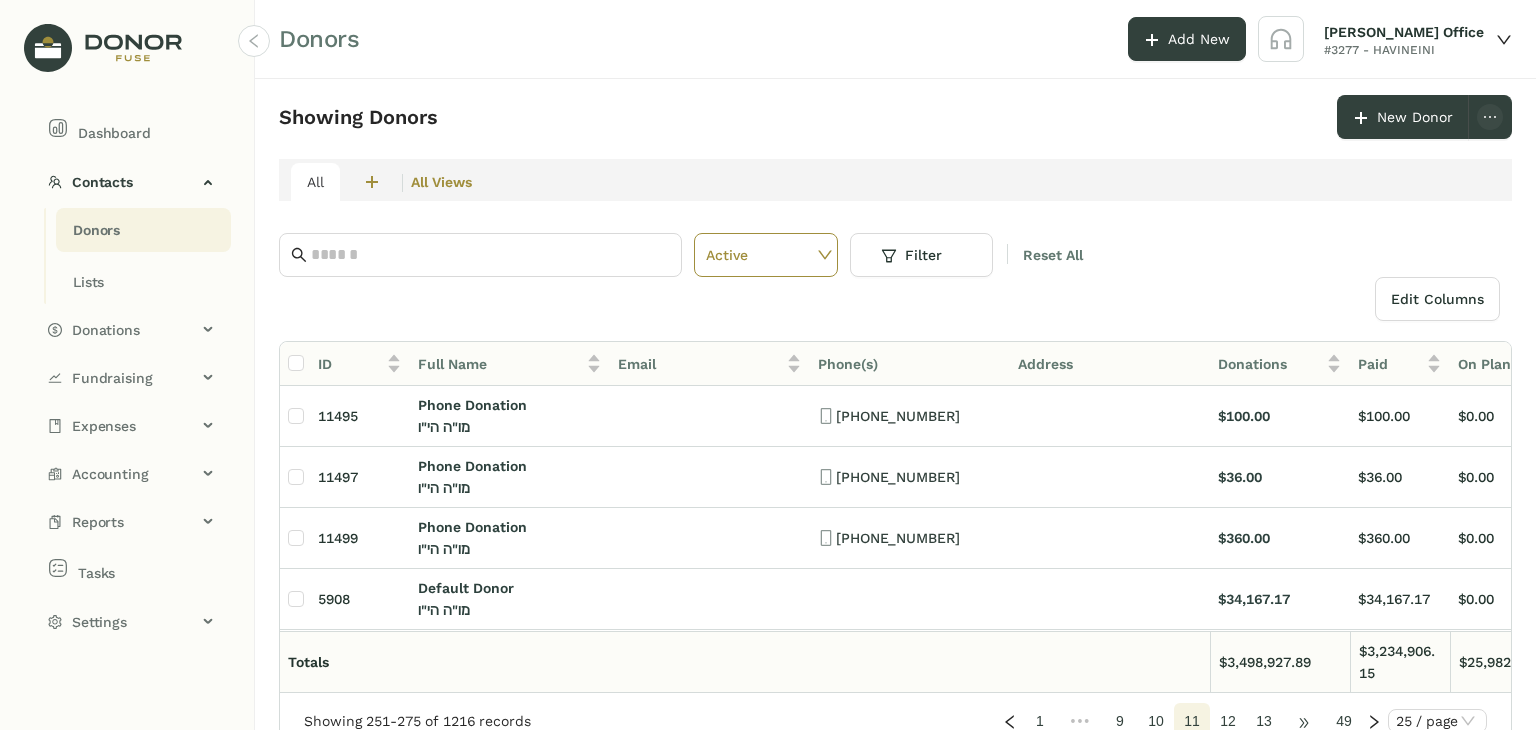 click on "Showing Donors      New Donor   All  2  חברי הבינני  0  מעמדות - חודשי  All Views Active Filter Reset All  Edit Columns
ID  Full Name   Email   Phone(s)   Address   Donations   Paid   On Plan   Open  11495 Phone Donation מו"ה   הי"ו [PHONE_NUMBER] $100.00 $100.00 $0.00 $0.00 11497 Phone Donation מו"ה   הי"ו [PHONE_NUMBER] $36.00 $36.00 $0.00 $0.00 11499 Phone Donation מו"ה   הי"ו [PHONE_NUMBER] $360.00 $360.00 $0.00 $0.00 5908 Default Donor מו"ה   הי"ו $34,167.17 $34,167.17 $0.00 $0.00 643111 Unidentified Donors $90,368.00 $90,368.00 $0.00 $0.00 152113 [PERSON_NAME] $1,050.00 $1,050.00 $0.00 $0.00 472580 [PERSON_NAME] $1,000.00 $1,000.00 $0.00 $0.00 639739 [PERSON_NAME] מו"ה [PERSON_NAME] הי"ו [EMAIL_ADDRESS][DOMAIN_NAME] [PHONE_NUMBER] [STREET_ADDRESS] $1,020.00 $1,020.00 $0.00 $0.00 [STREET_ADDRESS][GEOGRAPHIC_DATA][PERSON_NAME] מו"ה [PERSON_NAME] הי"ו [PHONE_NUMBER] $0.00" 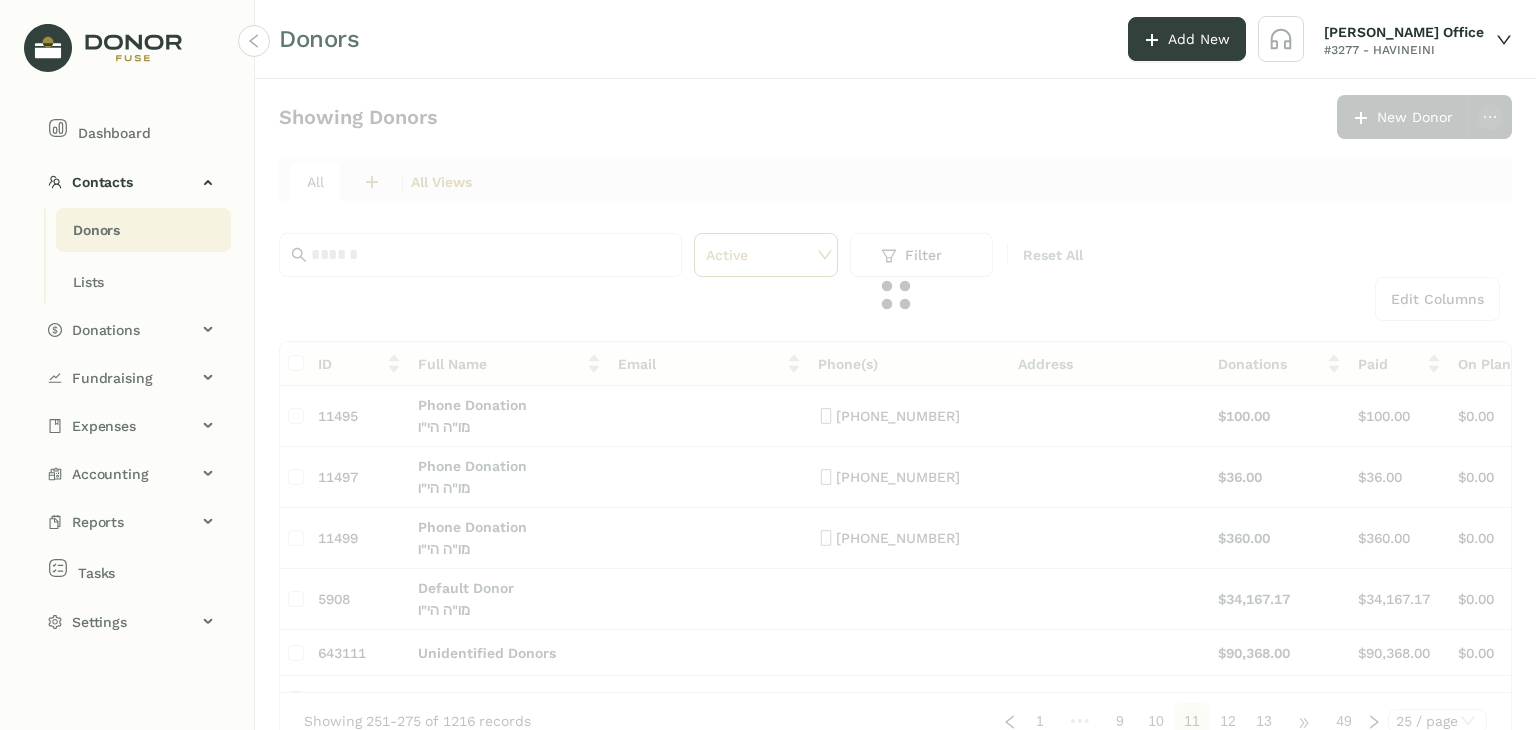click on "Showing Donors      New Donor   All  2  חברי הבינני  0  מעמדות - חודשי  All Views Active Filter Reset All  Edit Columns
ID  Full Name   Email   Phone(s)   Address   Donations   Paid   On Plan   Open  11495 Phone Donation מו"ה   הי"ו [PHONE_NUMBER] $100.00 $100.00 $0.00 $0.00 11497 Phone Donation מו"ה   הי"ו [PHONE_NUMBER] $36.00 $36.00 $0.00 $0.00 11499 Phone Donation מו"ה   הי"ו [PHONE_NUMBER] $360.00 $360.00 $0.00 $0.00 5908 Default Donor מו"ה   הי"ו $34,167.17 $34,167.17 $0.00 $0.00 643111 Unidentified Donors $90,368.00 $90,368.00 $0.00 $0.00 152113 [PERSON_NAME] $1,050.00 $1,050.00 $0.00 $0.00 472580 [PERSON_NAME] $1,000.00 $1,000.00 $0.00 $0.00 639739 [PERSON_NAME] מו"ה [PERSON_NAME] הי"ו [EMAIL_ADDRESS][DOMAIN_NAME] [PHONE_NUMBER] [STREET_ADDRESS] $1,020.00 $1,020.00 $0.00 $0.00 [STREET_ADDRESS][GEOGRAPHIC_DATA][PERSON_NAME] מו"ה [PERSON_NAME] הי"ו [PHONE_NUMBER] $0.00" 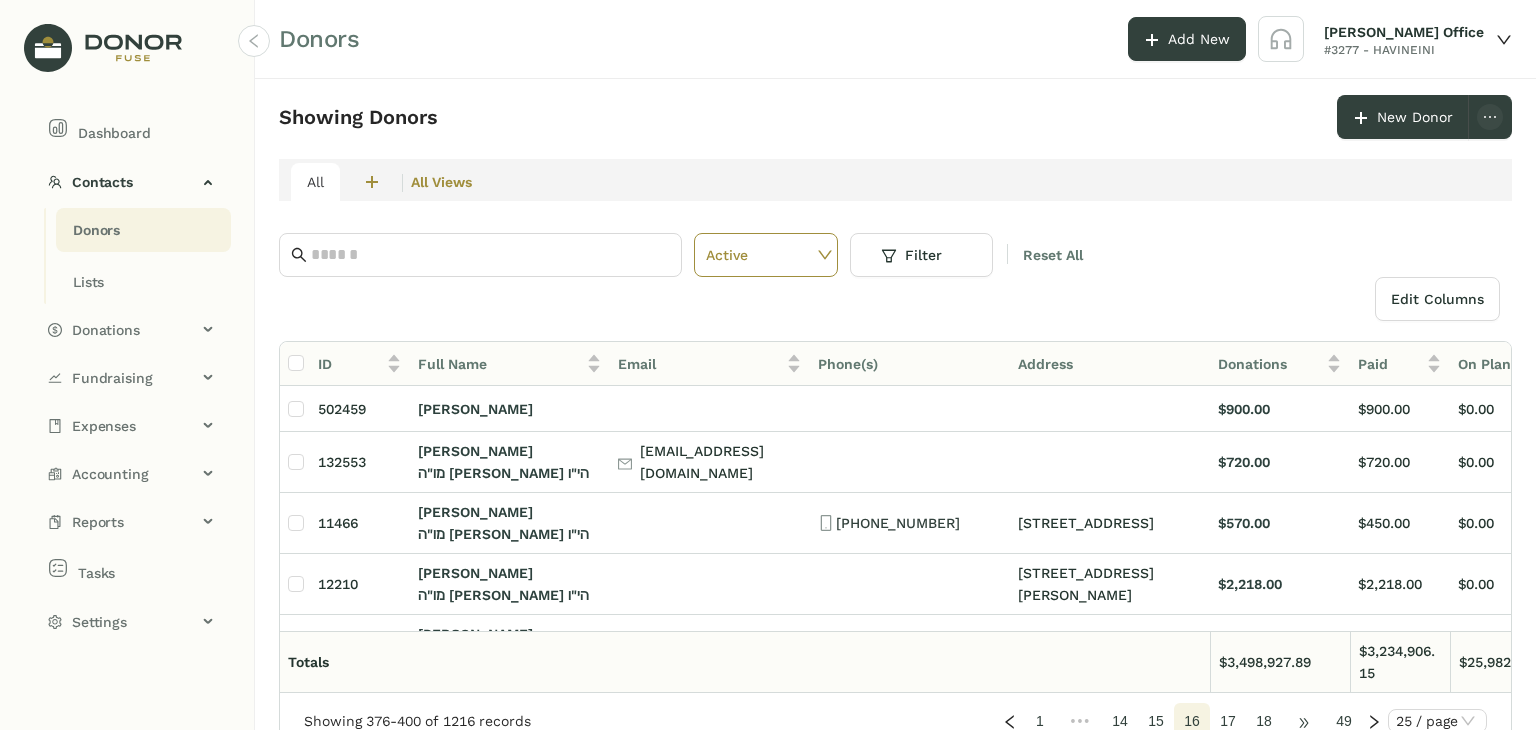 click on "•••" 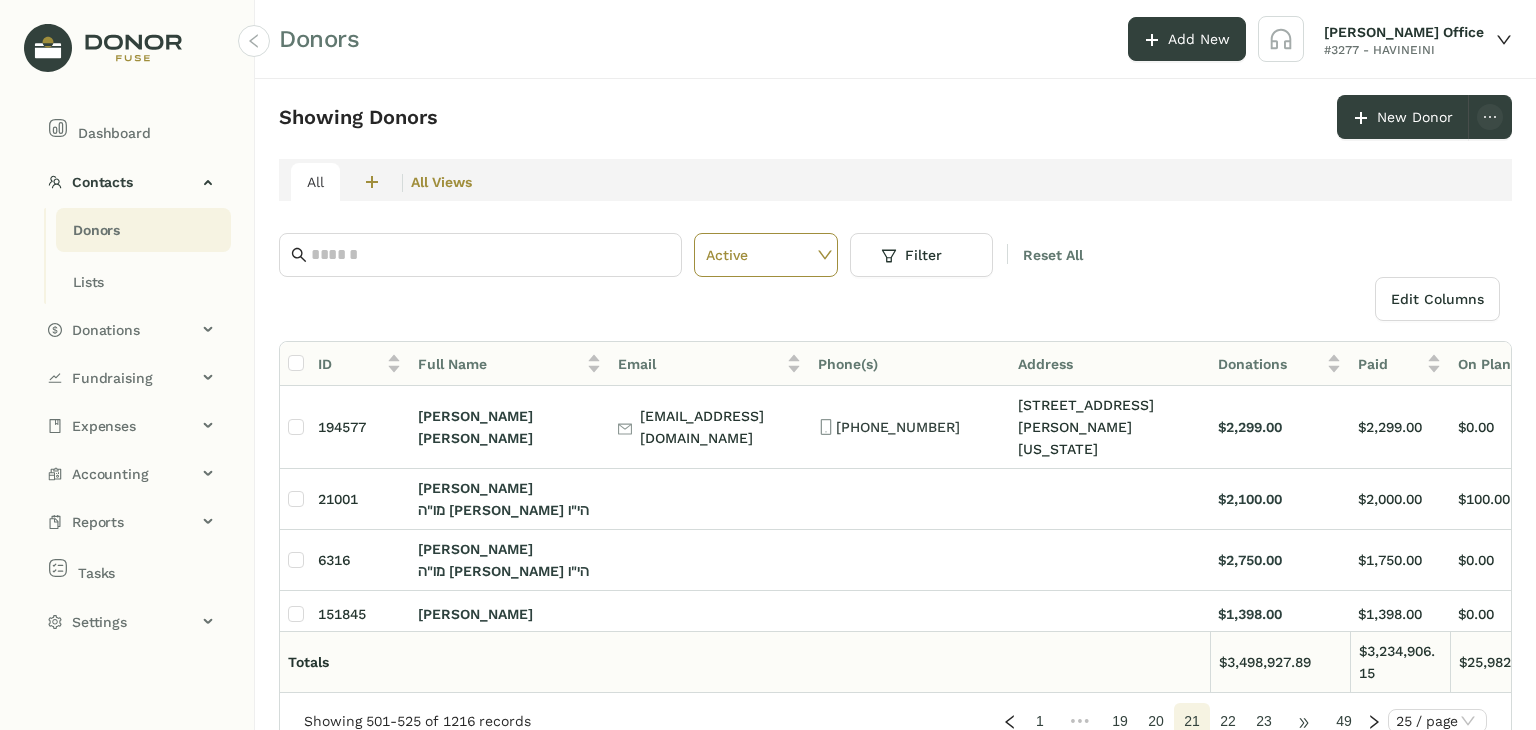click on "•••" 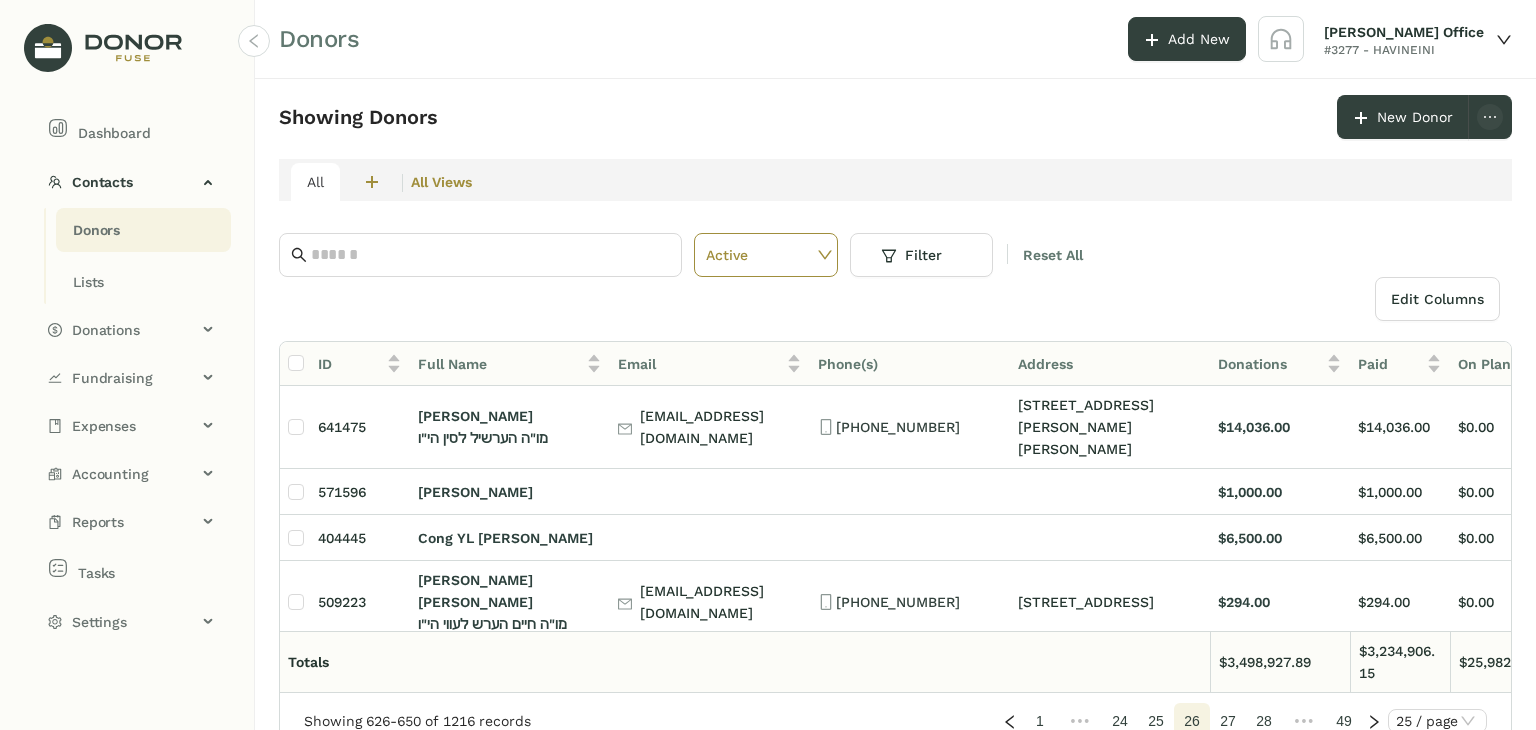 click on "25" 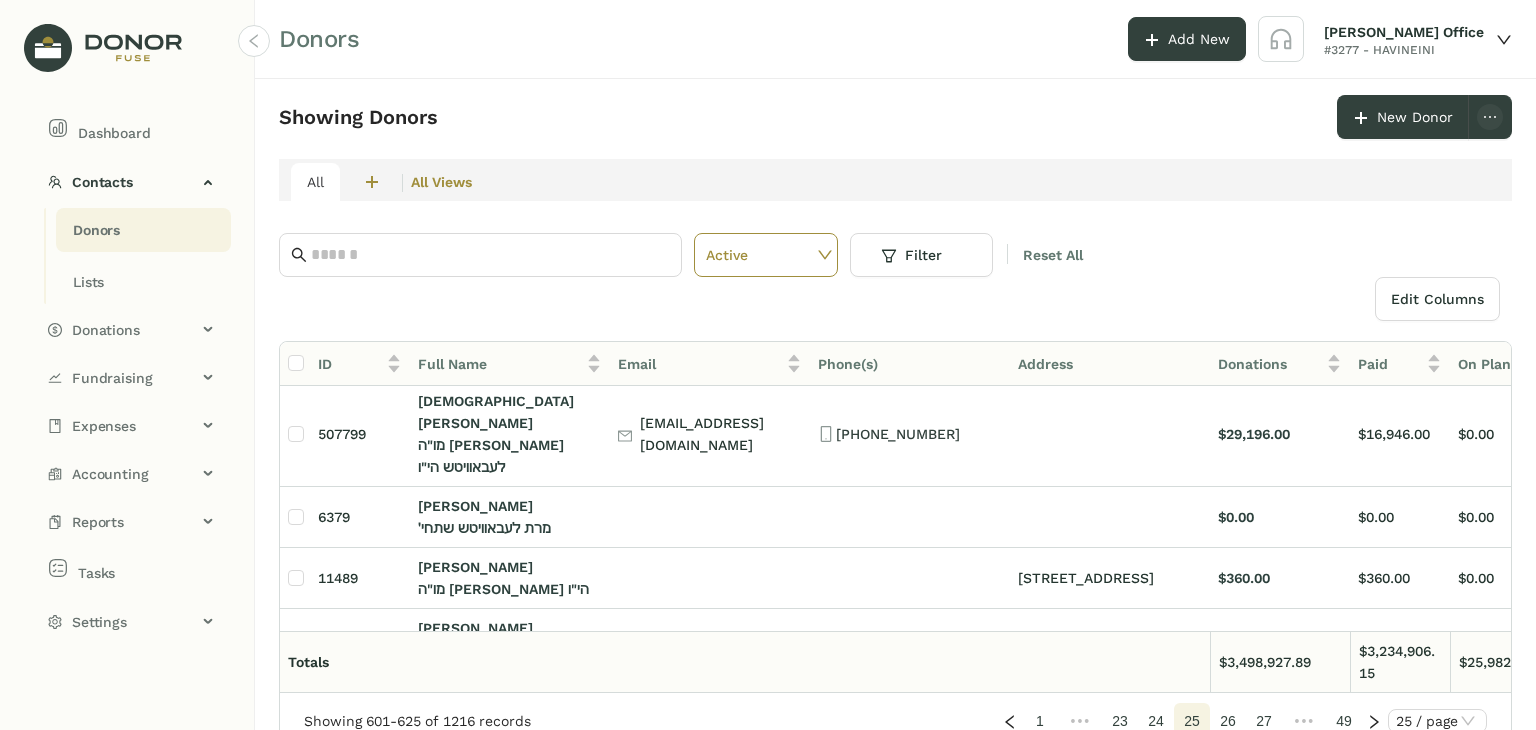 scroll, scrollTop: 500, scrollLeft: 0, axis: vertical 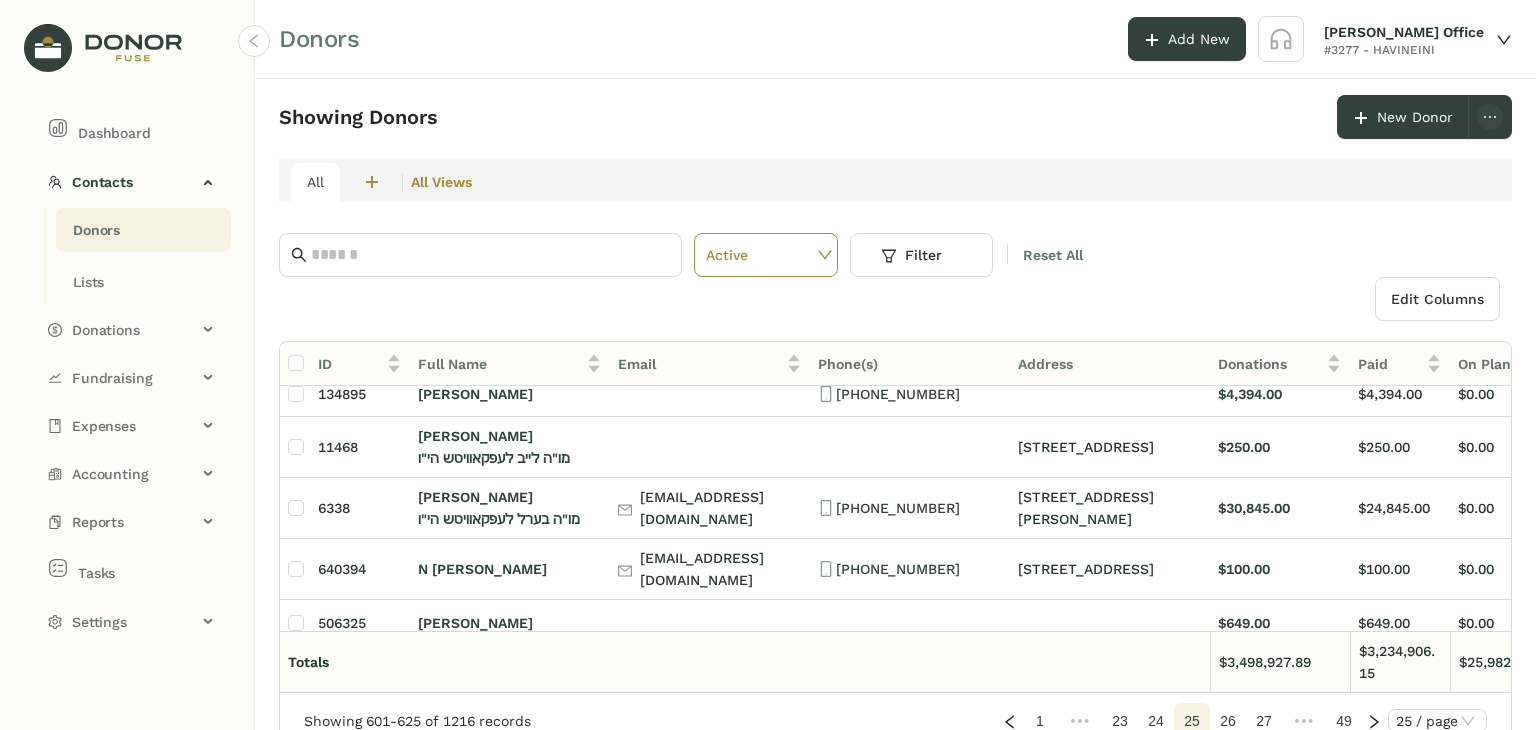 click on "24" 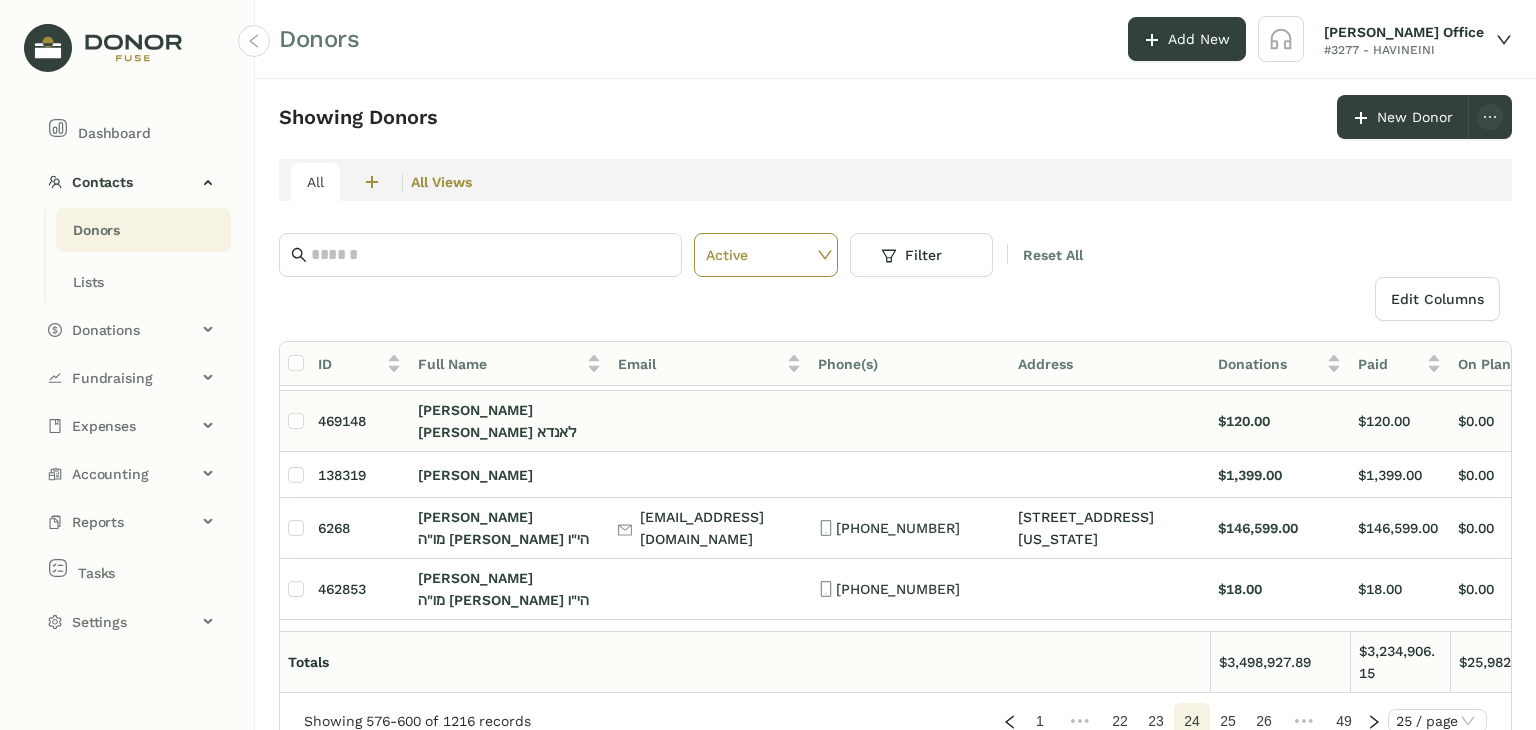 scroll, scrollTop: 800, scrollLeft: 0, axis: vertical 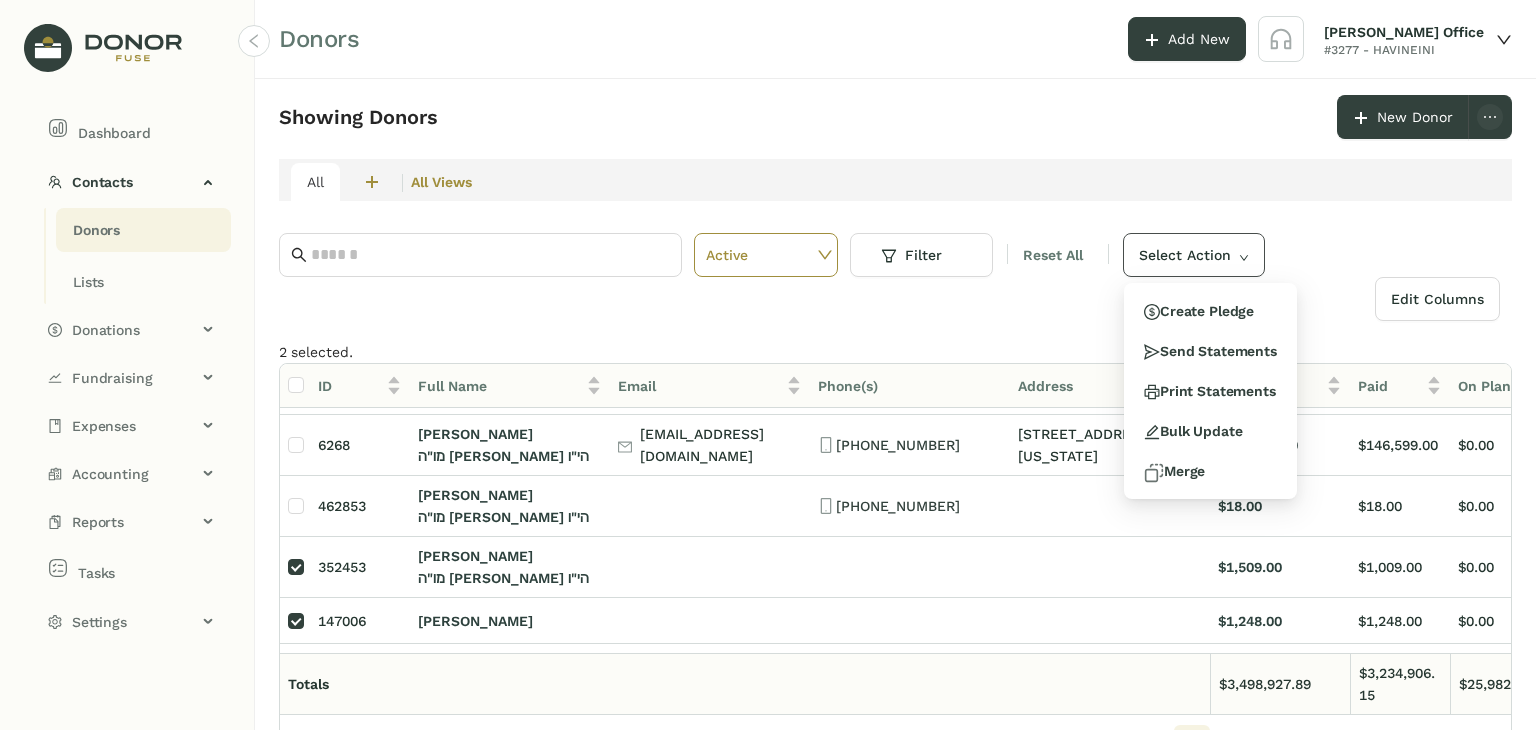 click on "Select Action" 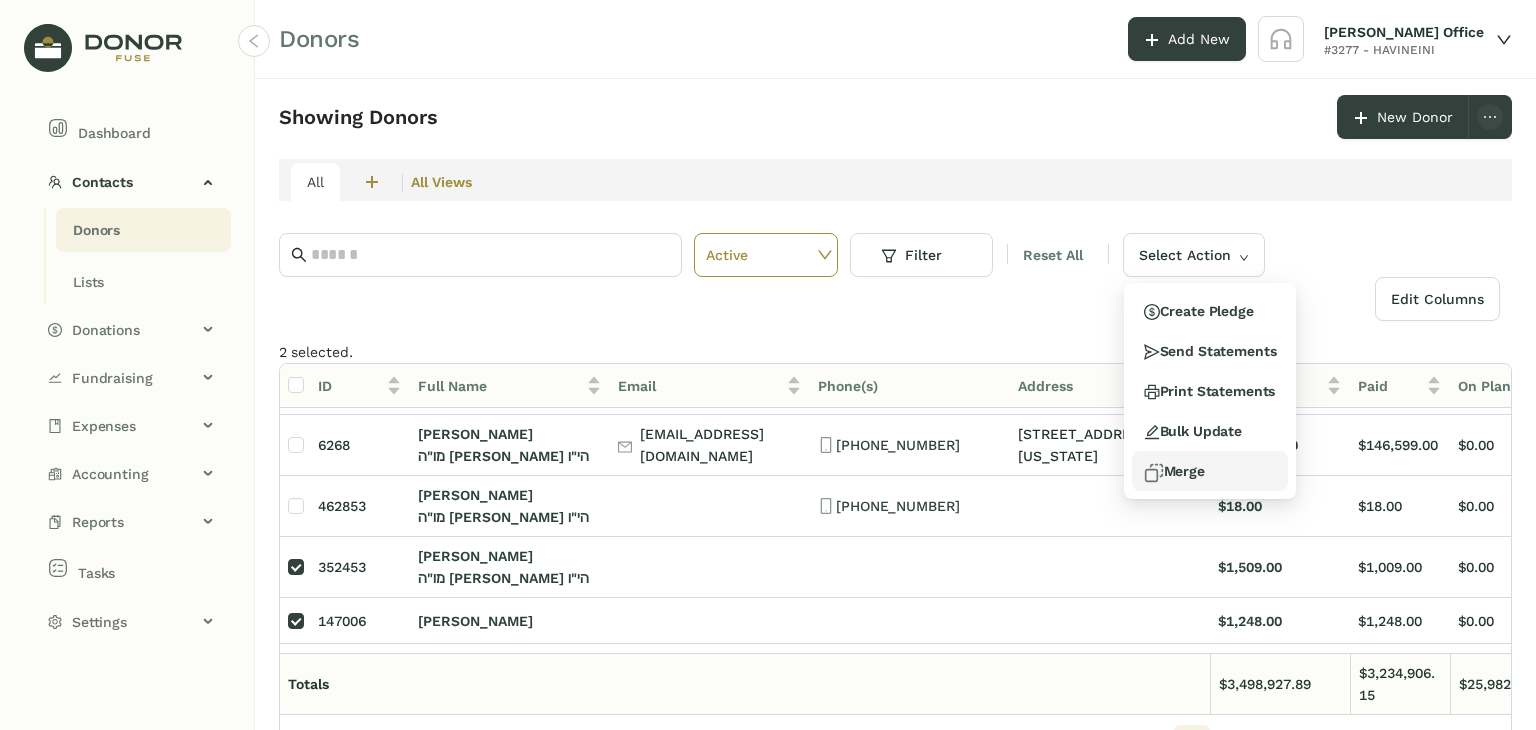 click at bounding box center [1154, 473] 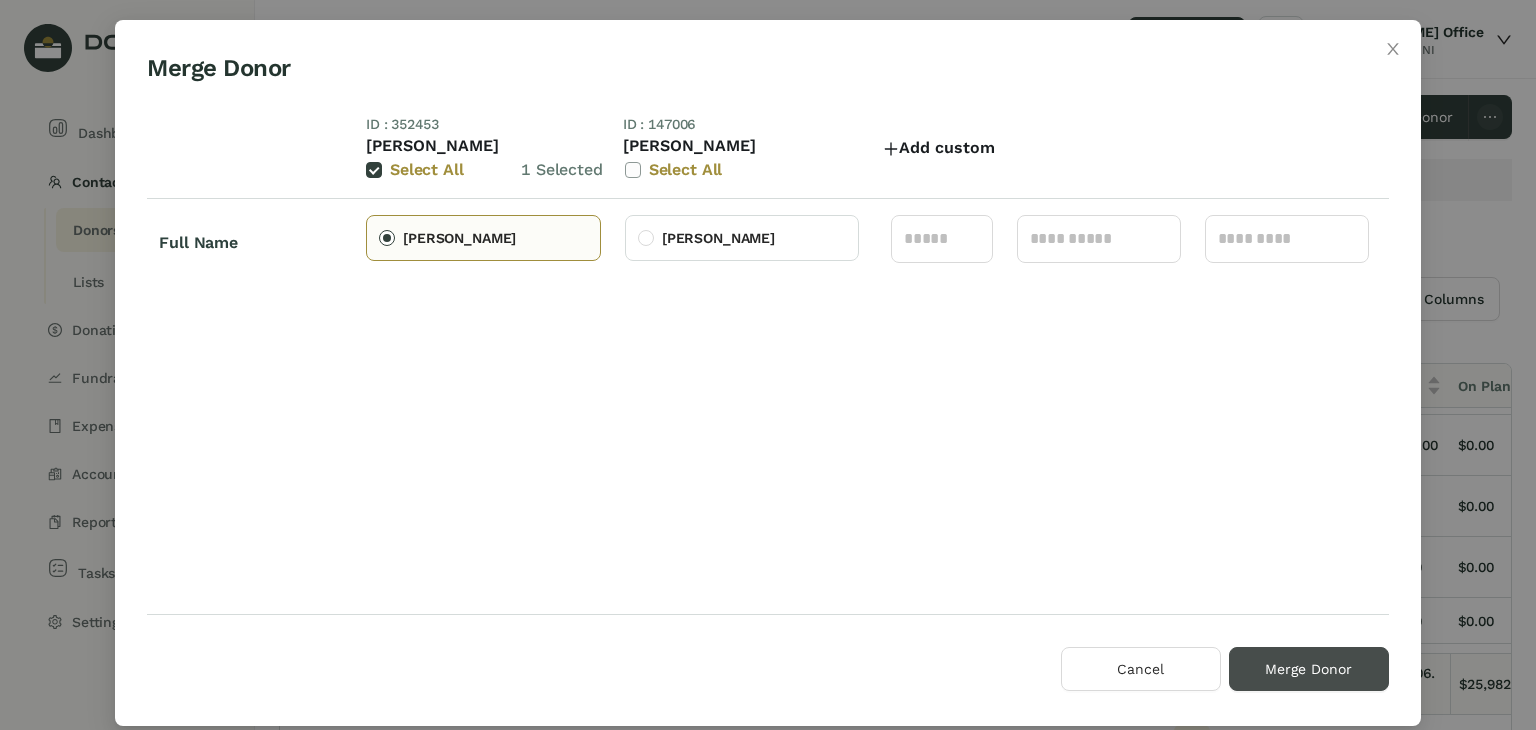 click on "Merge Donor" at bounding box center (1309, 669) 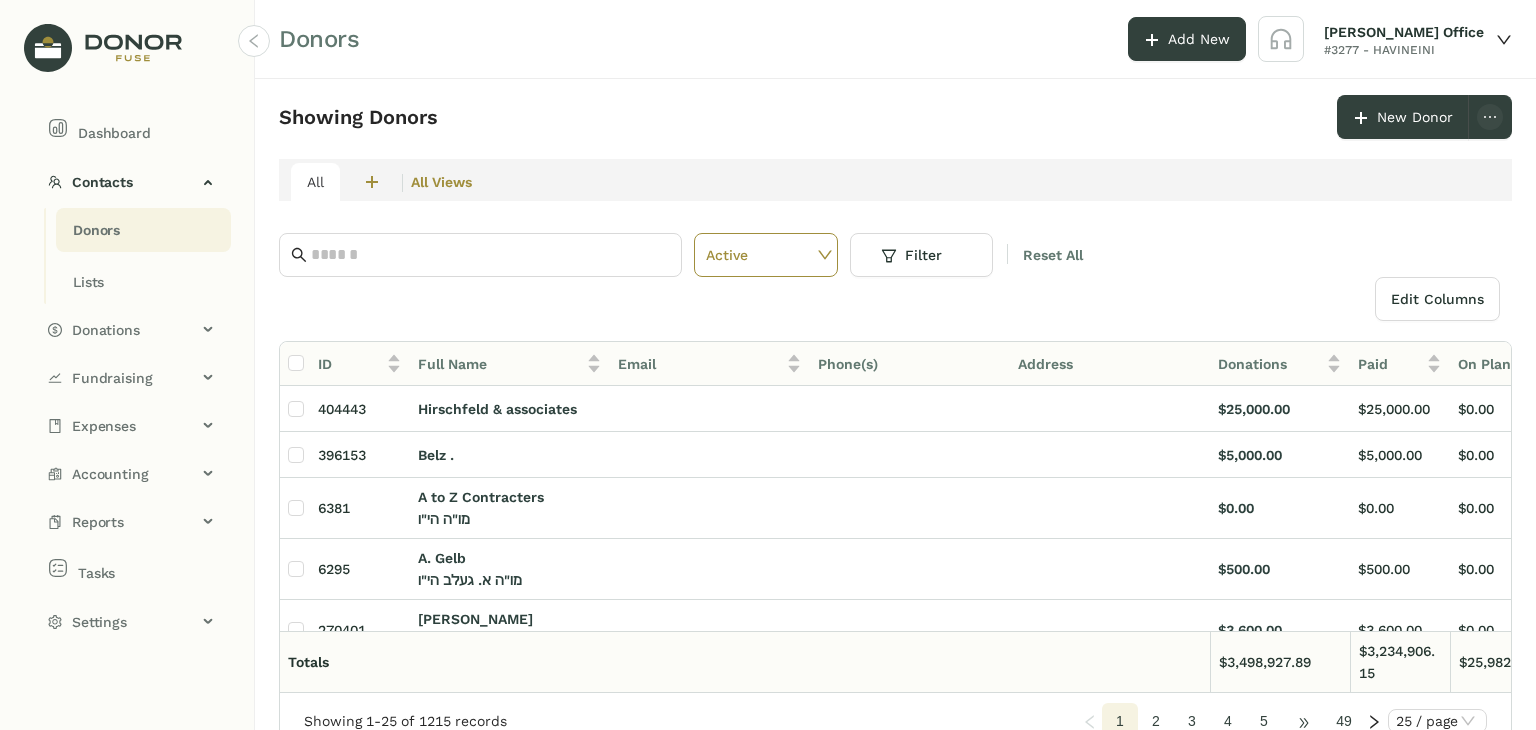 click on "•••" 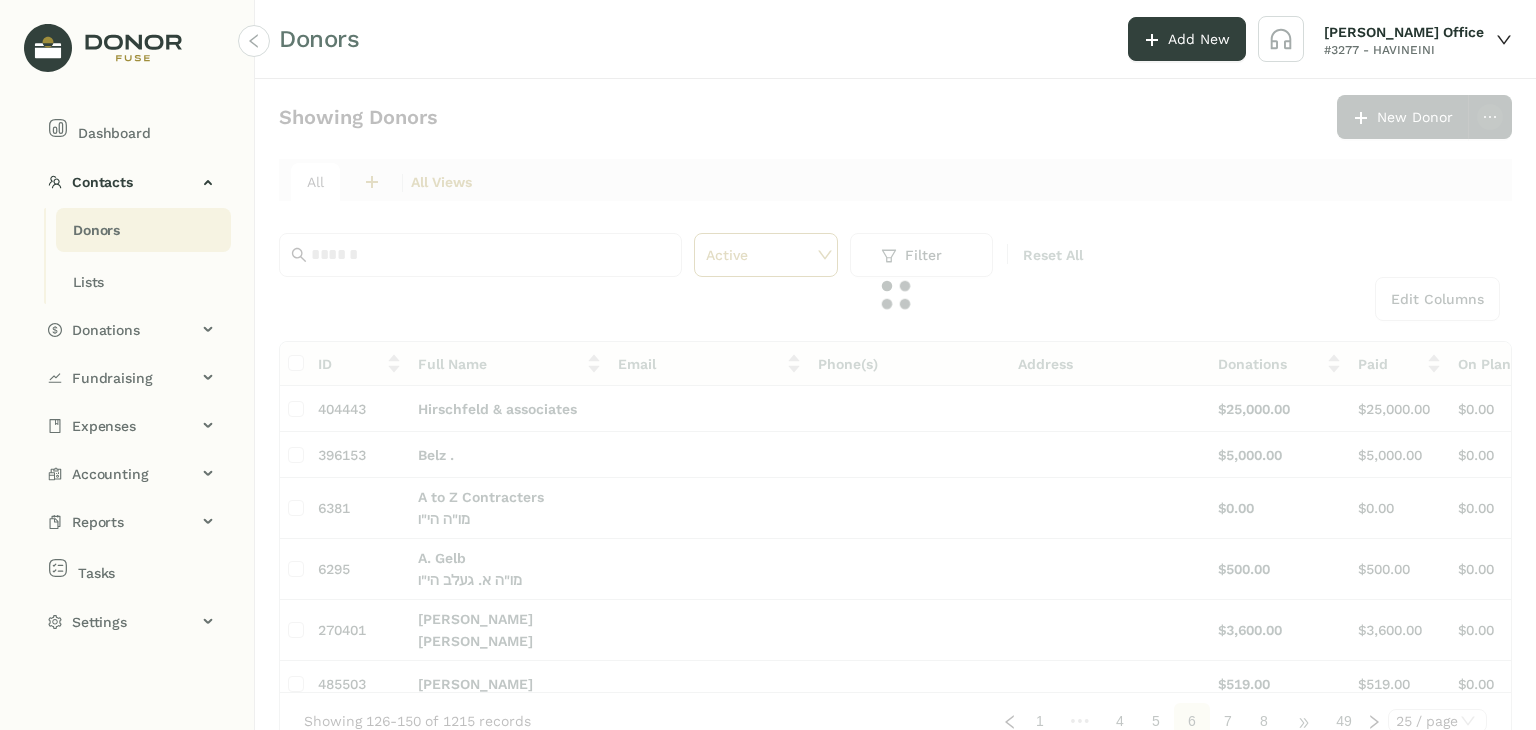 click on "Showing Donors      New Donor   All  2  חברי הבינני  0  מעמדות - חודשי  All Views Active Filter Reset All  Edit Columns
ID  Full Name   Email   Phone(s)   Address   Donations   Paid   On Plan   Open  404443 [PERSON_NAME] &  associates $25,000.00 $25,000.00 $0.00 $0.00 396153 [PERSON_NAME] . $5,000.00 $5,000.00 $0.00 $0.00 6381 A to Z Contracters מו"ה   הי"ו $0.00 $0.00 $0.00 $0.00 6295 [PERSON_NAME] מו"ה א. געלב הי"ו $500.00 $500.00 $0.00 $0.00 270401 [PERSON_NAME] [PERSON_NAME] $3,600.00 $3,600.00 $0.00 $0.00 485503 [PERSON_NAME] $519.00 $519.00 $0.00 $0.00 135067 [PERSON_NAME] [PERSON_NAME][EMAIL_ADDRESS][DOMAIN_NAME] [PHONE_NUMBER] $8,348.00 $8,348.00 $0.00 $0.00 104321 [PERSON_NAME] $500.00 $500.00 $0.00 $0.00 127585 [PERSON_NAME] $550.00 $550.00 $0.00 $0.00 6328 [PERSON_NAME] מו"ה [PERSON_NAME]"ו (845) 662-[GEOGRAPHIC_DATA][STREET_ADDRESS] $36.00 $36.00 $0.00 $0.00 [STREET_ADDRESS][GEOGRAPHIC_DATA] [PERSON_NAME] מו"ה יואל אפפעל הי"ו [PHONE_NUMBER] [STREET_ADDRESS] $100.00 $100.00 $0.00 $0.00 1" 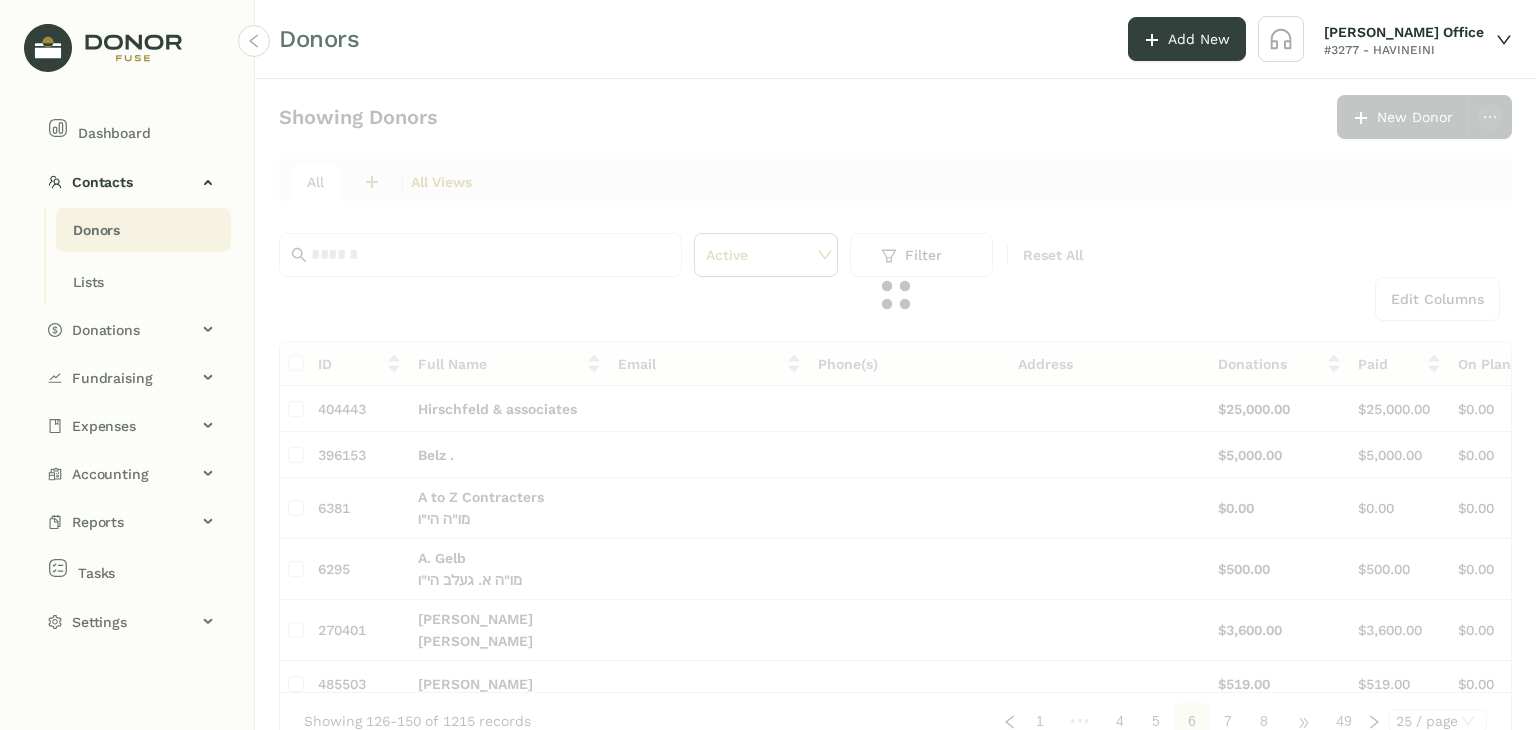 click on "•••" 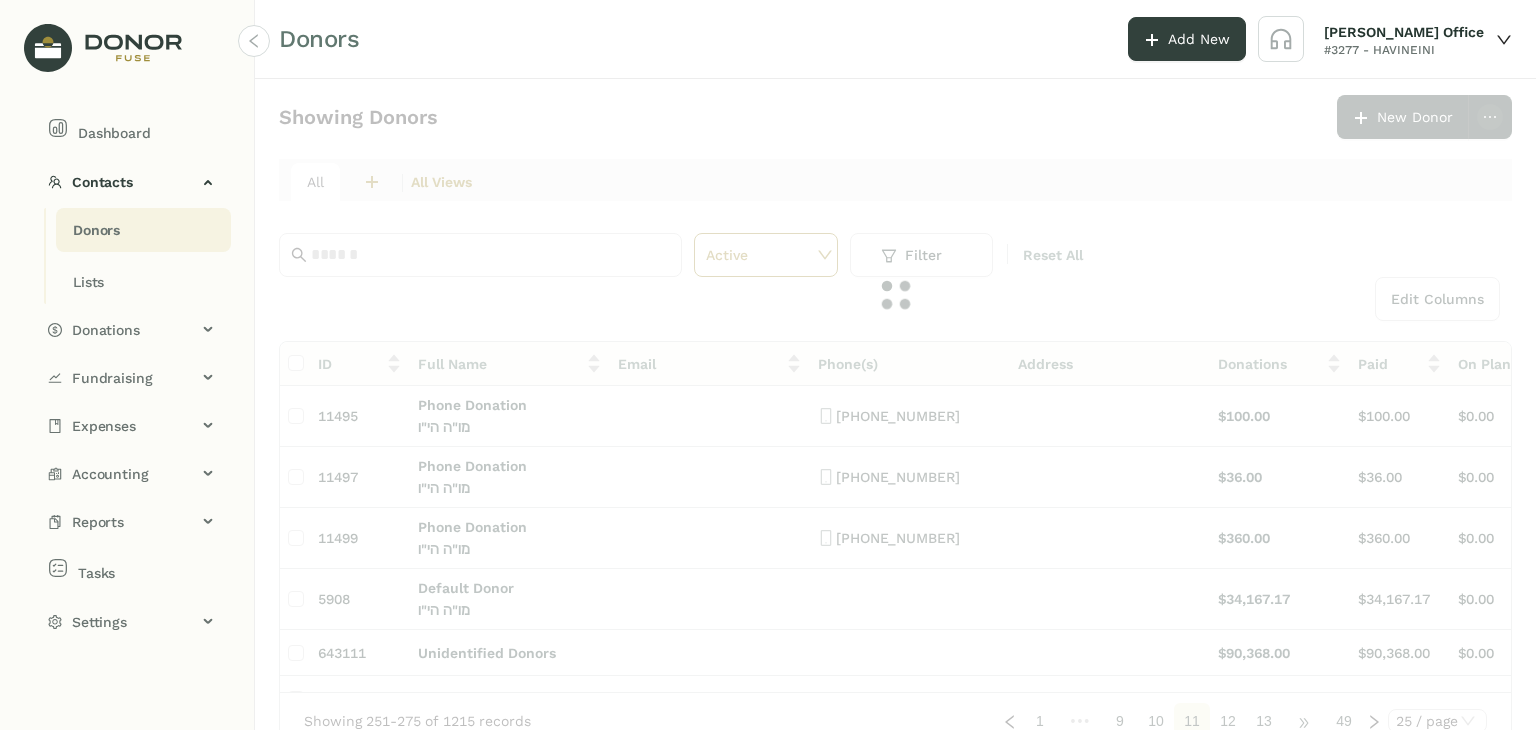 click on "Showing Donors      New Donor   All  2  חברי הבינני  0  מעמדות - חודשי  All Views Active Filter Reset All  Edit Columns
ID  Full Name   Email   Phone(s)   Address   Donations   Paid   On Plan   Open  11495 Phone Donation מו"ה   הי"ו [PHONE_NUMBER] $100.00 $100.00 $0.00 $0.00 11497 Phone Donation מו"ה   הי"ו [PHONE_NUMBER] $36.00 $36.00 $0.00 $0.00 11499 Phone Donation מו"ה   הי"ו [PHONE_NUMBER] $360.00 $360.00 $0.00 $0.00 5908 Default Donor מו"ה   הי"ו $34,167.17 $34,167.17 $0.00 $0.00 643111 Unidentified Donors $90,368.00 $90,368.00 $0.00 $0.00 152113 [PERSON_NAME] $1,050.00 $1,050.00 $0.00 $0.00 472580 [PERSON_NAME] $1,000.00 $1,000.00 $0.00 $0.00 639739 [PERSON_NAME] מו"ה [PERSON_NAME] הי"ו [EMAIL_ADDRESS][DOMAIN_NAME] [PHONE_NUMBER] [STREET_ADDRESS] $1,020.00 $1,020.00 $0.00 $0.00 [STREET_ADDRESS][GEOGRAPHIC_DATA][PERSON_NAME] מו"ה [PERSON_NAME] הי"ו [PHONE_NUMBER] $0.00" 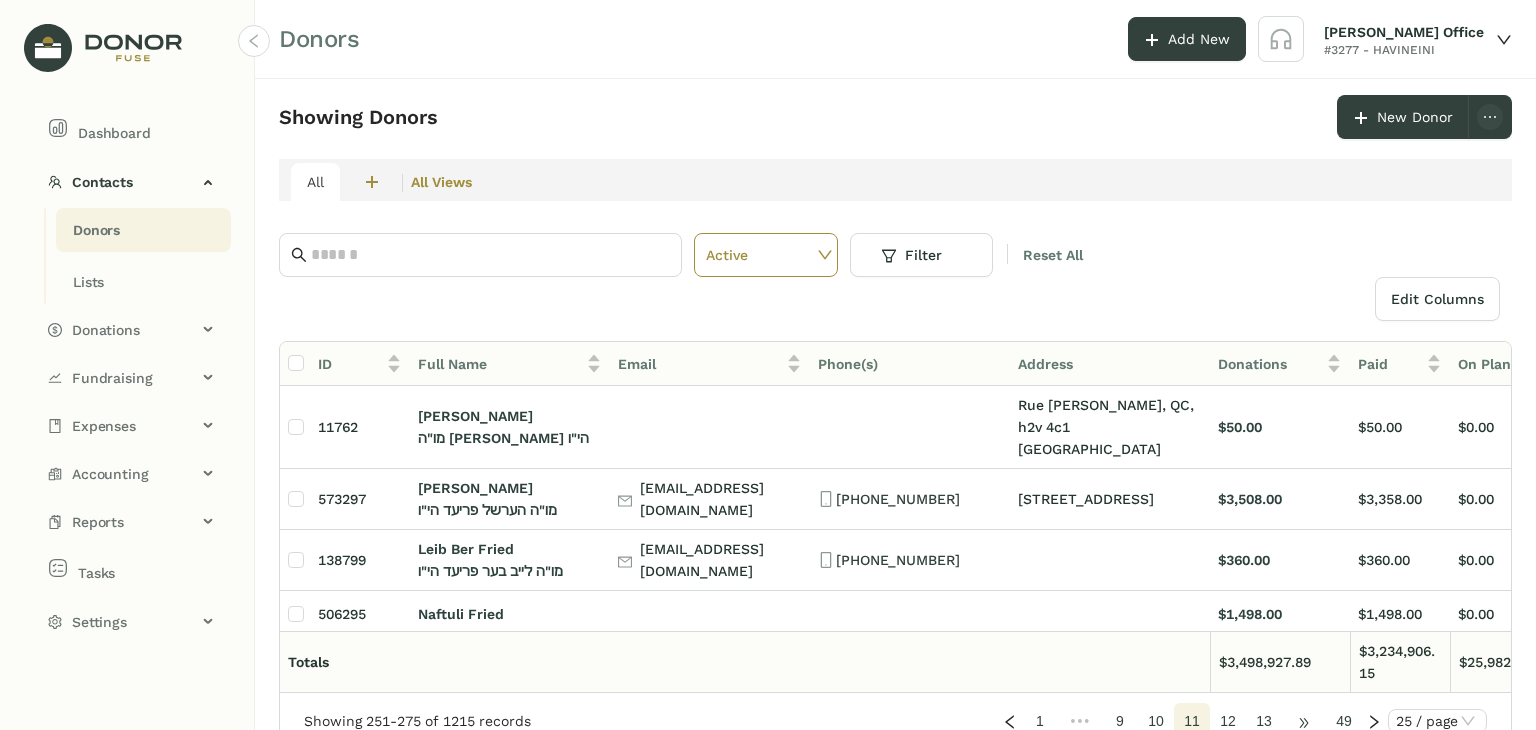click on "•••" 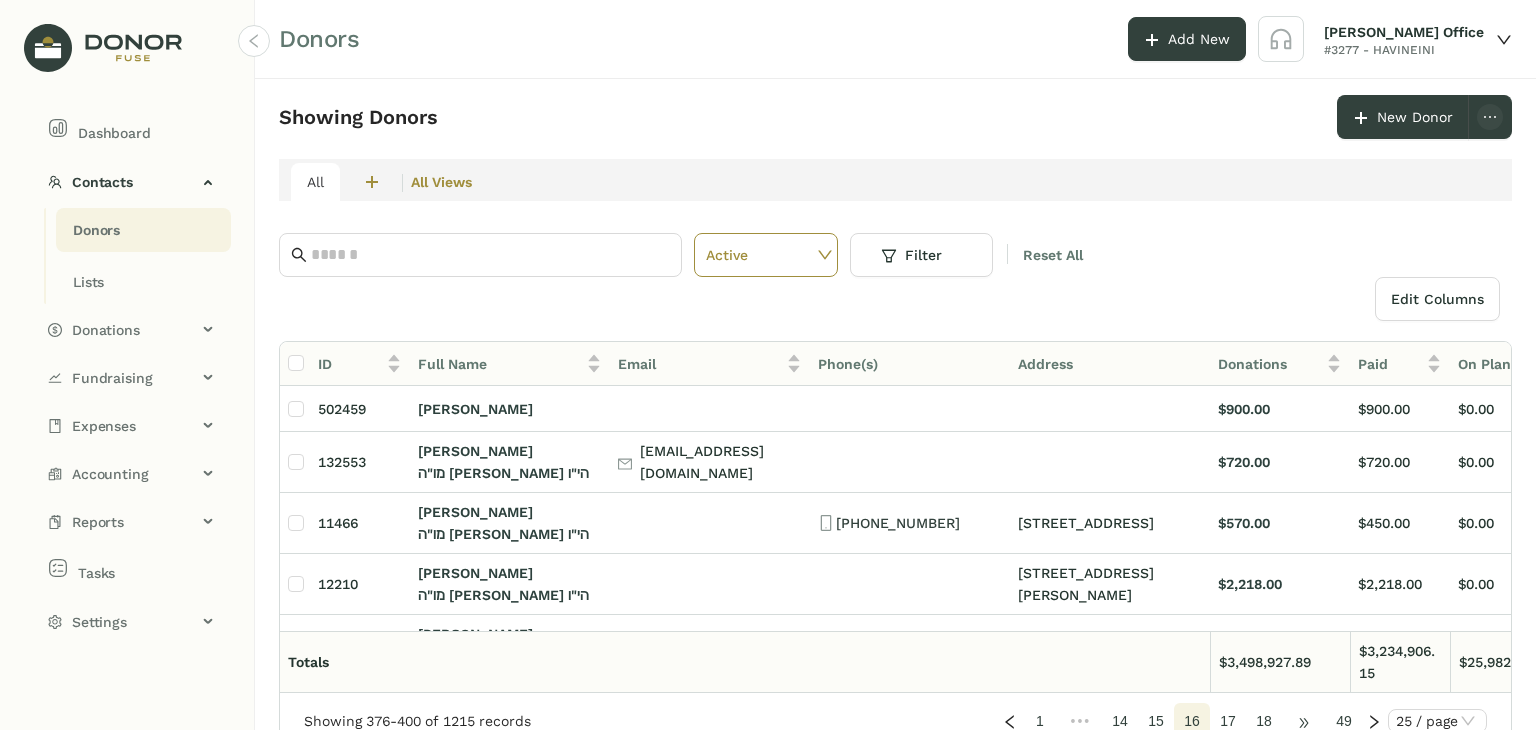 click on "•••" 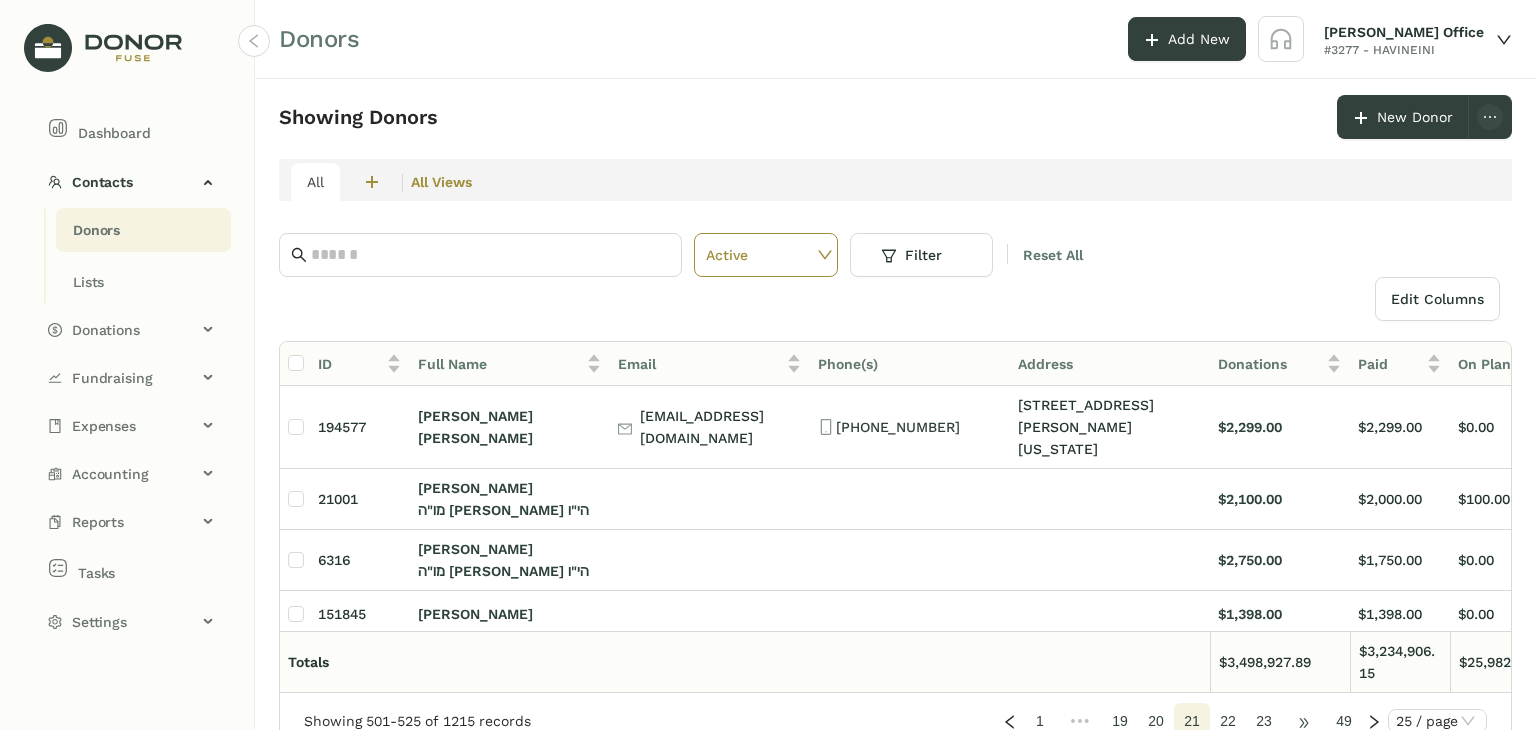 click on "•••" 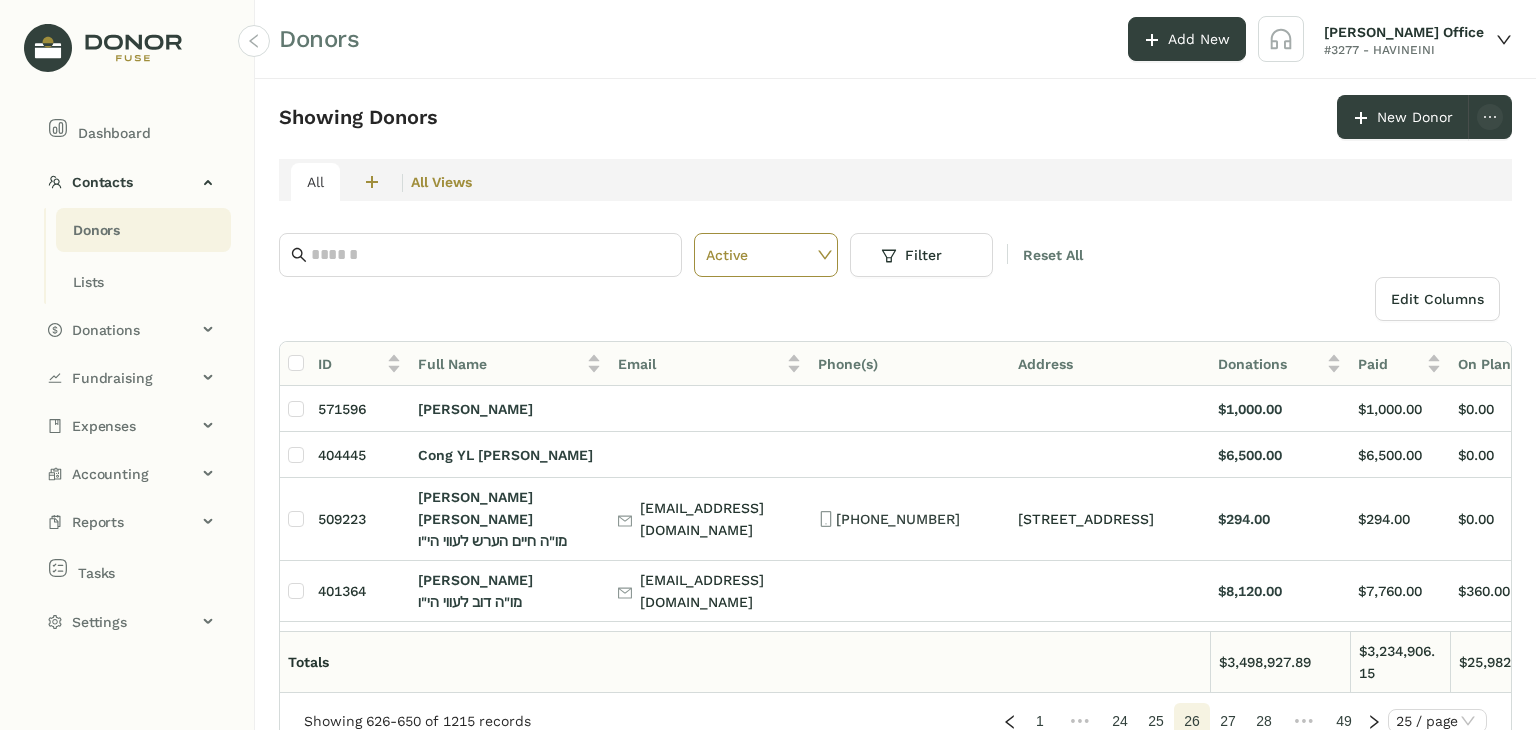 click on "24" 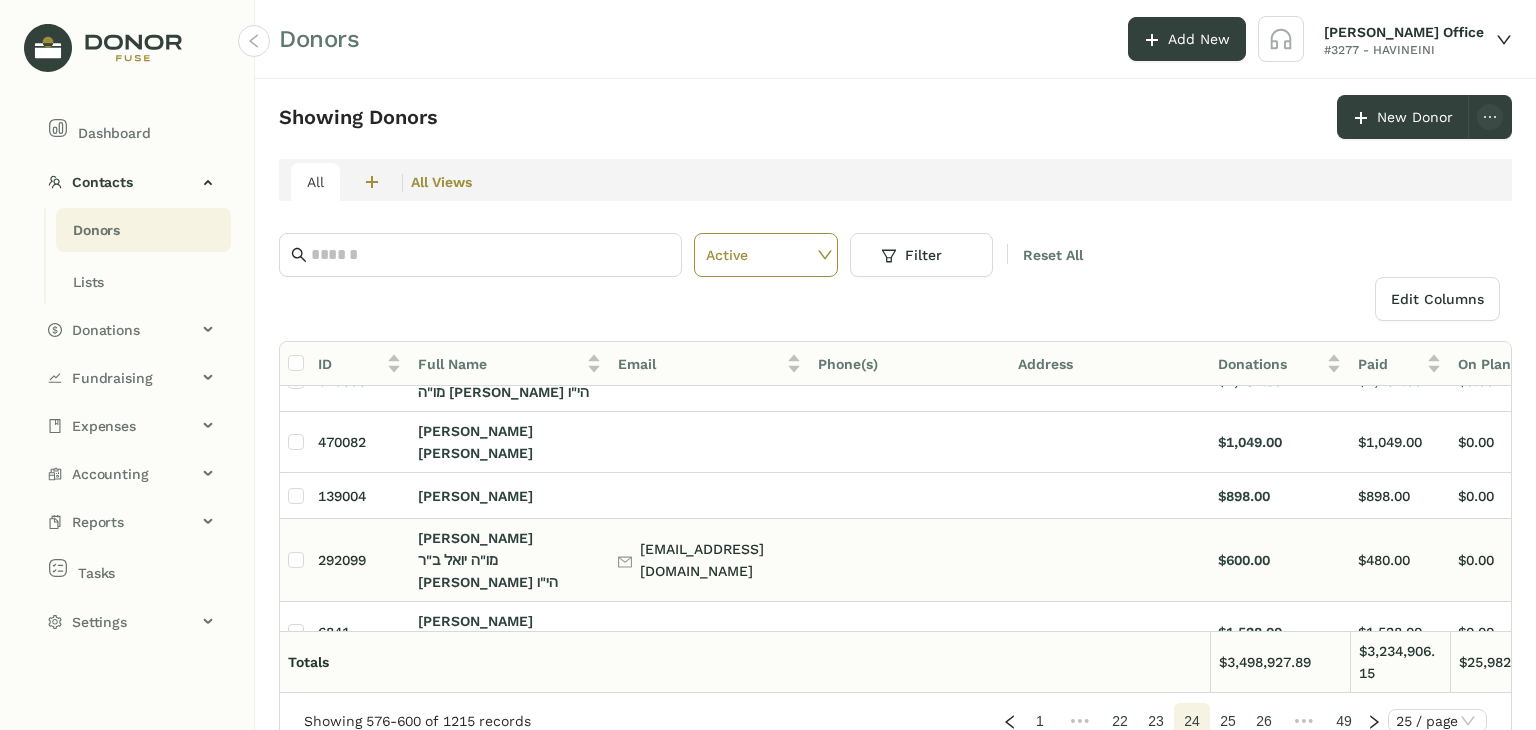 scroll, scrollTop: 1064, scrollLeft: 0, axis: vertical 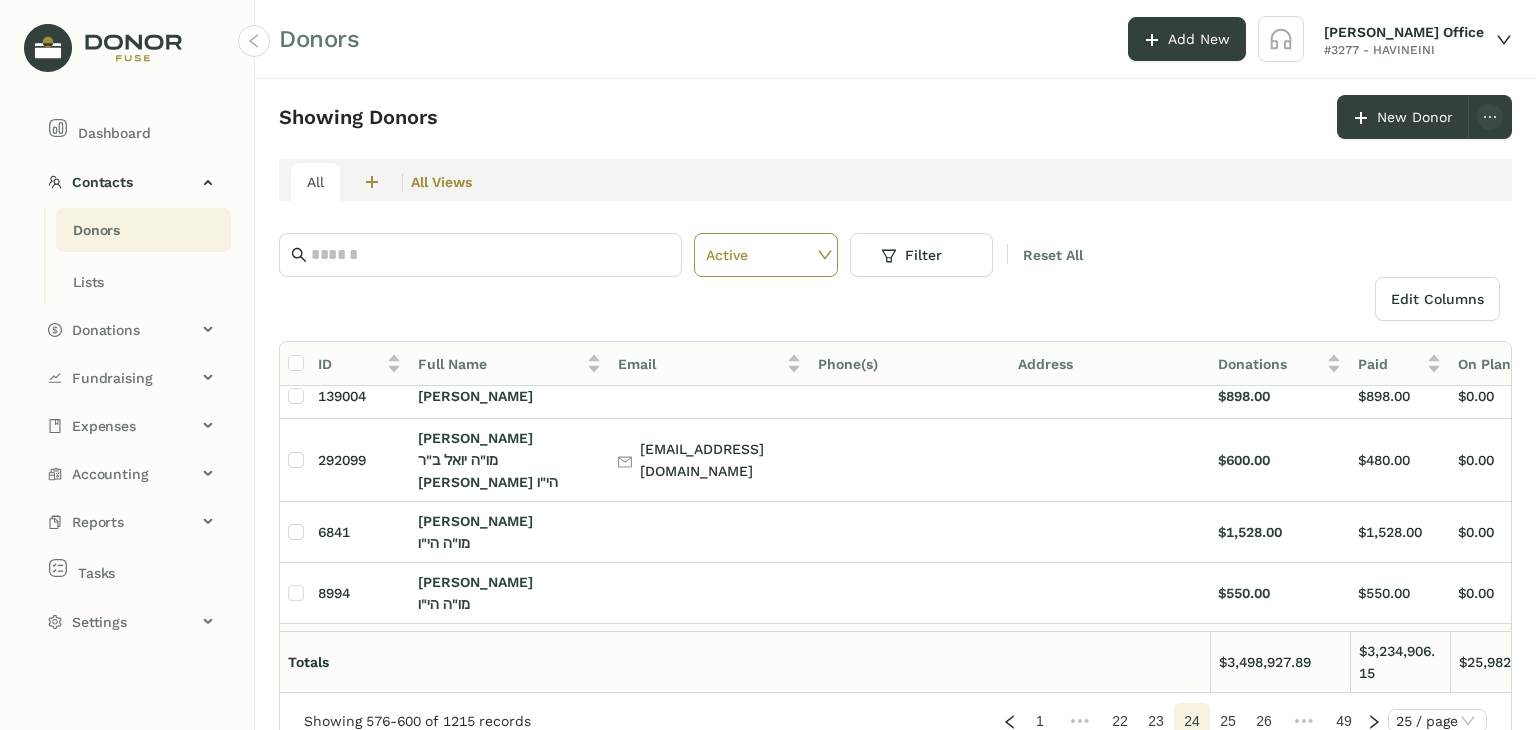 click on "[PERSON_NAME]" 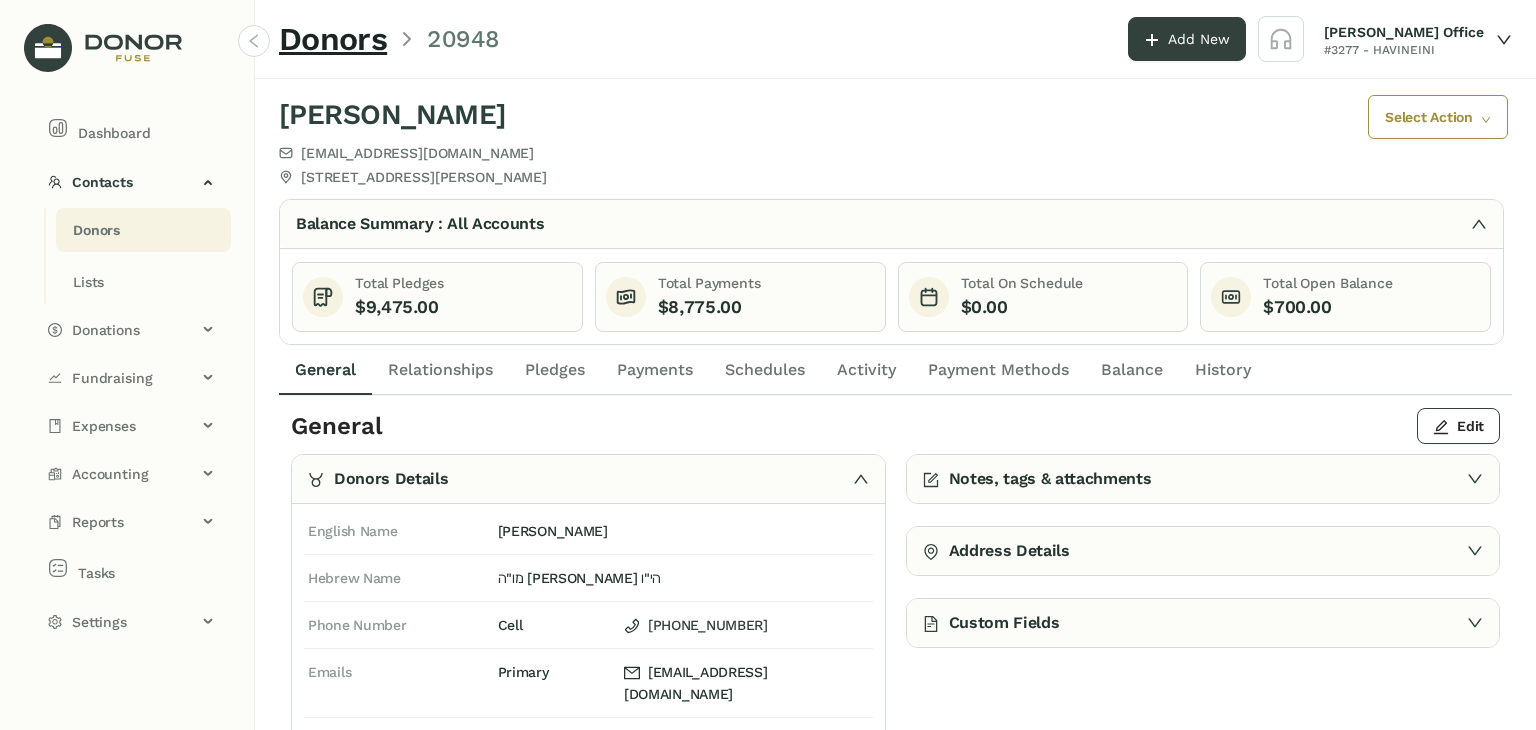 click on "Payments" 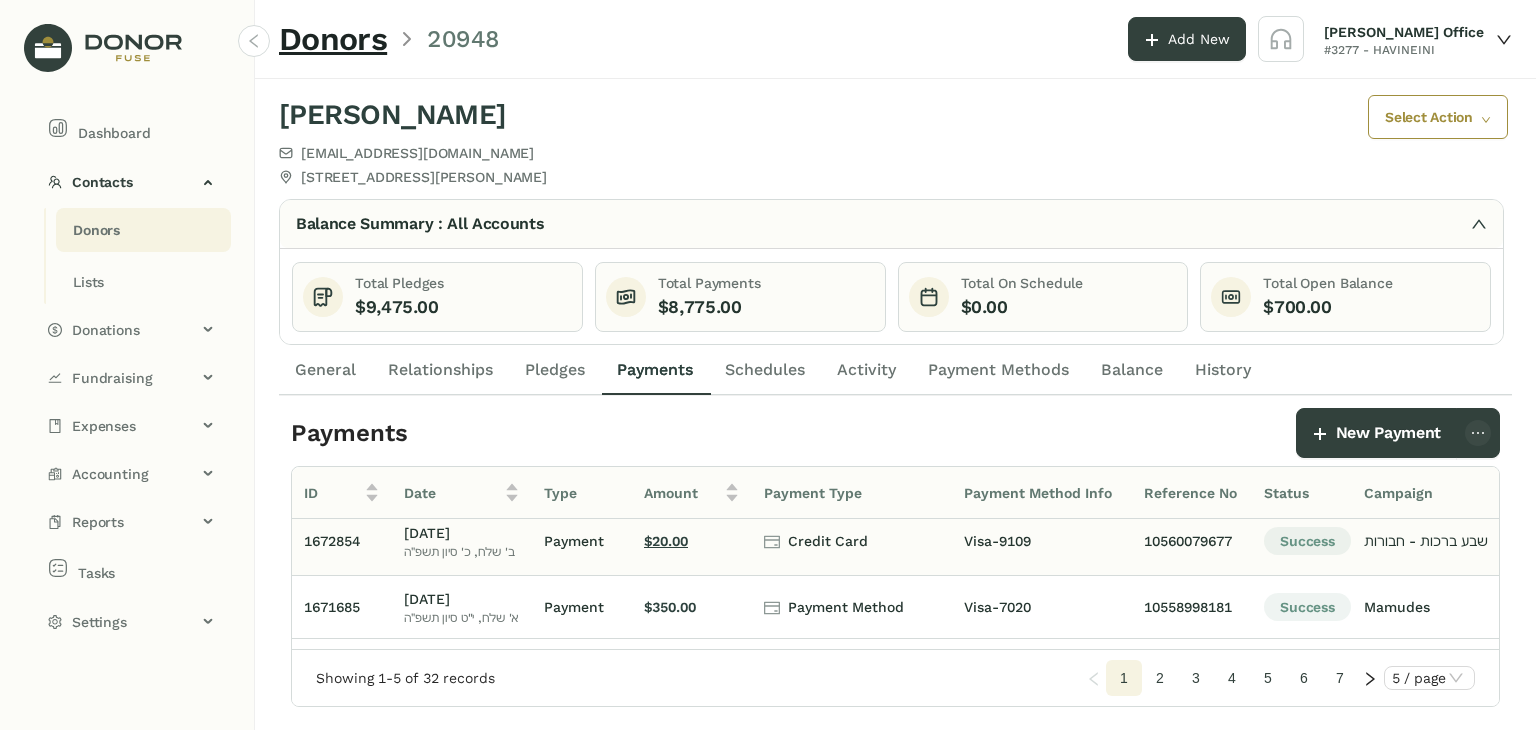 scroll, scrollTop: 0, scrollLeft: 0, axis: both 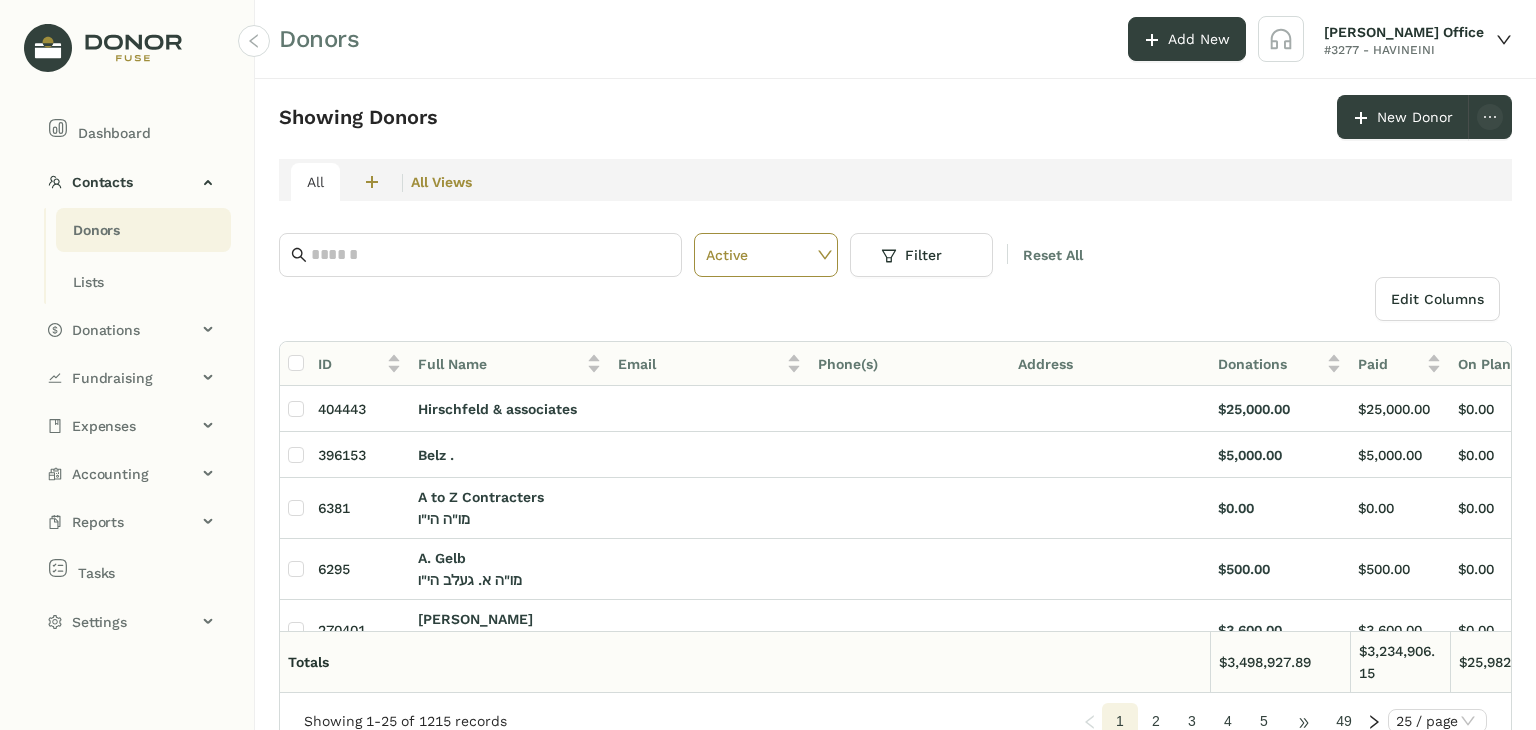 click on "•••" 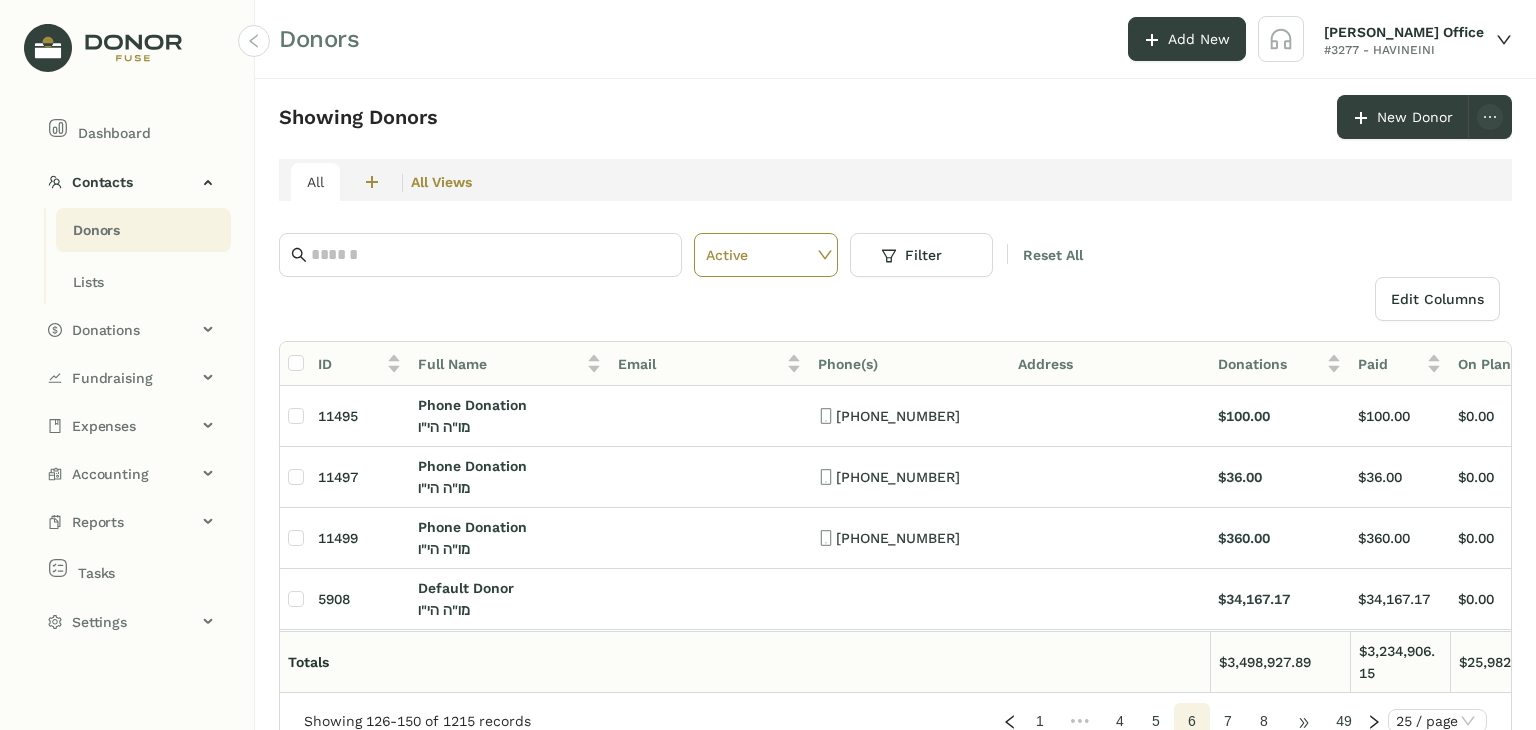 click on "•••" 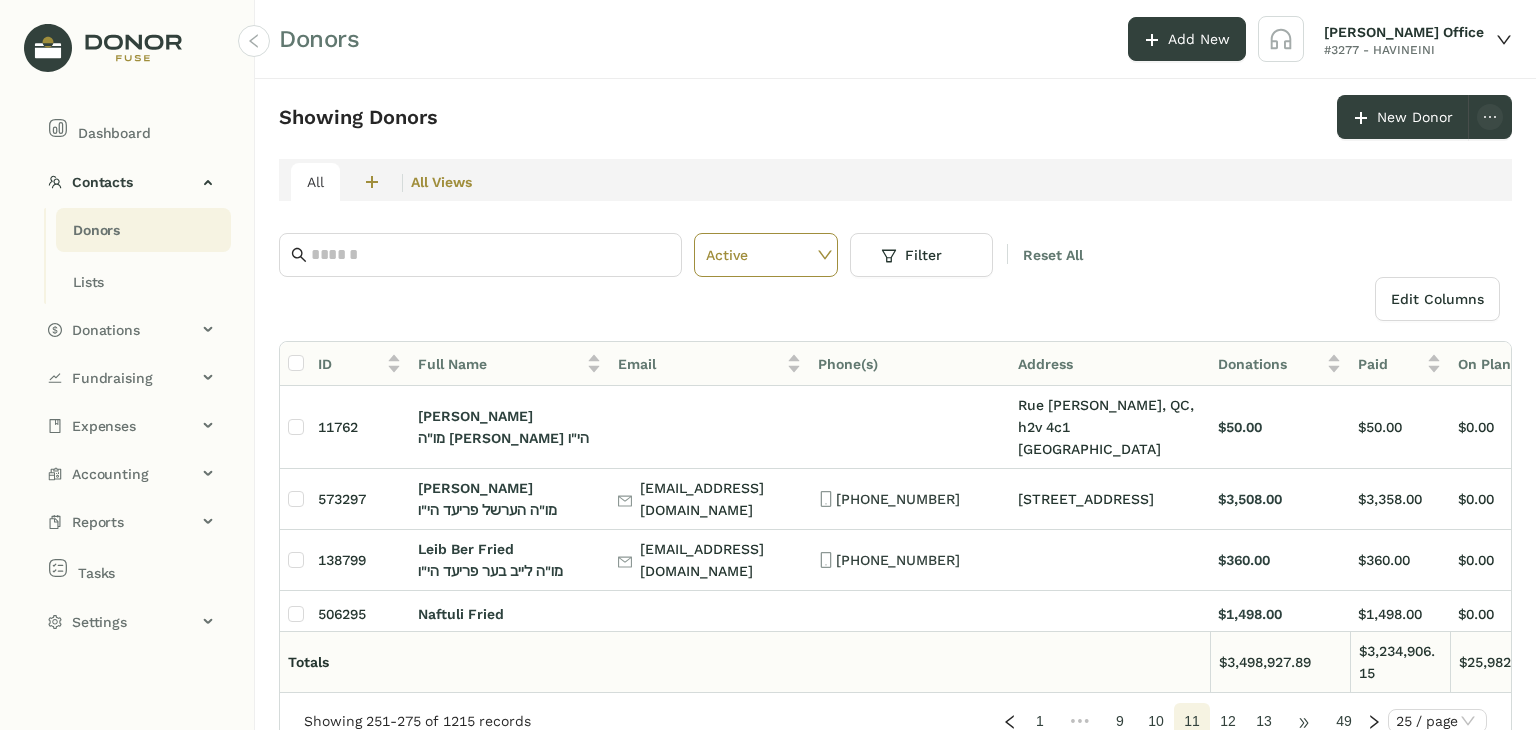 click on "•••" 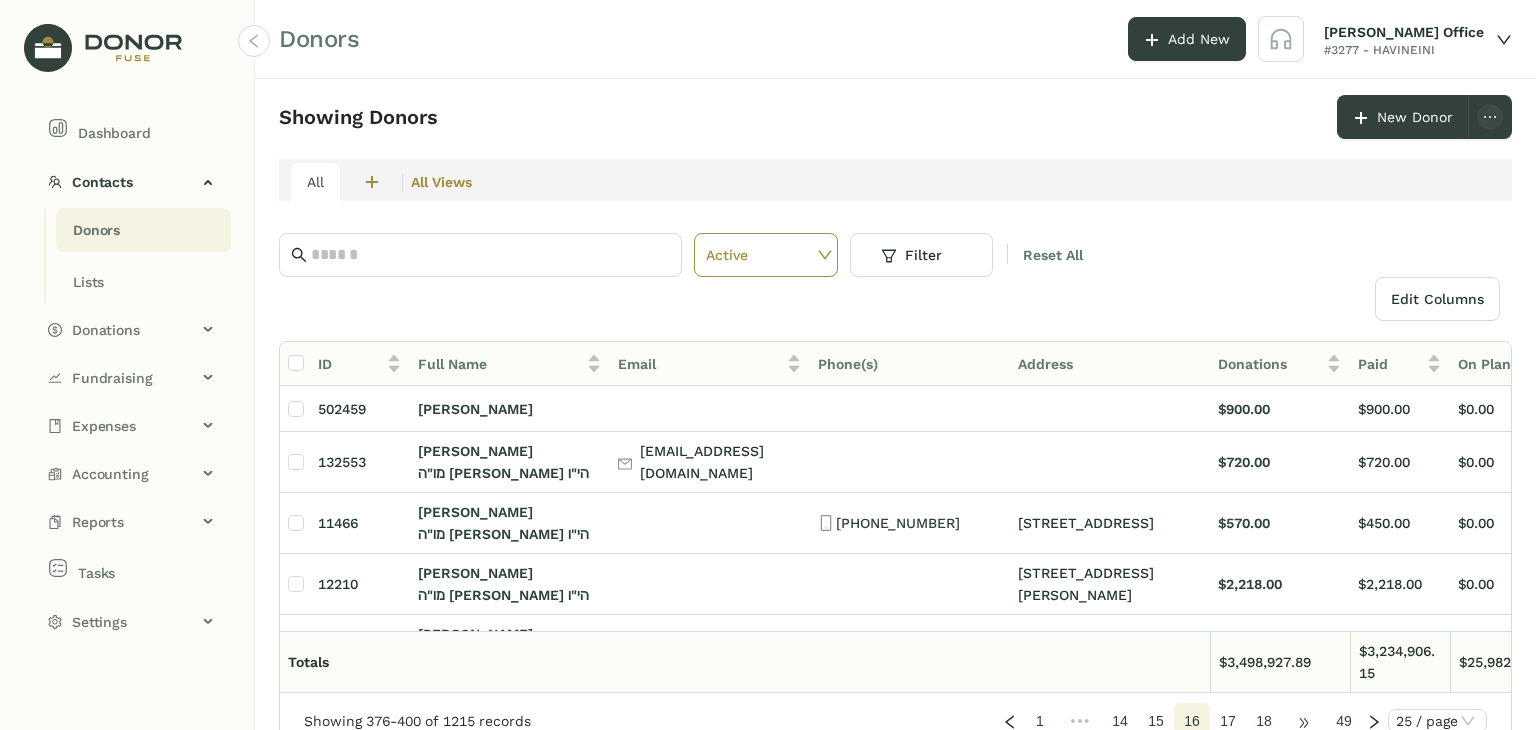 click on "•••" 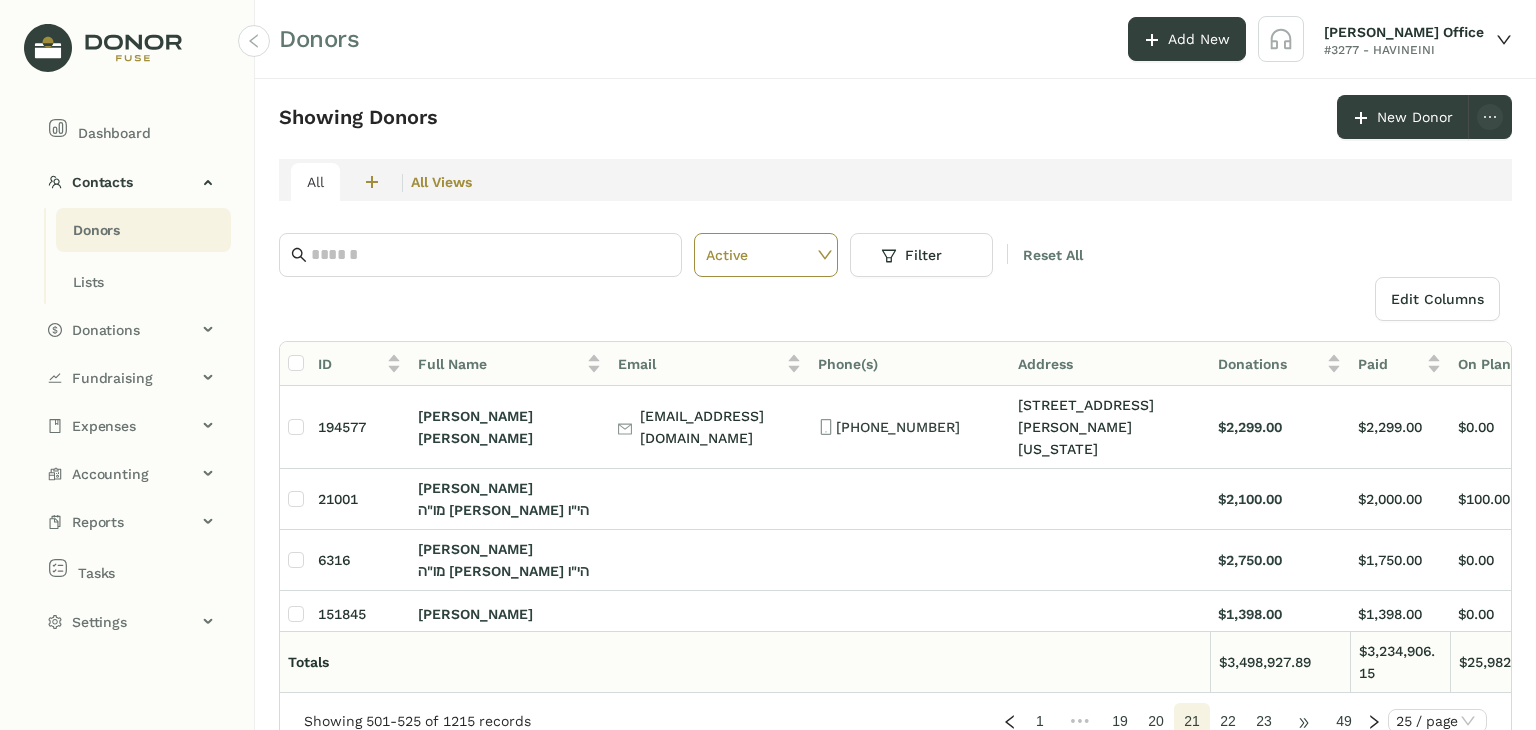 click on "•••" 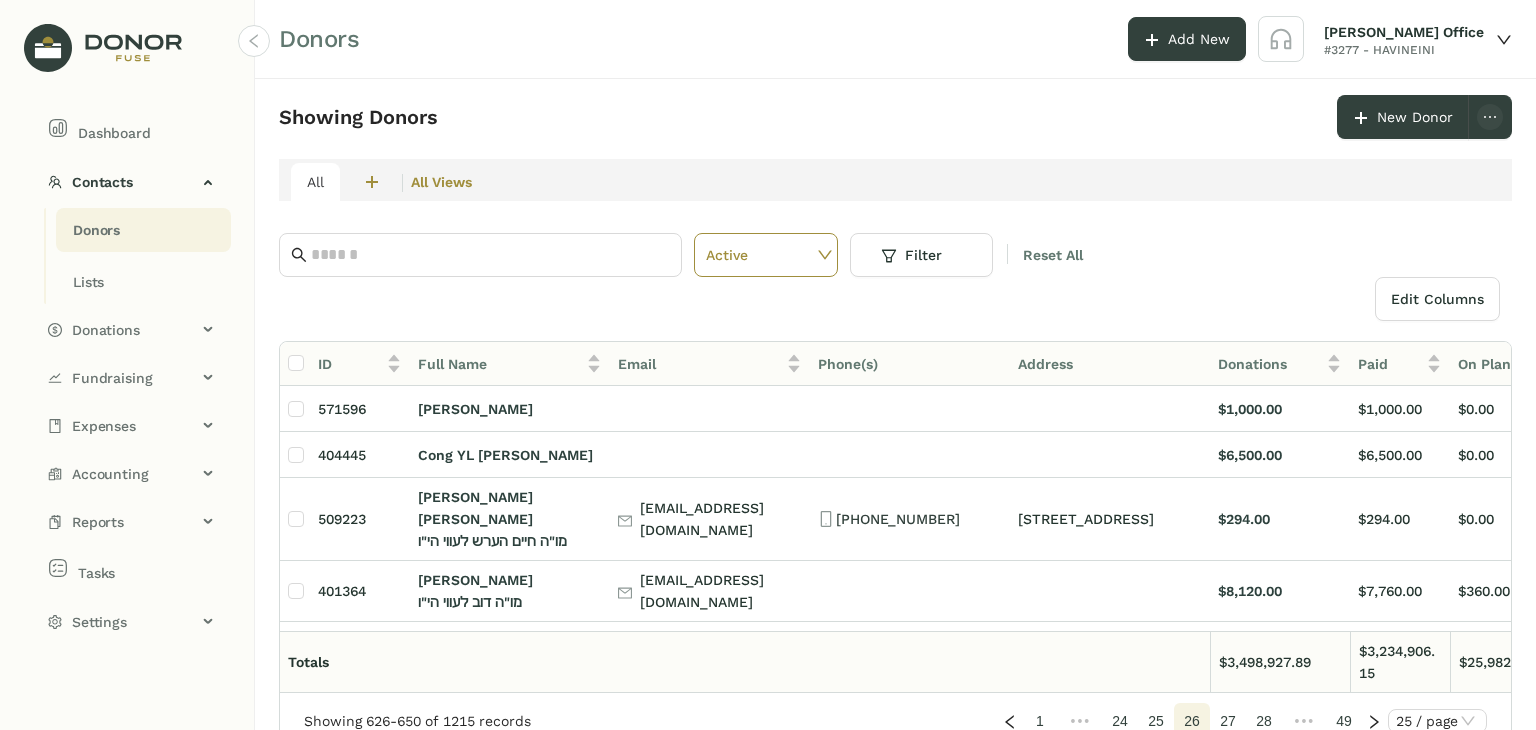 click on "24" 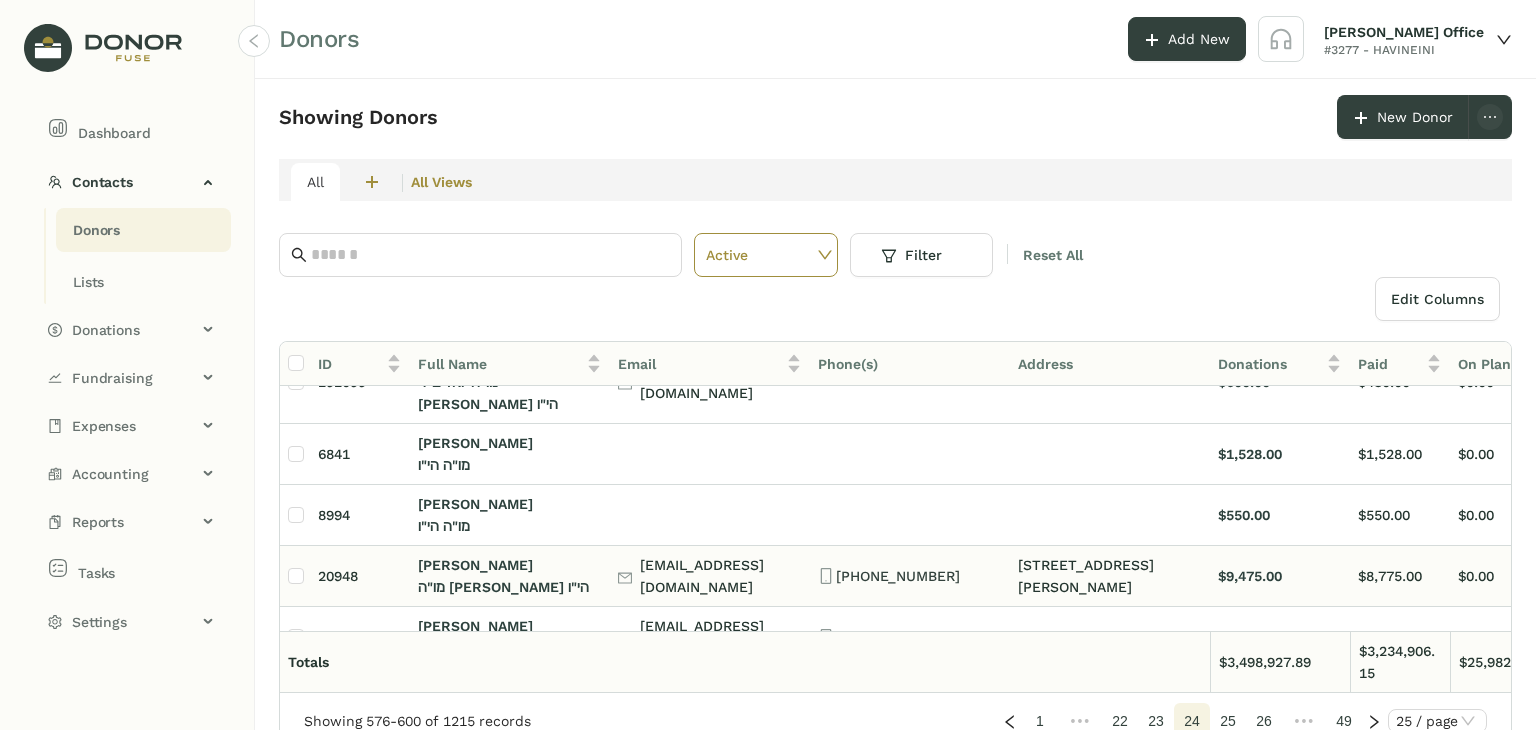 scroll, scrollTop: 1164, scrollLeft: 0, axis: vertical 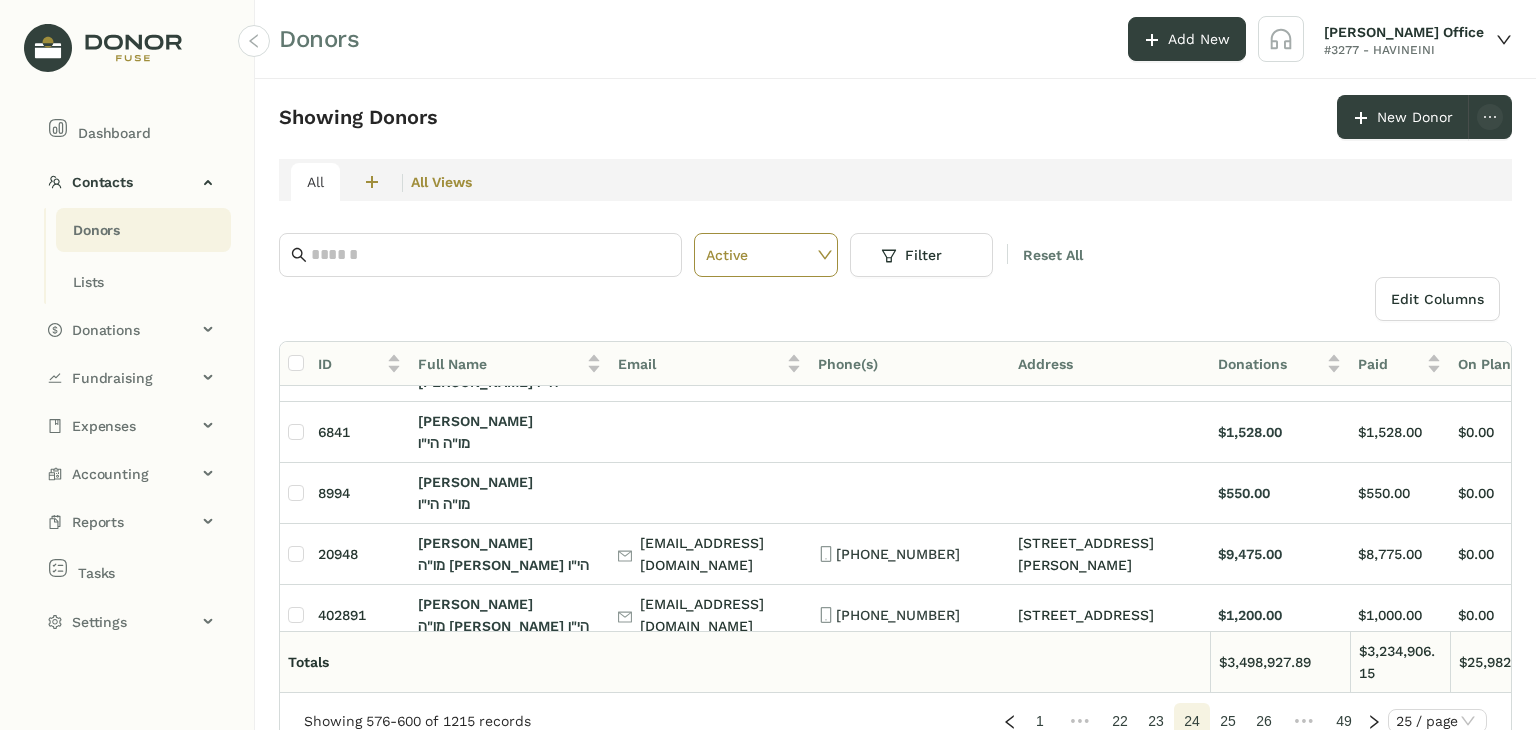 click on "25" 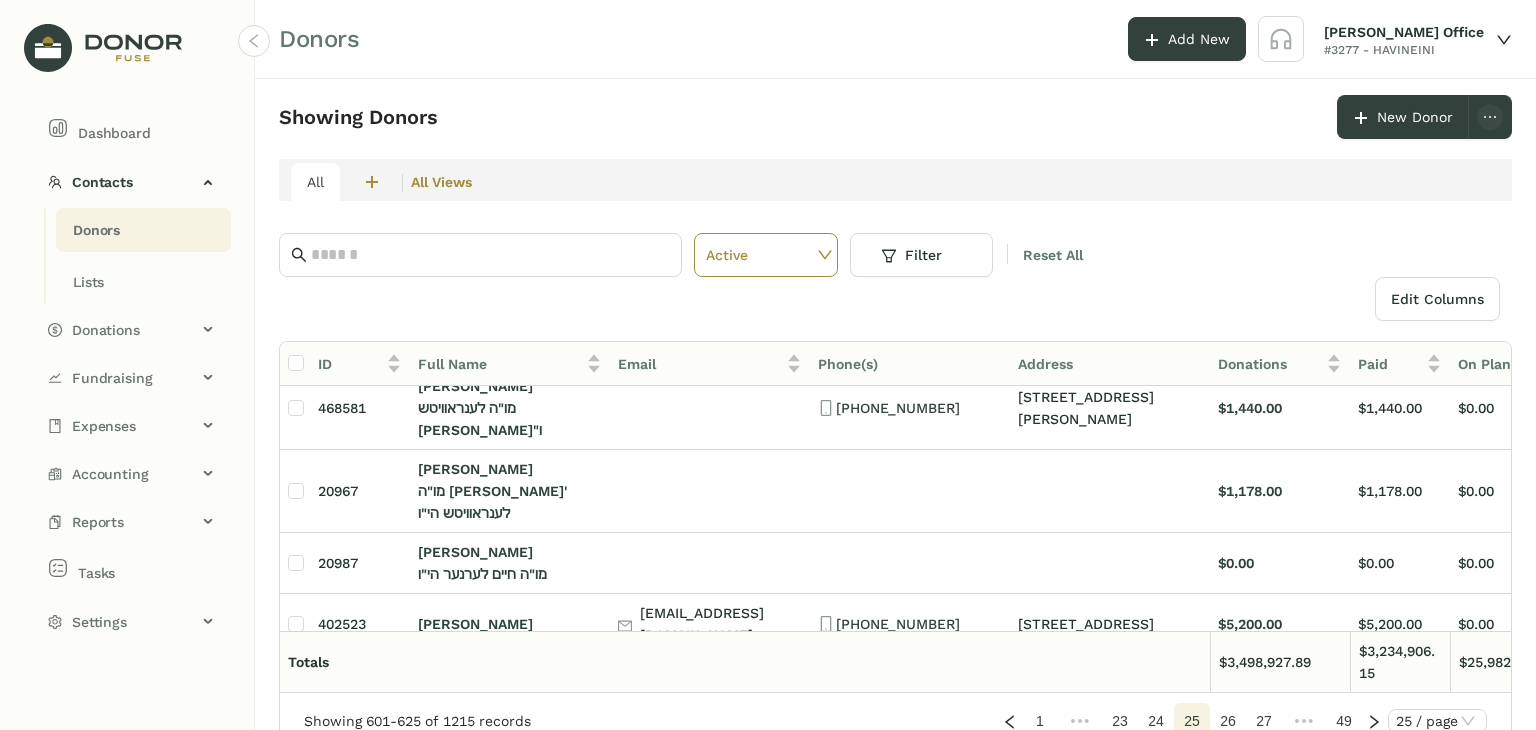 scroll, scrollTop: 1253, scrollLeft: 0, axis: vertical 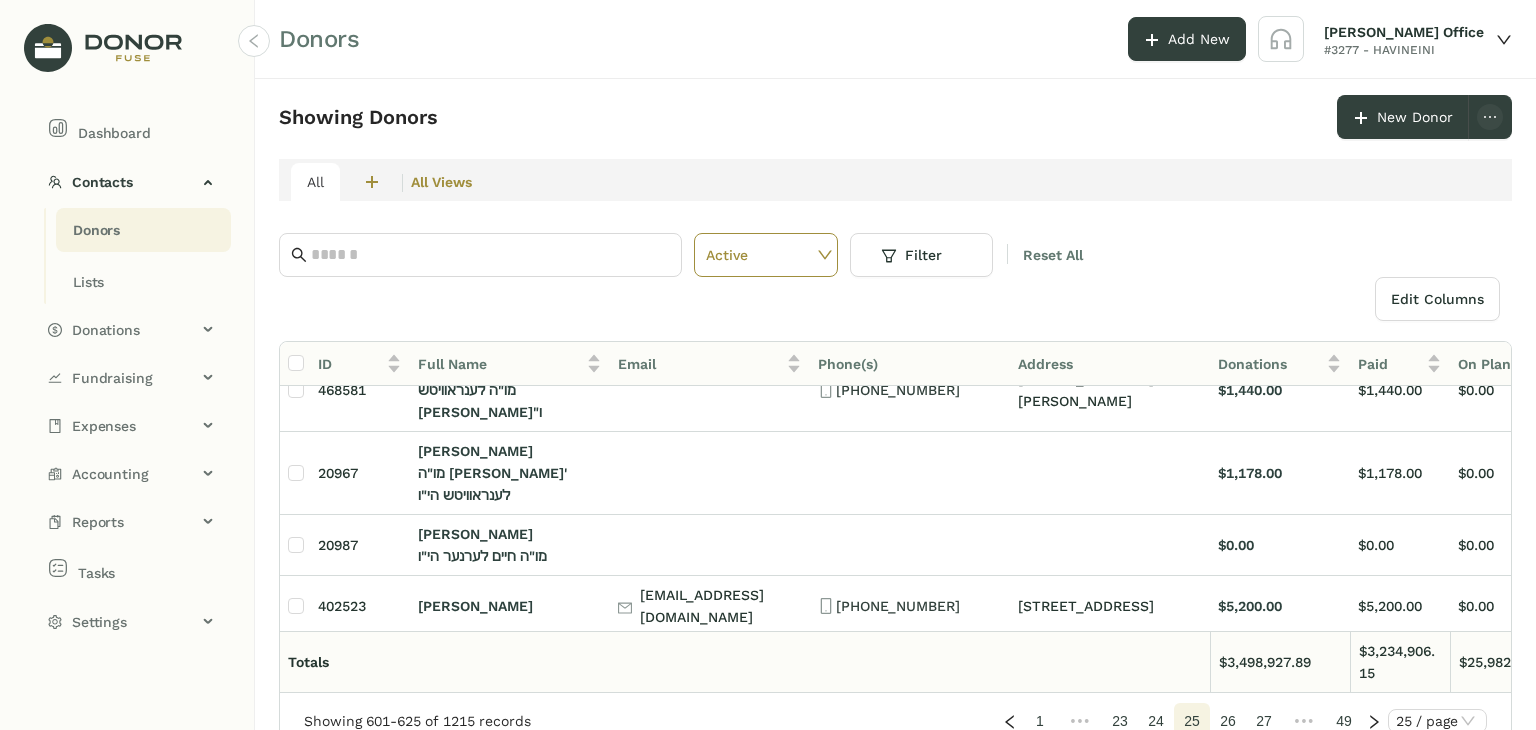 click on "26" 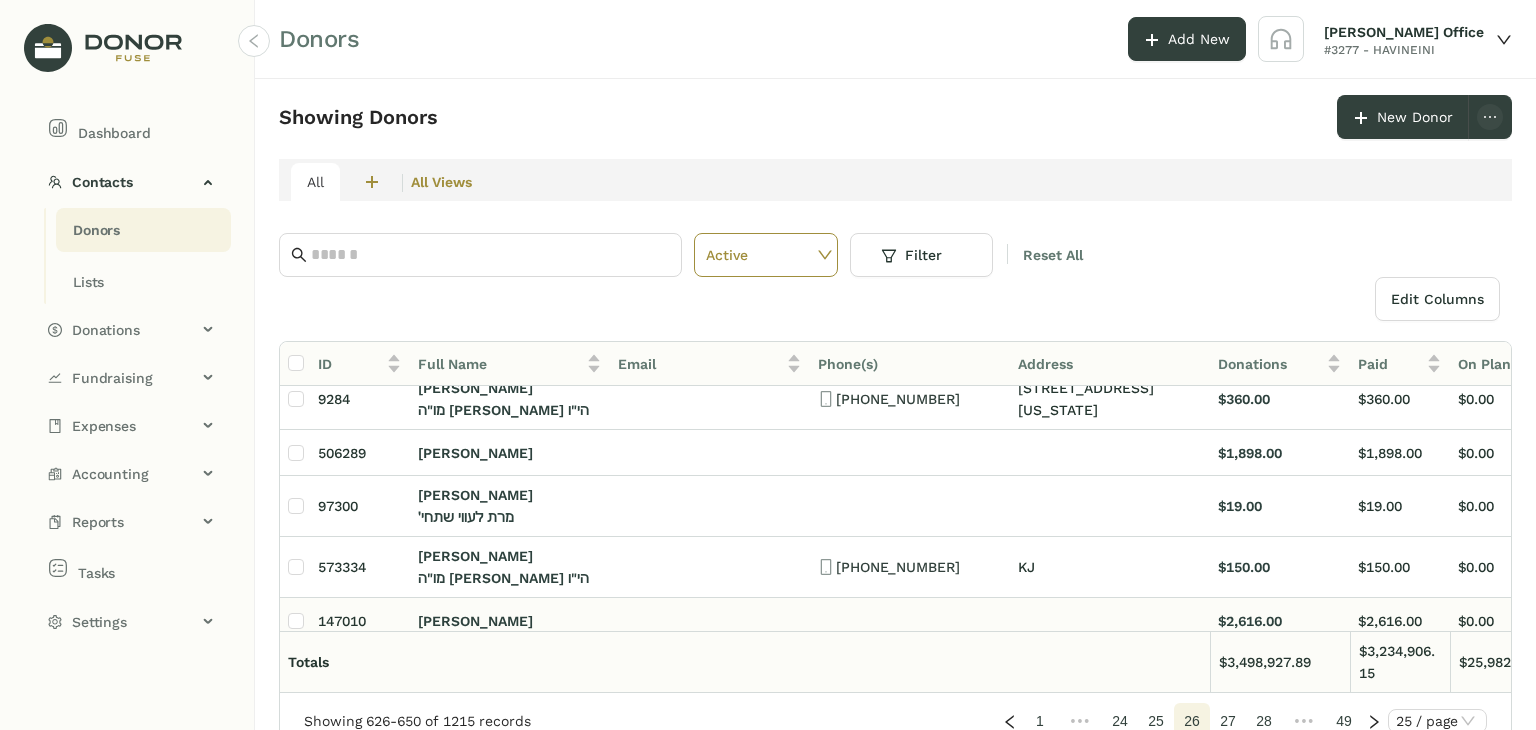 scroll, scrollTop: 1135, scrollLeft: 0, axis: vertical 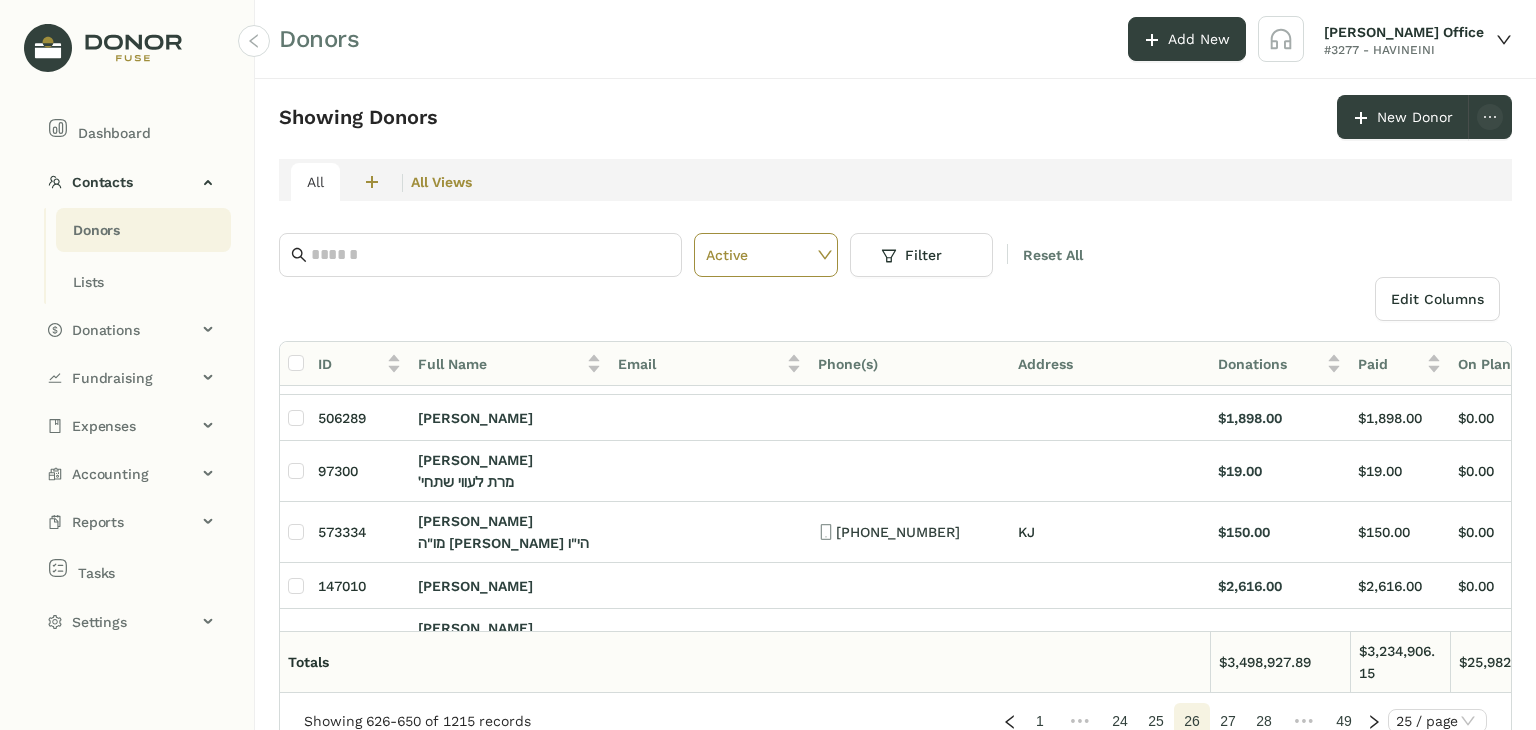 click on "27" 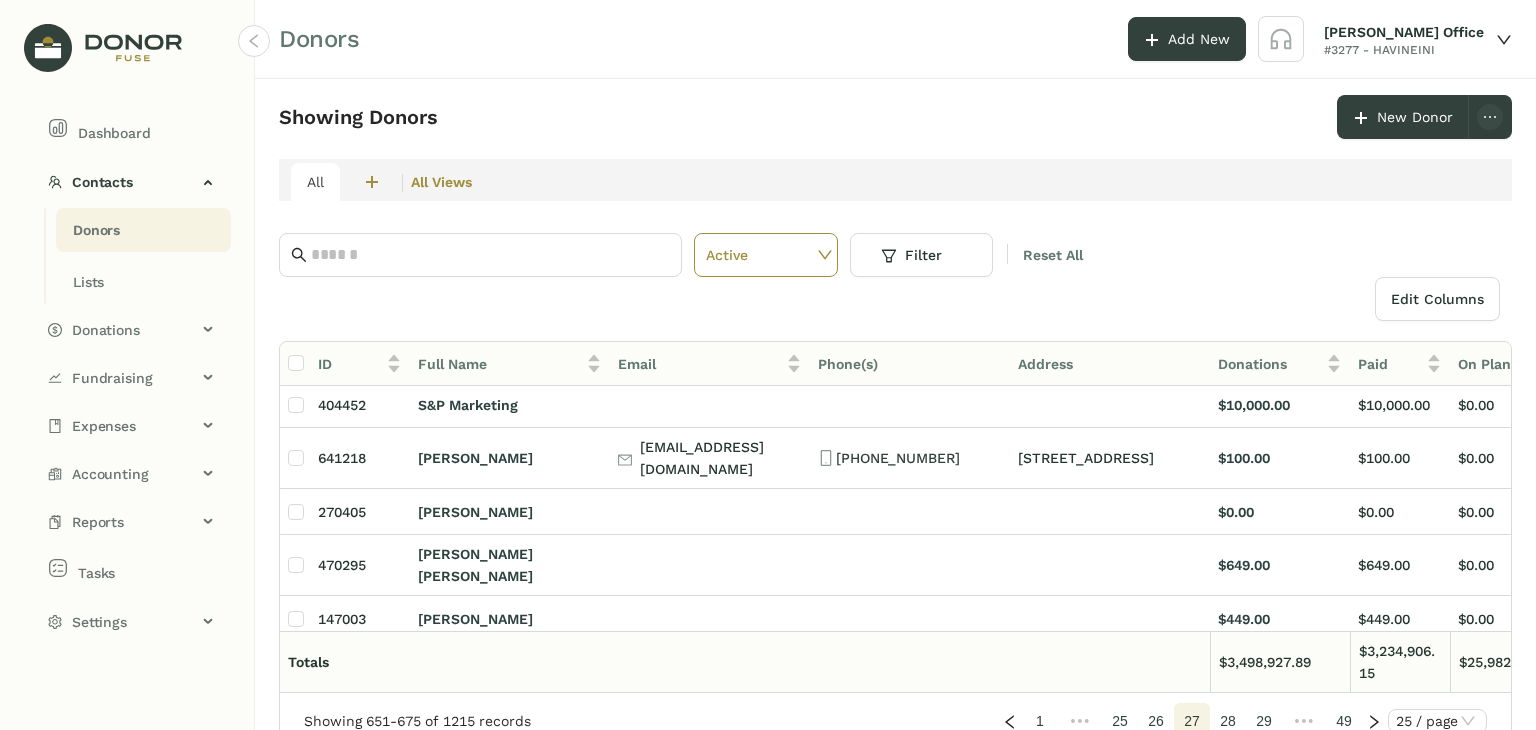 scroll, scrollTop: 1089, scrollLeft: 0, axis: vertical 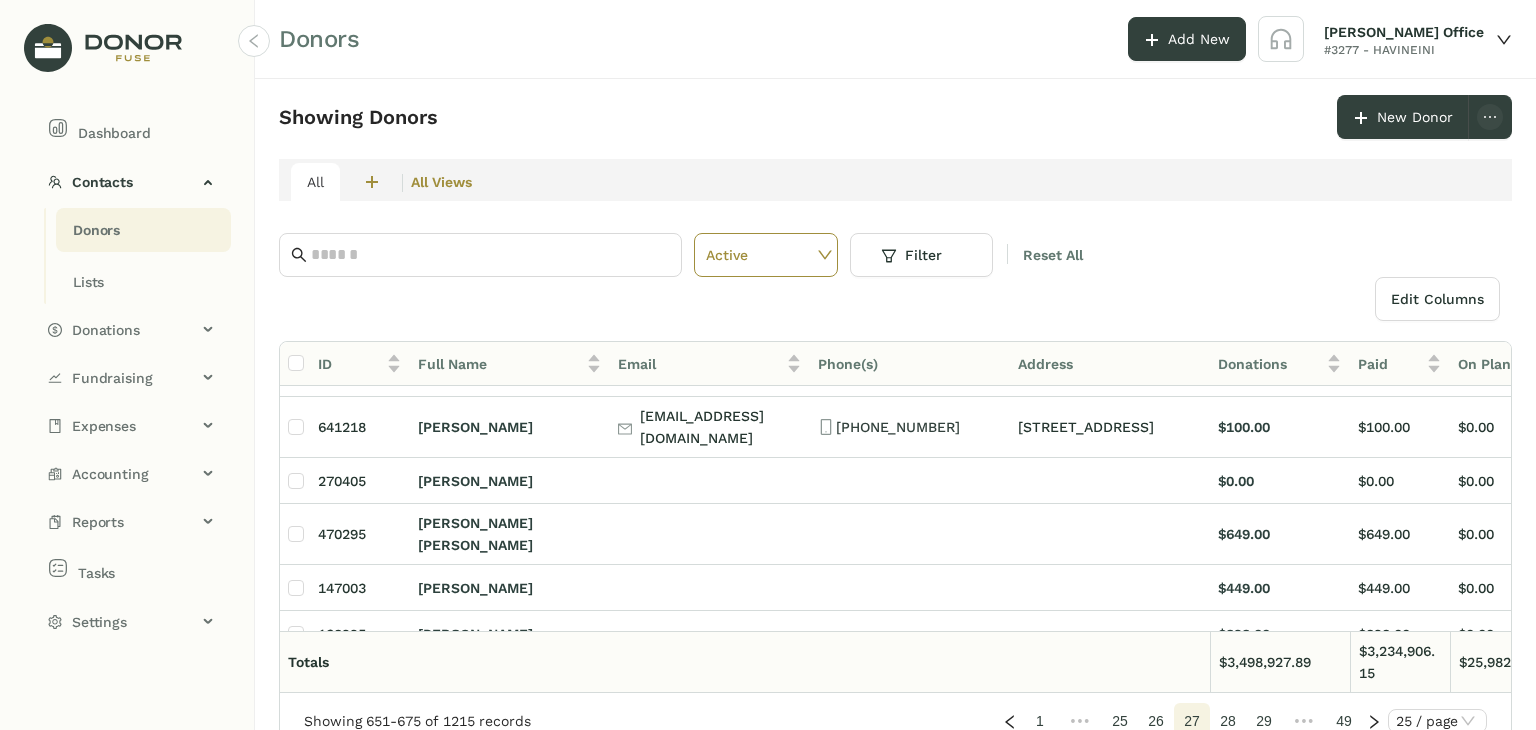 click on "28" 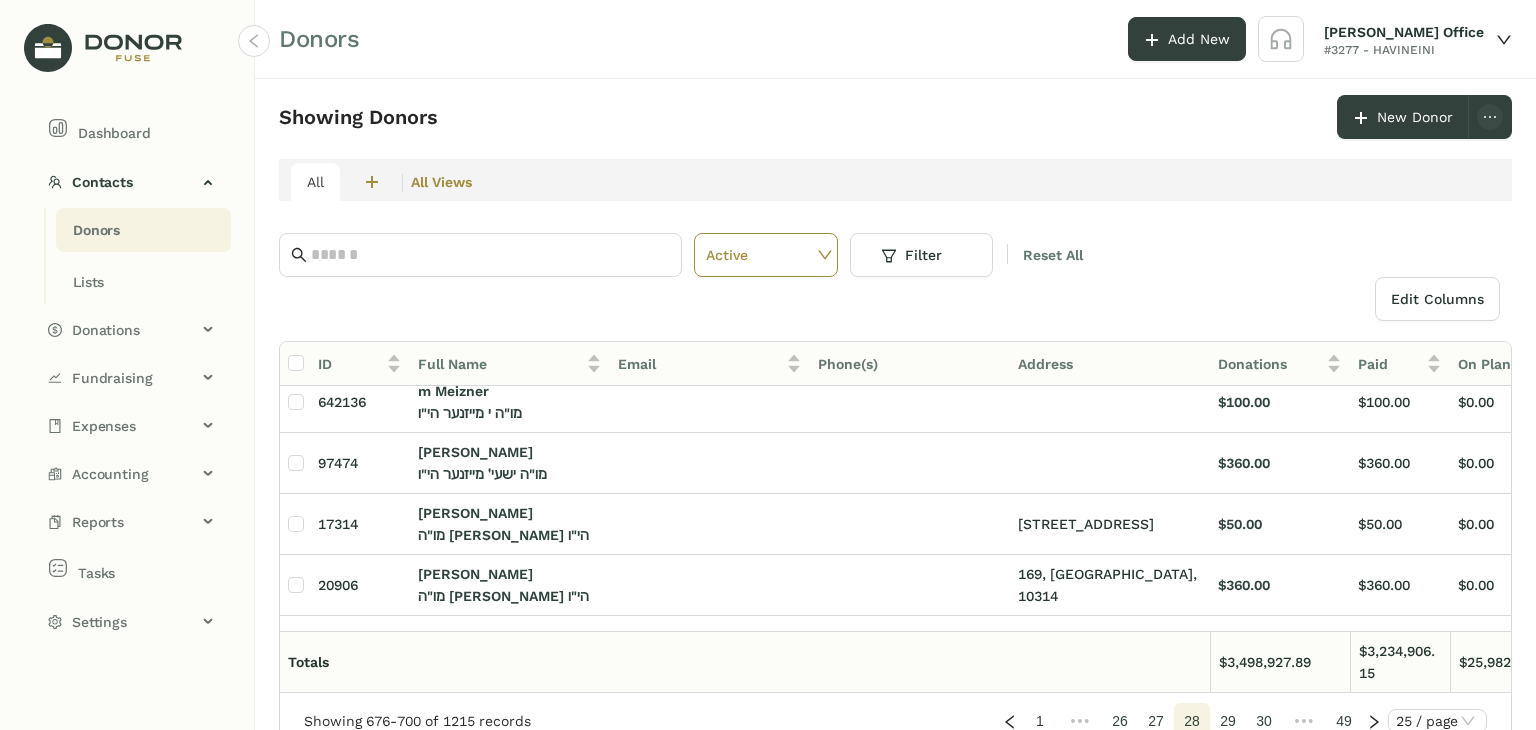 scroll, scrollTop: 1239, scrollLeft: 0, axis: vertical 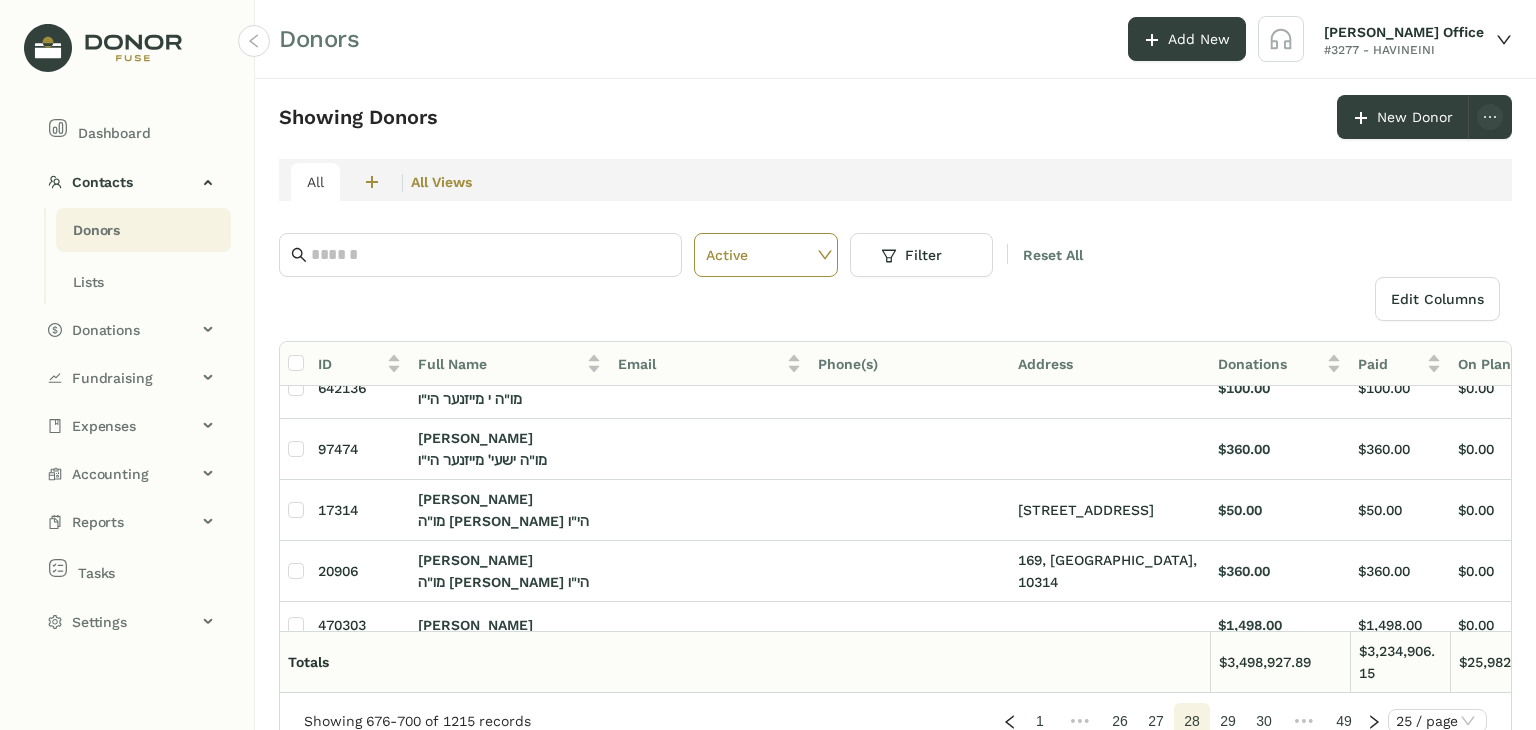 click on "29" 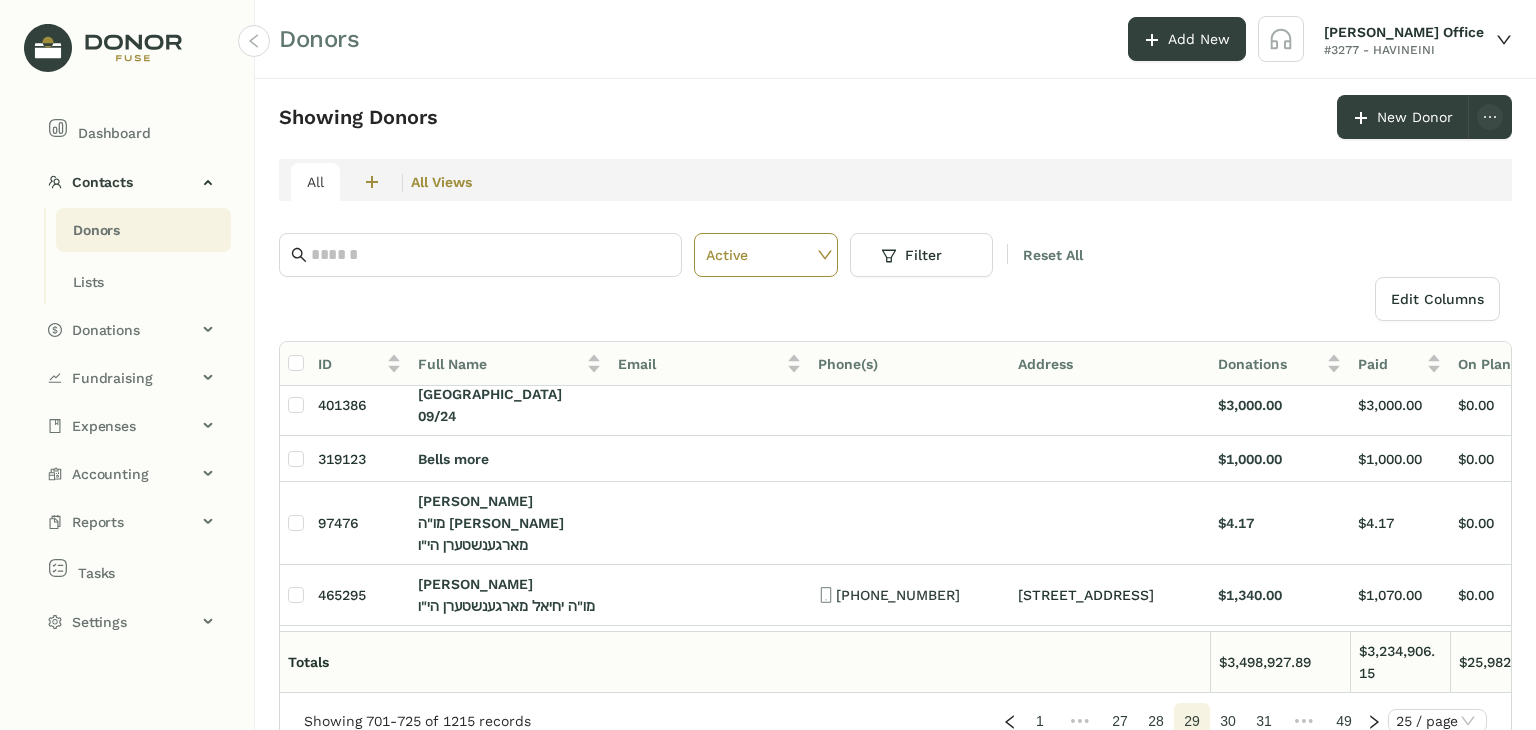 scroll, scrollTop: 1156, scrollLeft: 0, axis: vertical 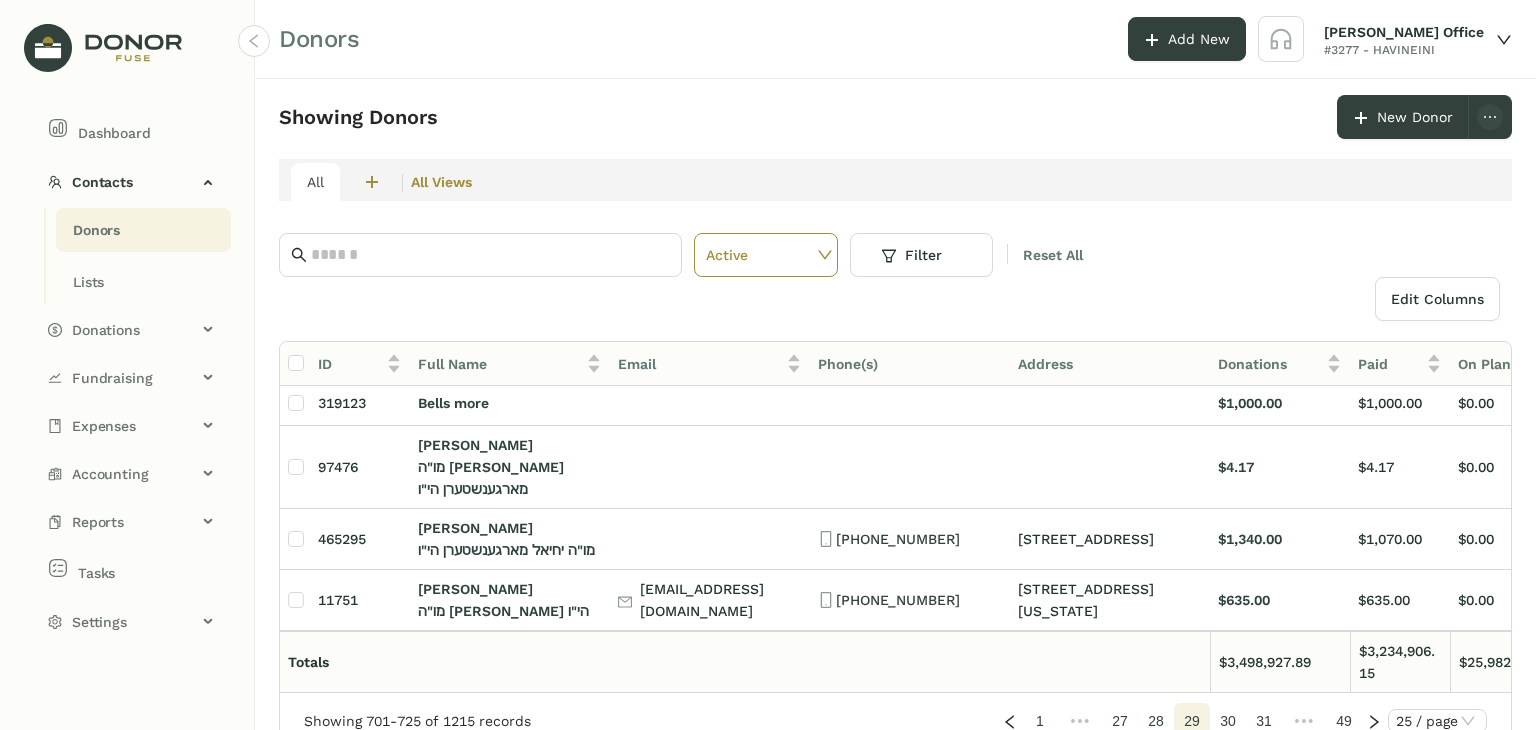 click on "30" 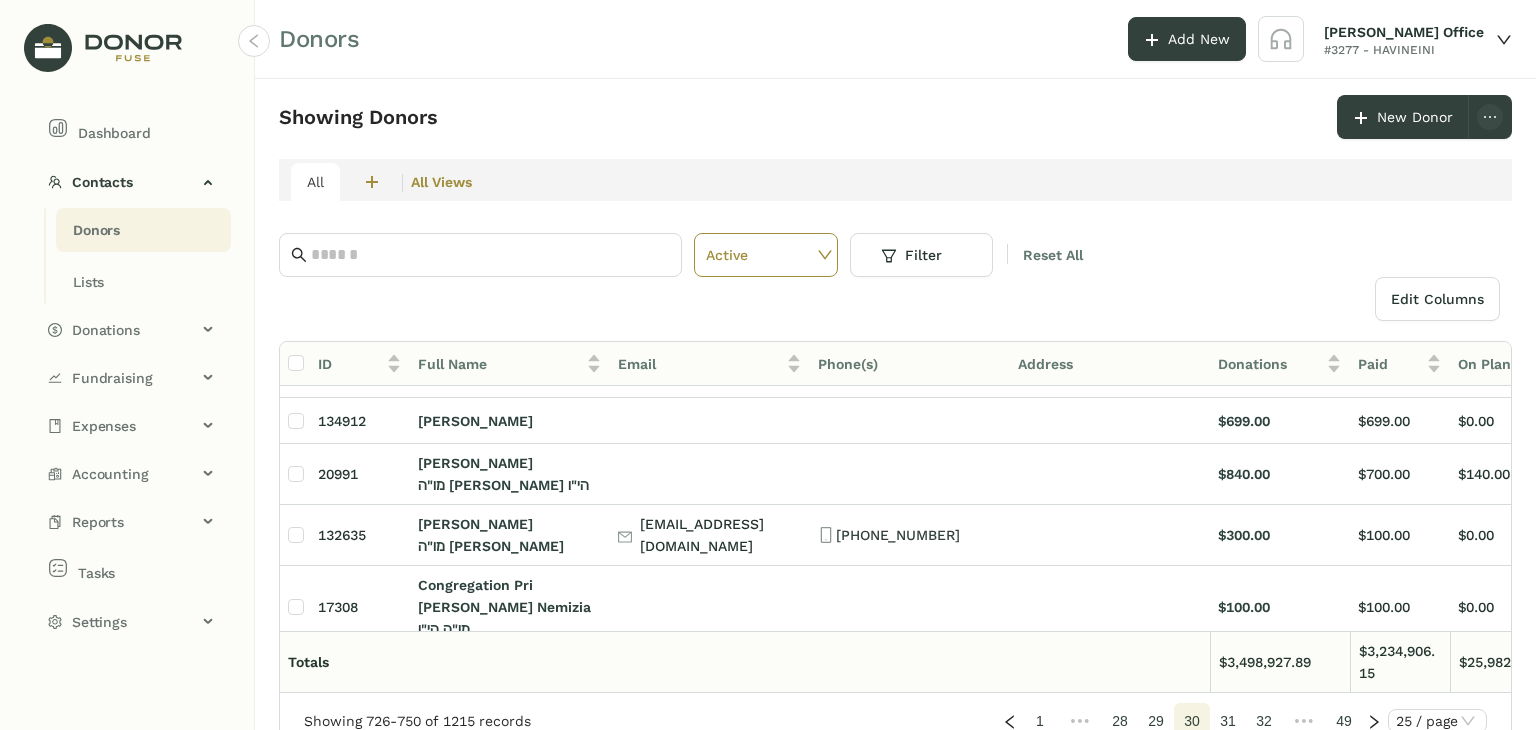 scroll, scrollTop: 1200, scrollLeft: 0, axis: vertical 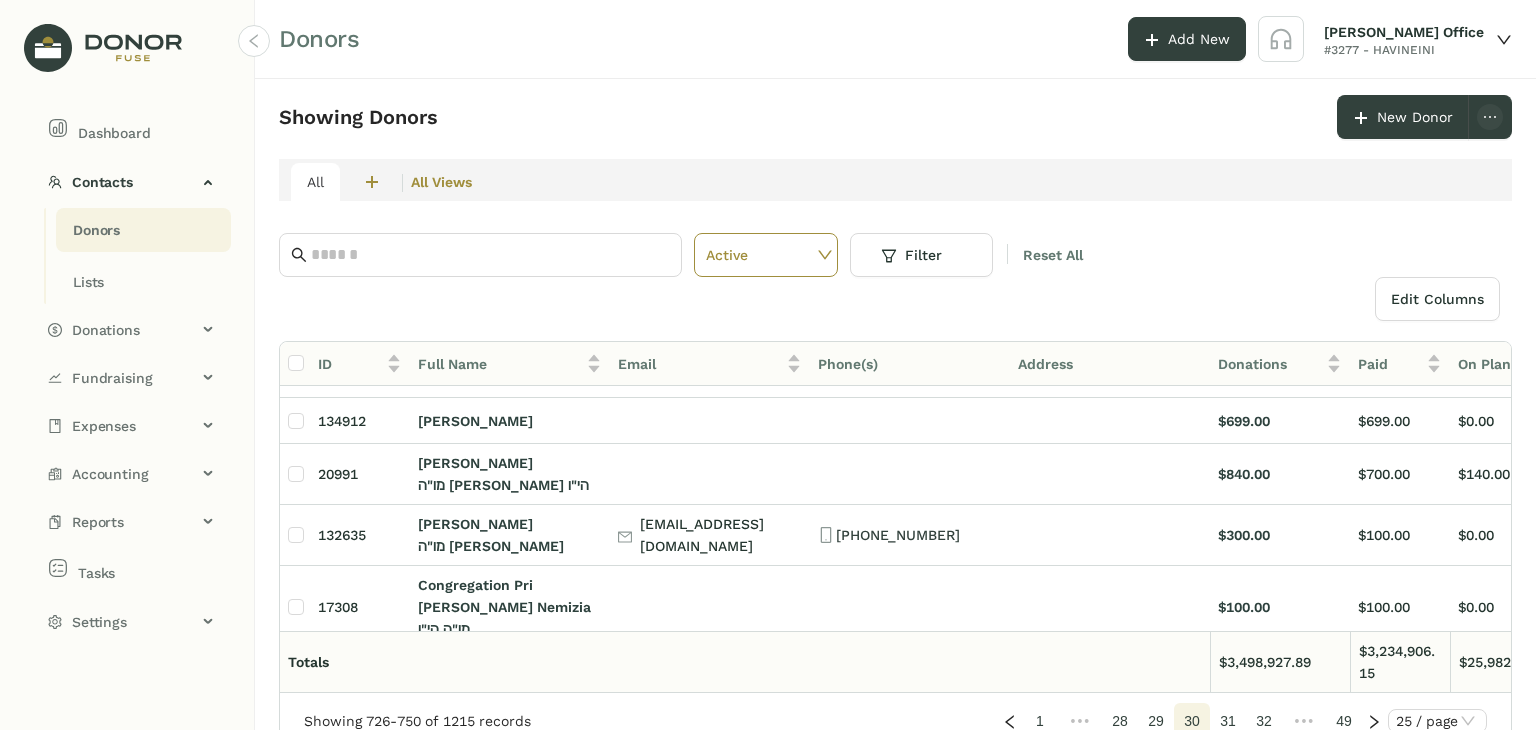 click on "31" 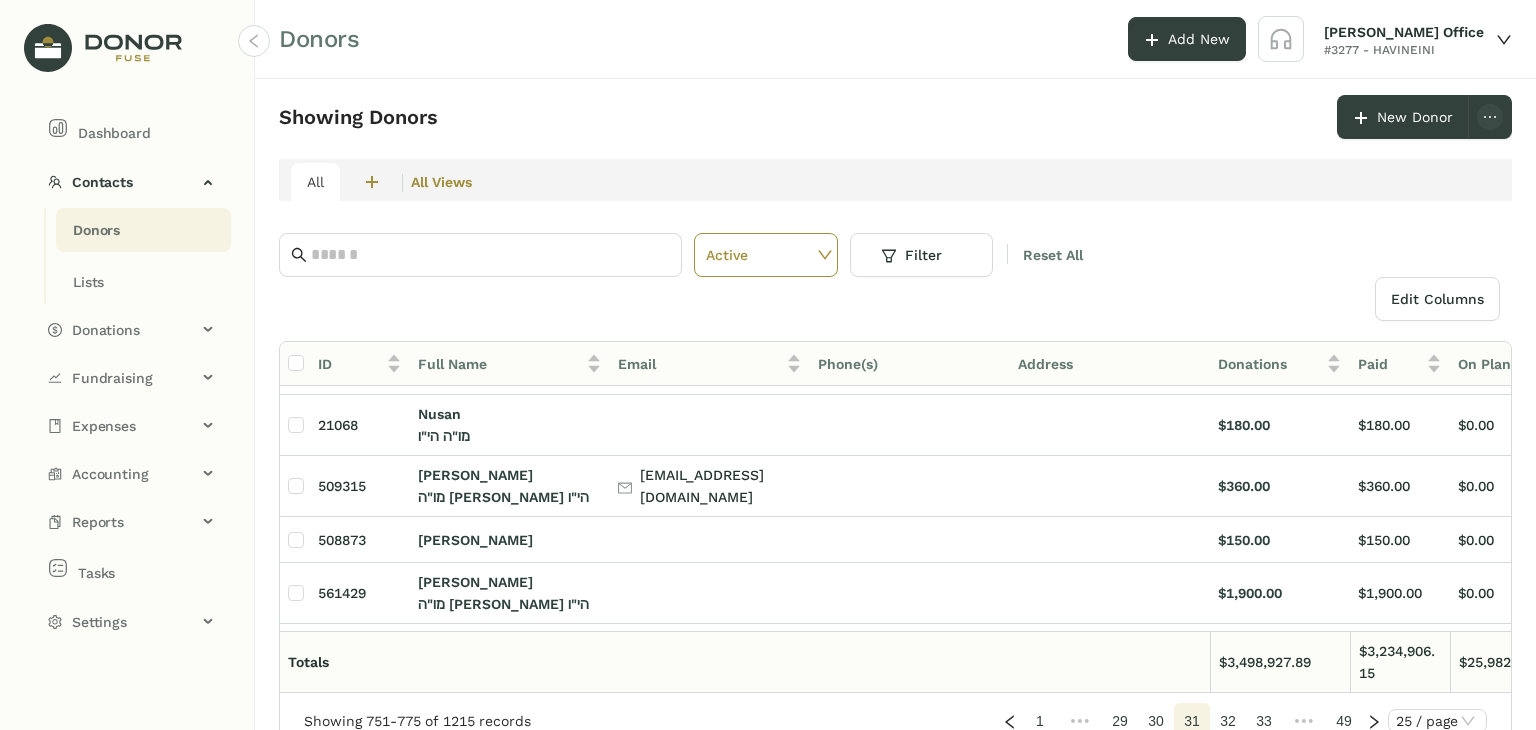 scroll, scrollTop: 500, scrollLeft: 0, axis: vertical 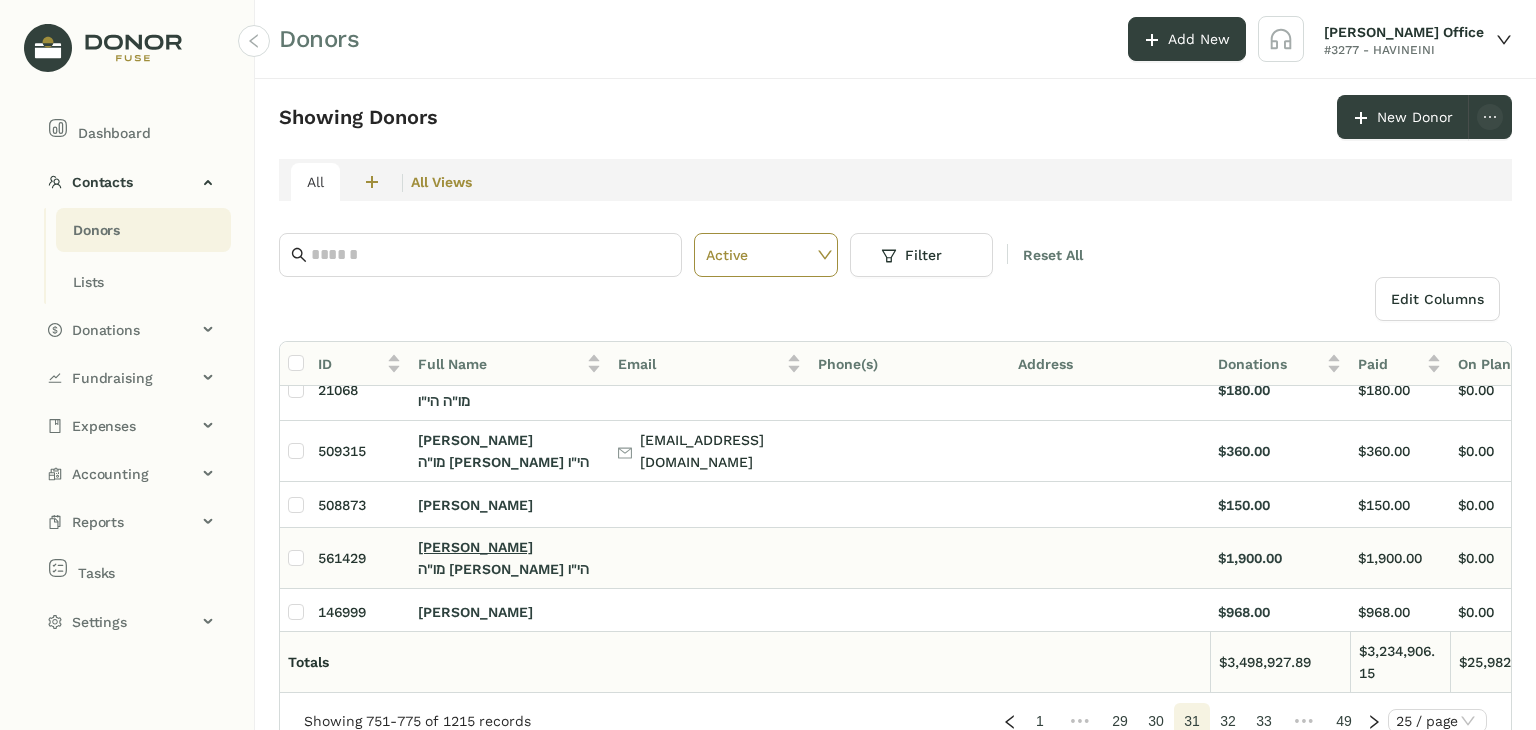 click on "[PERSON_NAME]" 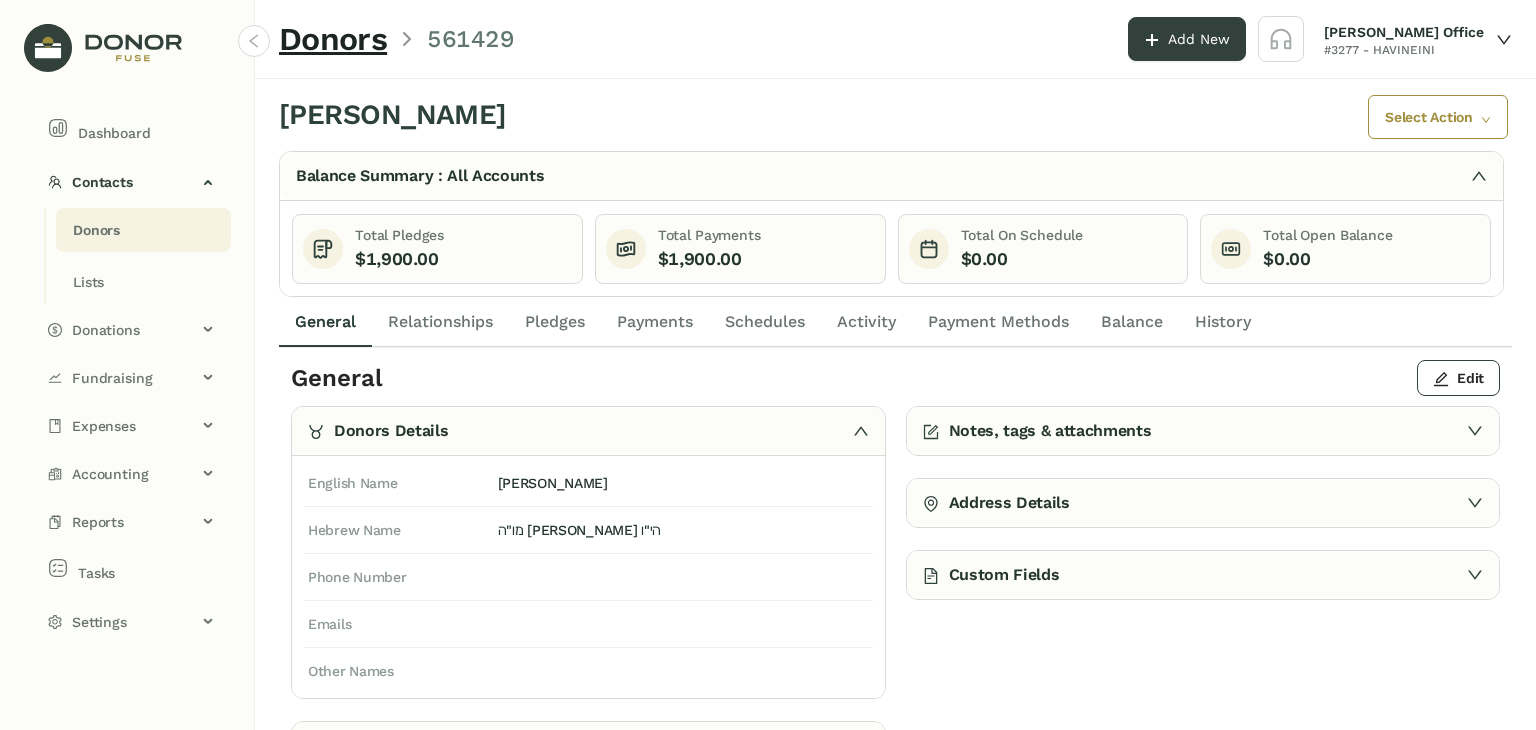 click on "Payments" 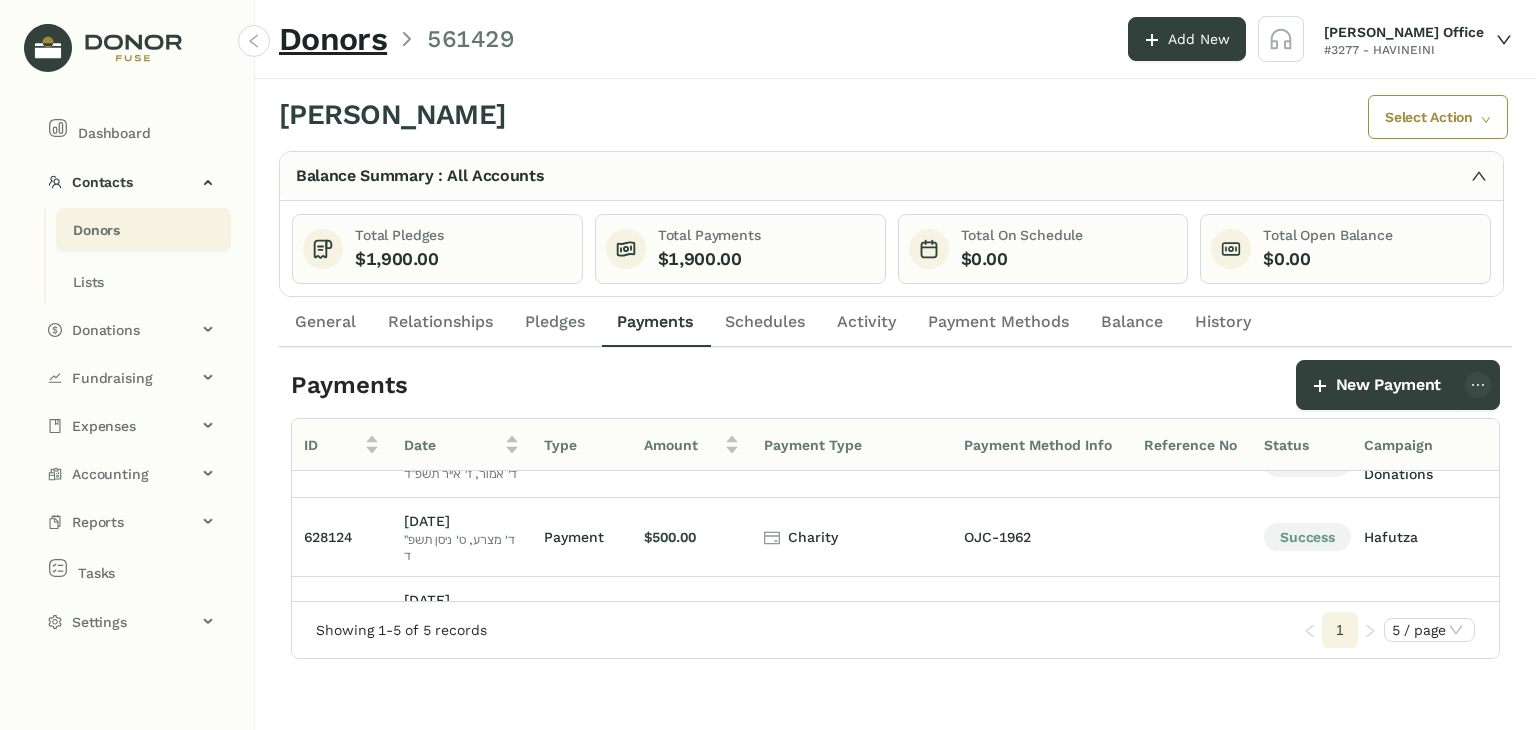 scroll, scrollTop: 228, scrollLeft: 0, axis: vertical 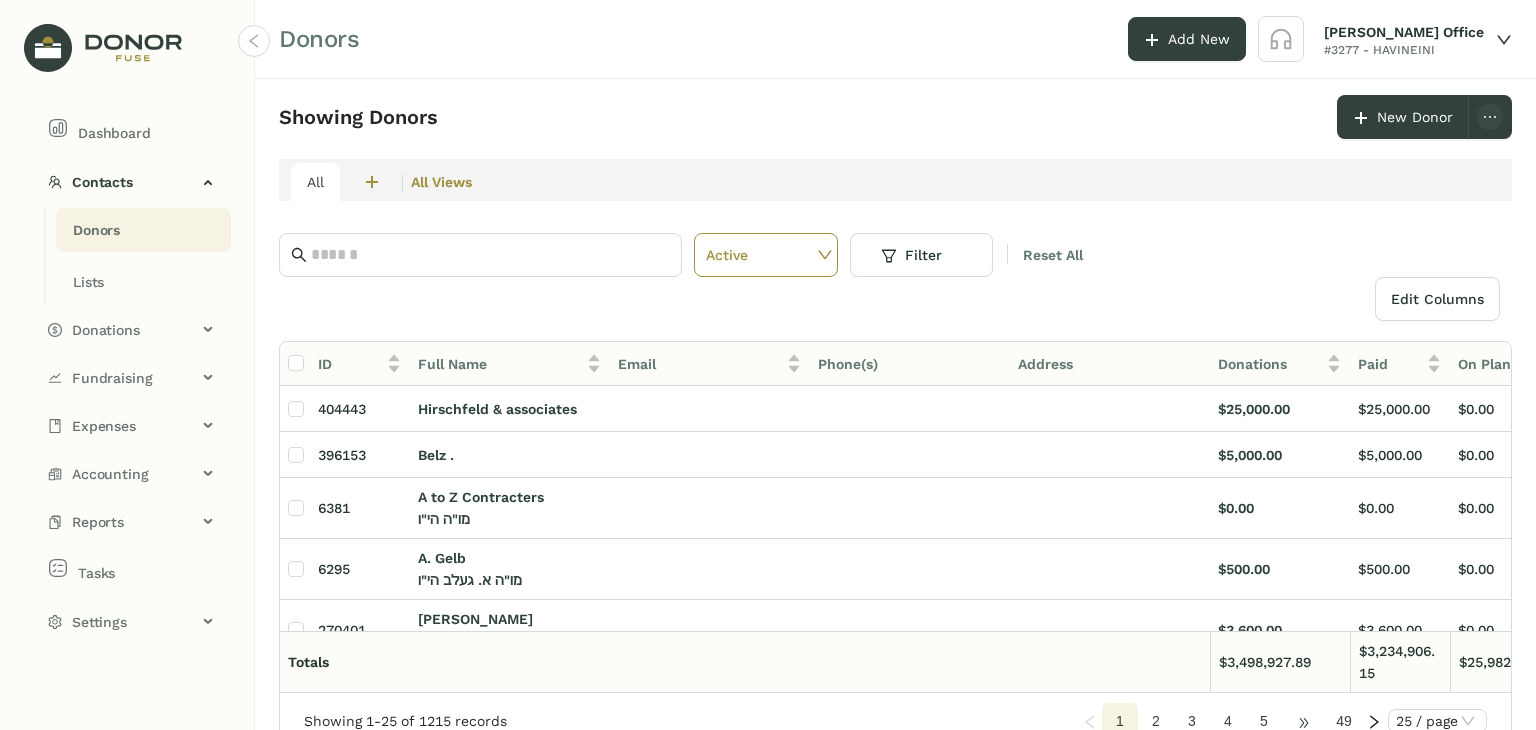 click on "•••" 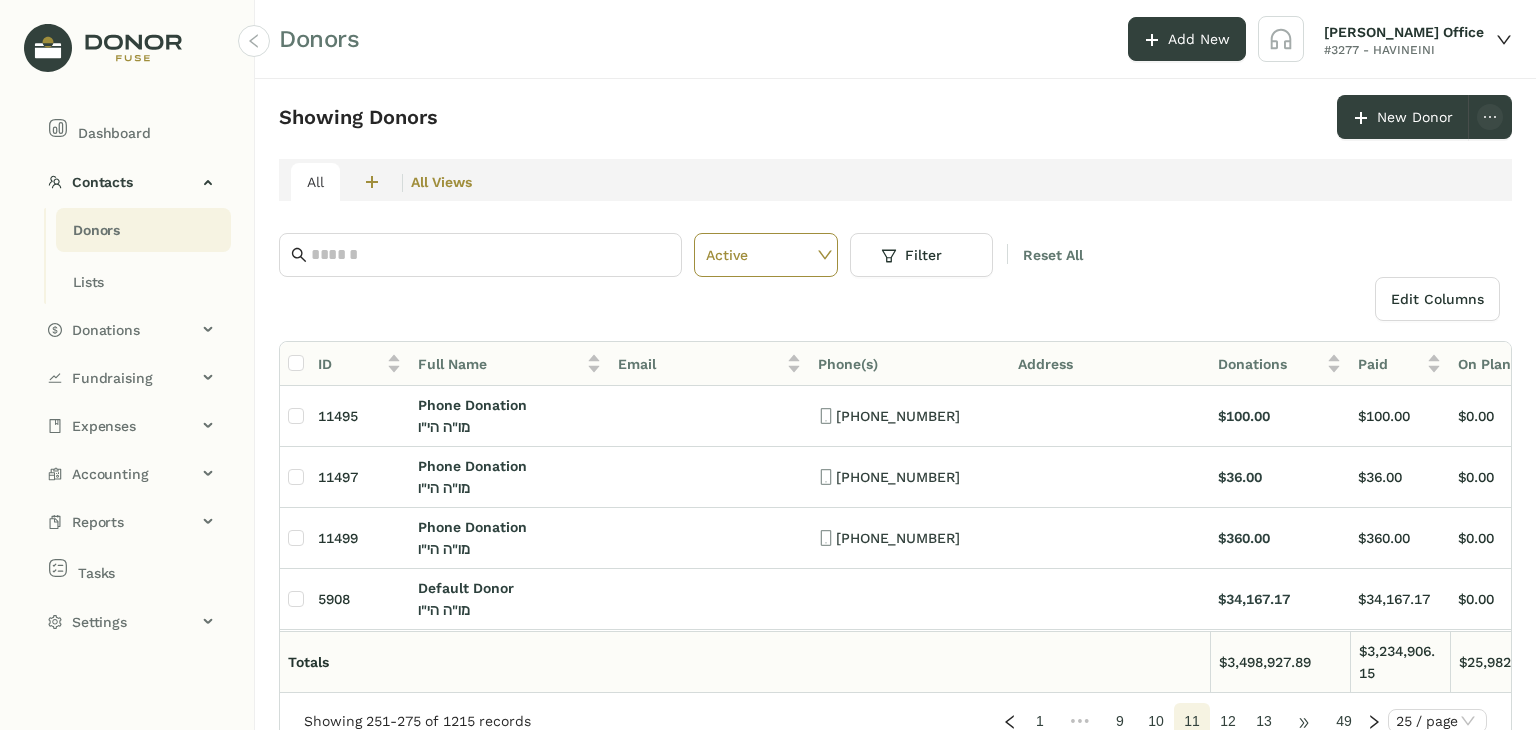 click on "Showing Donors      New Donor   All  2  חברי הבינני  0  מעמדות - חודשי  All Views Active Filter Reset All  Edit Columns
ID  Full Name   Email   Phone(s)   Address   Donations   Paid   On Plan   Open  11495 Phone Donation מו"ה   הי"ו [PHONE_NUMBER] $100.00 $100.00 $0.00 $0.00 11497 Phone Donation מו"ה   הי"ו [PHONE_NUMBER] $36.00 $36.00 $0.00 $0.00 11499 Phone Donation מו"ה   הי"ו [PHONE_NUMBER] $360.00 $360.00 $0.00 $0.00 5908 Default Donor מו"ה   הי"ו $34,167.17 $34,167.17 $0.00 $0.00 643111 Unidentified Donors $90,368.00 $90,368.00 $0.00 $0.00 152113 [PERSON_NAME] $1,050.00 $1,050.00 $0.00 $0.00 472580 [PERSON_NAME] $1,000.00 $1,000.00 $0.00 $0.00 639739 [PERSON_NAME] מו"ה [PERSON_NAME] הי"ו [EMAIL_ADDRESS][DOMAIN_NAME] [PHONE_NUMBER] [STREET_ADDRESS] $1,020.00 $1,020.00 $0.00 $0.00 [STREET_ADDRESS][GEOGRAPHIC_DATA][PERSON_NAME] מו"ה [PERSON_NAME] הי"ו [PHONE_NUMBER] $0.00" 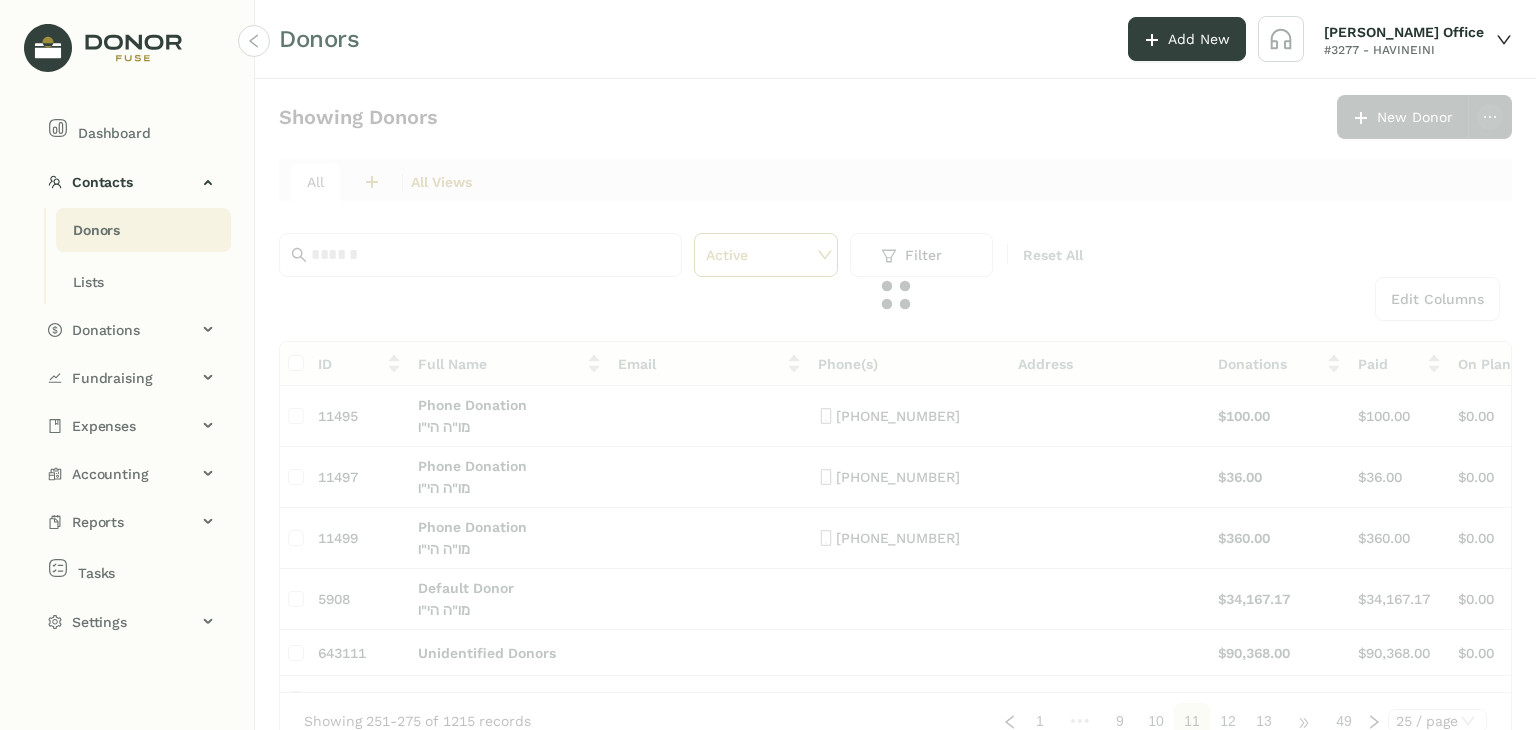click on "Showing Donors      New Donor   All  2  חברי הבינני  0  מעמדות - חודשי  All Views Active Filter Reset All  Edit Columns
ID  Full Name   Email   Phone(s)   Address   Donations   Paid   On Plan   Open  11495 Phone Donation מו"ה   הי"ו [PHONE_NUMBER] $100.00 $100.00 $0.00 $0.00 11497 Phone Donation מו"ה   הי"ו [PHONE_NUMBER] $36.00 $36.00 $0.00 $0.00 11499 Phone Donation מו"ה   הי"ו [PHONE_NUMBER] $360.00 $360.00 $0.00 $0.00 5908 Default Donor מו"ה   הי"ו $34,167.17 $34,167.17 $0.00 $0.00 643111 Unidentified Donors $90,368.00 $90,368.00 $0.00 $0.00 152113 [PERSON_NAME] $1,050.00 $1,050.00 $0.00 $0.00 472580 [PERSON_NAME] $1,000.00 $1,000.00 $0.00 $0.00 639739 [PERSON_NAME] מו"ה [PERSON_NAME] הי"ו [EMAIL_ADDRESS][DOMAIN_NAME] [PHONE_NUMBER] [STREET_ADDRESS] $1,020.00 $1,020.00 $0.00 $0.00 [STREET_ADDRESS][GEOGRAPHIC_DATA][PERSON_NAME] מו"ה [PERSON_NAME] הי"ו [PHONE_NUMBER] $0.00" 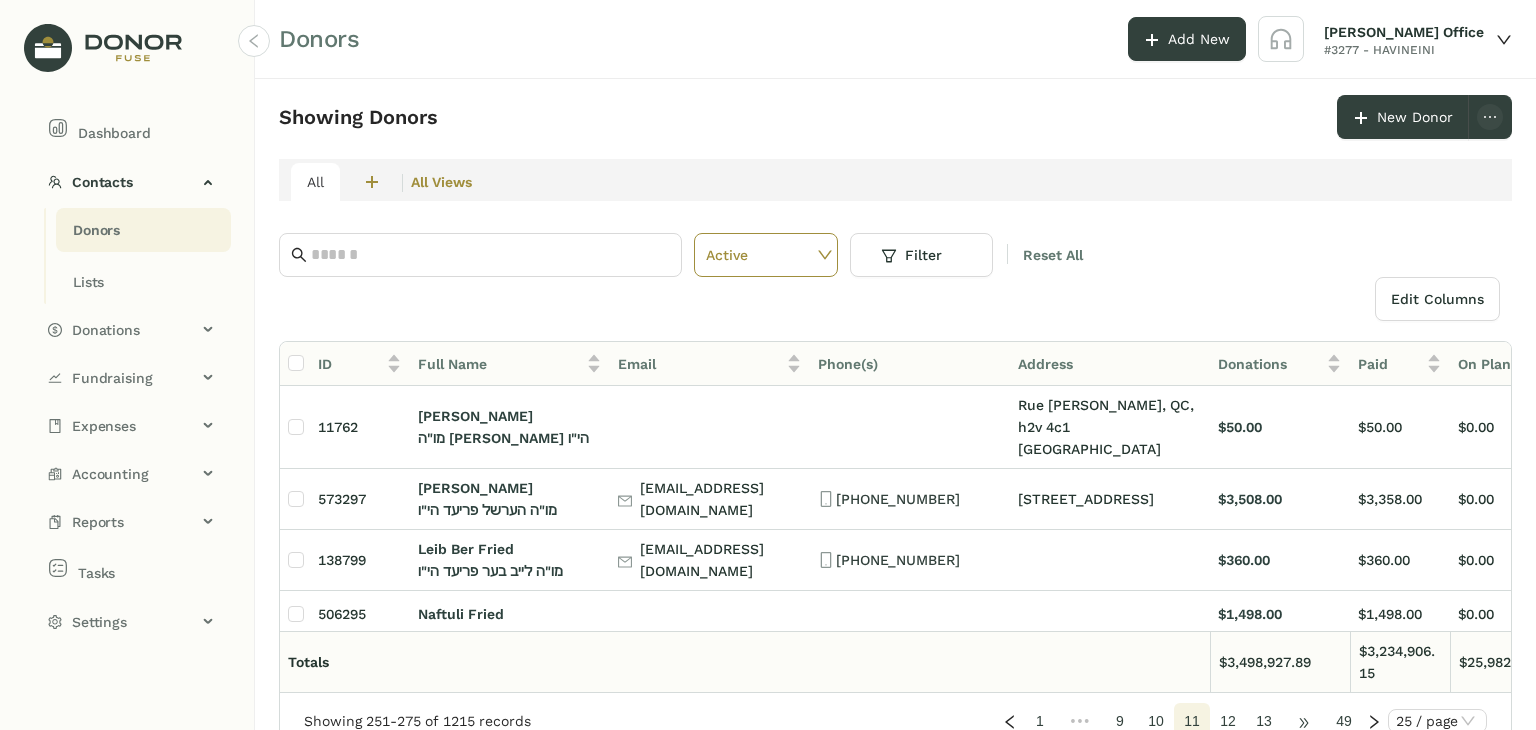 click on "•••" 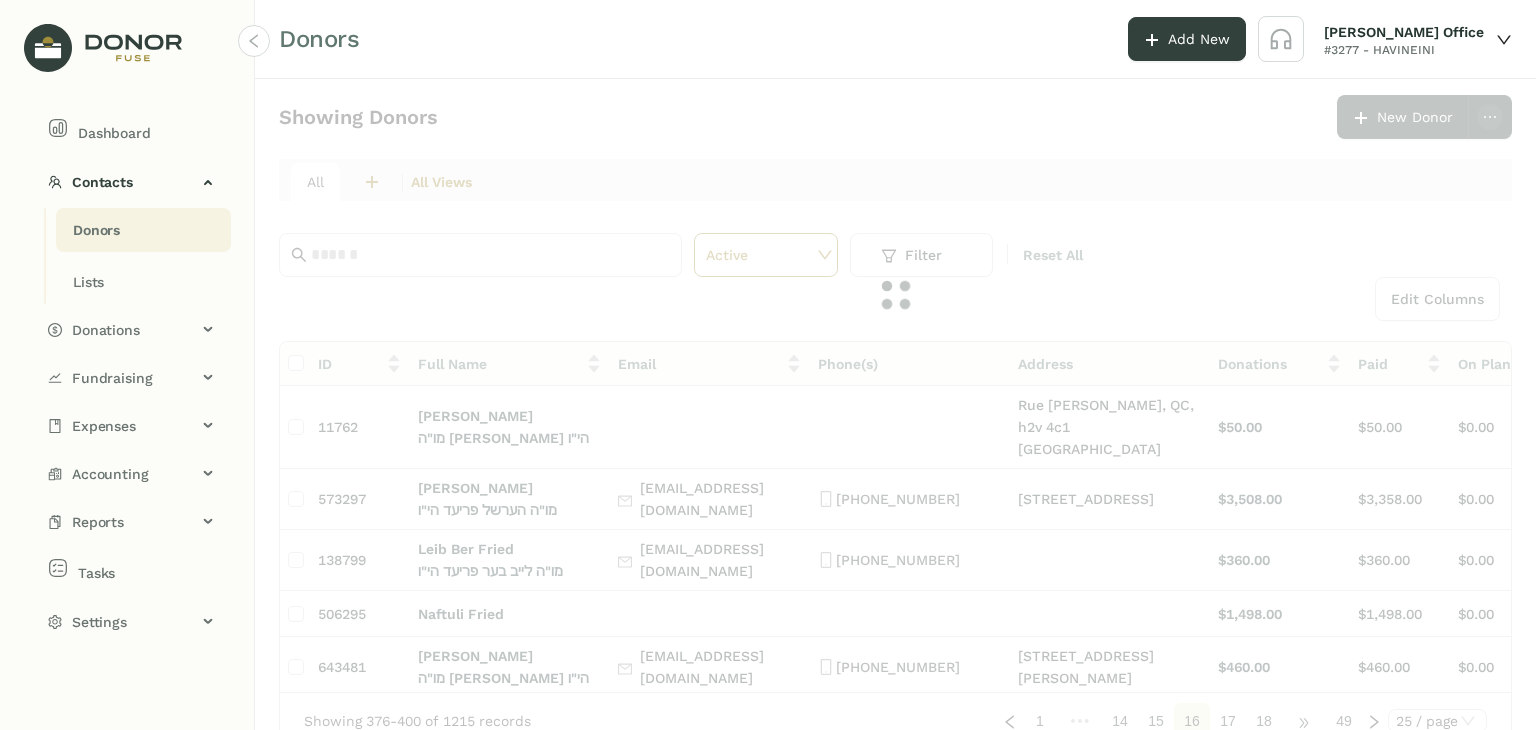 click on "Showing Donors      New Donor   All  2  חברי הבינני  0  מעמדות - חודשי  All Views Active Filter Reset All  Edit Columns
ID  Full Name   Email   Phone(s)   Address   Donations   Paid   On Plan   Open  11762 [PERSON_NAME] מו"ה [PERSON_NAME] הי"ו [GEOGRAPHIC_DATA][PERSON_NAME] 4c1 [GEOGRAPHIC_DATA] $50.00 $50.00 $0.00 $0.00 [PERSON_NAME], QC, h2v 4c1 [GEOGRAPHIC_DATA] 573297 [PERSON_NAME] מו"ה הערשל פריעד הי"ו [EMAIL_ADDRESS][DOMAIN_NAME] (347) [STREET_ADDRESS] $3,508.00 $3,358.00 $0.00 $150.00 [STREET_ADDRESS] [PERSON_NAME] Ber Fried מו"ה לייב בער פריעד הי"ו [EMAIL_ADDRESS][DOMAIN_NAME] [PHONE_NUMBER] $360.00 $360.00 $0.00 $0.00 506295 [PERSON_NAME] $1,498.00 $1,498.00 $0.00 $0.00 643481 [PERSON_NAME] מו"ה [PERSON_NAME] הי"ו [EMAIL_ADDRESS][DOMAIN_NAME] [PHONE_NUMBER] [STREET_ADDRESS][PERSON_NAME] $460.00 $460.00 $0.00 $0.00 [STREET_ADDRESS][PERSON_NAME] 506296 [PERSON_NAME] $849.00 $849.00 1" 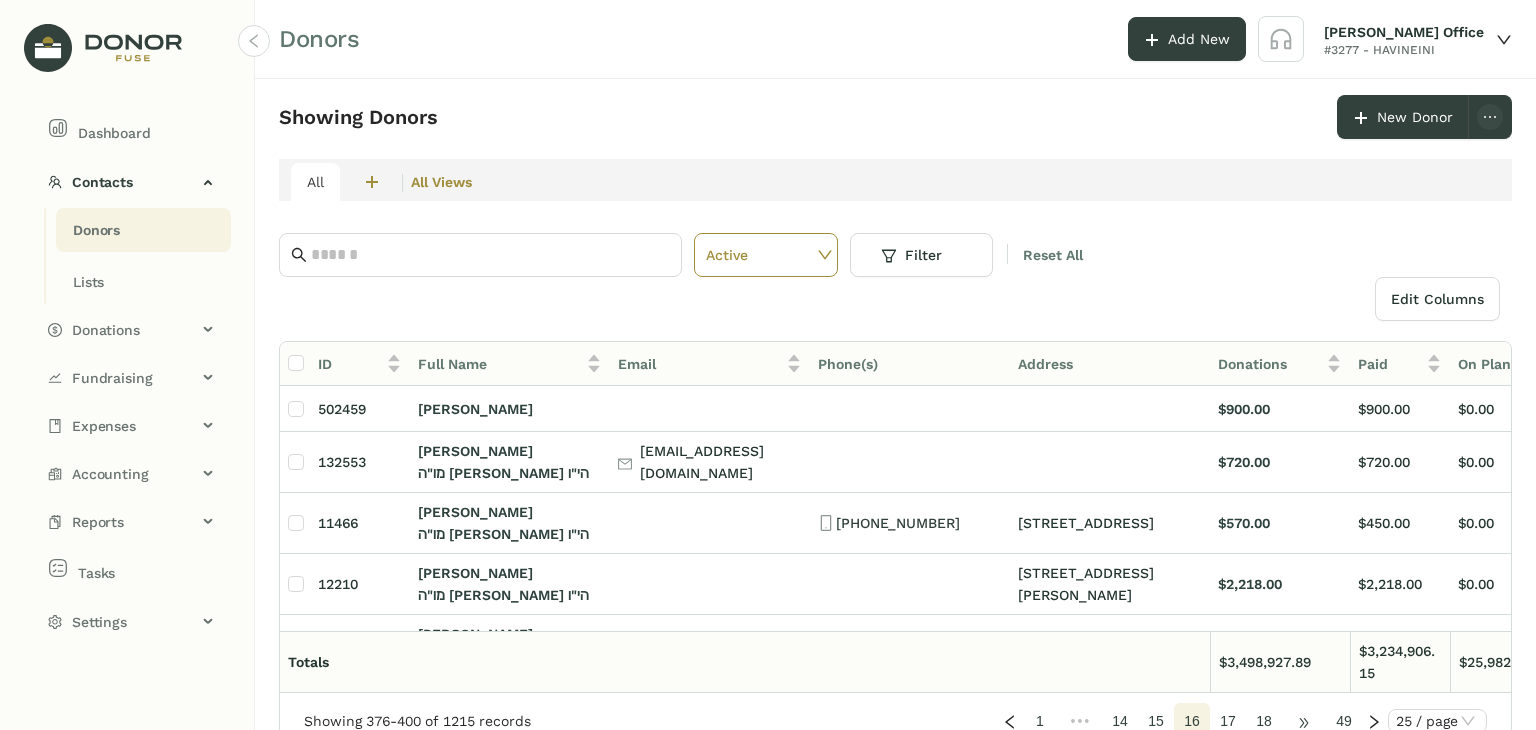 click on "•••" 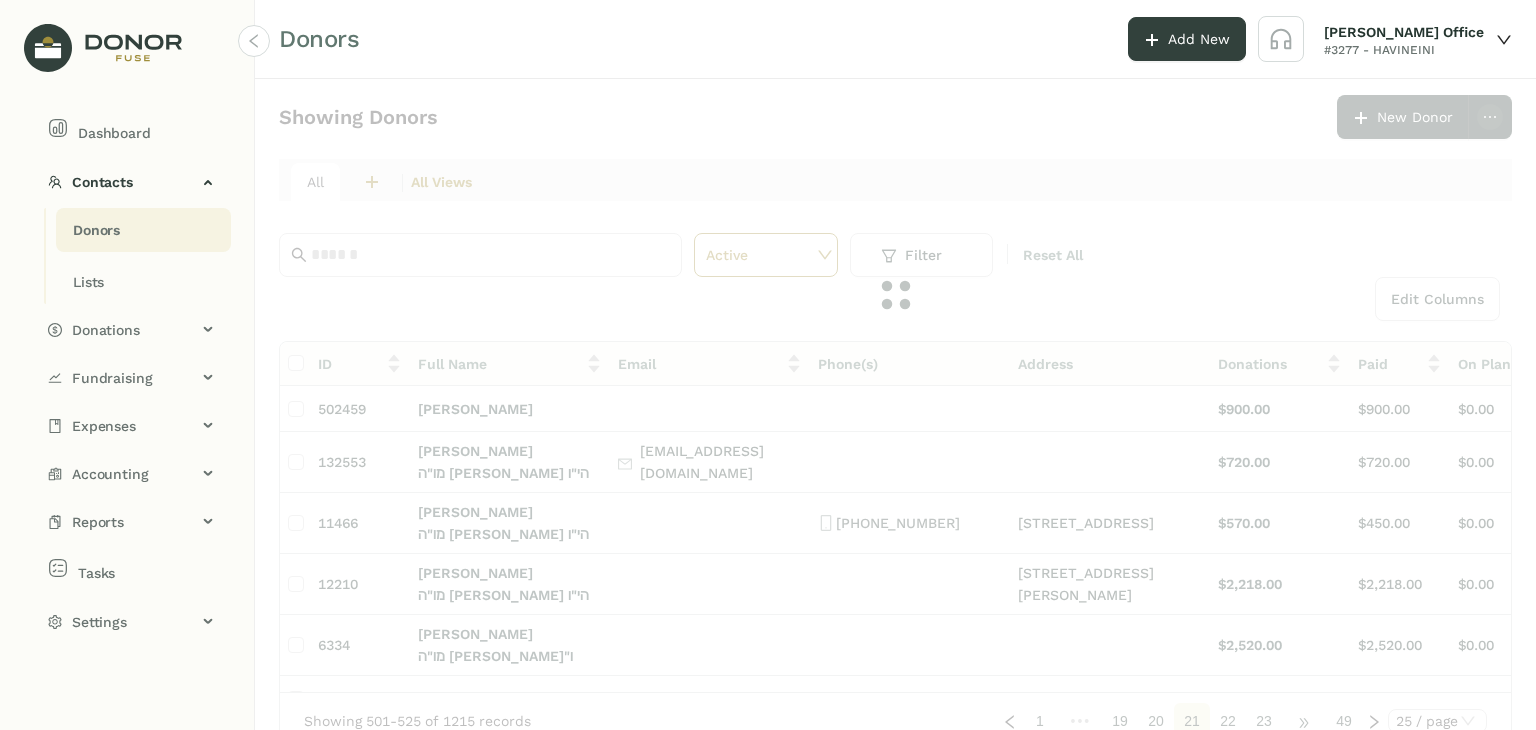 click on "•••" 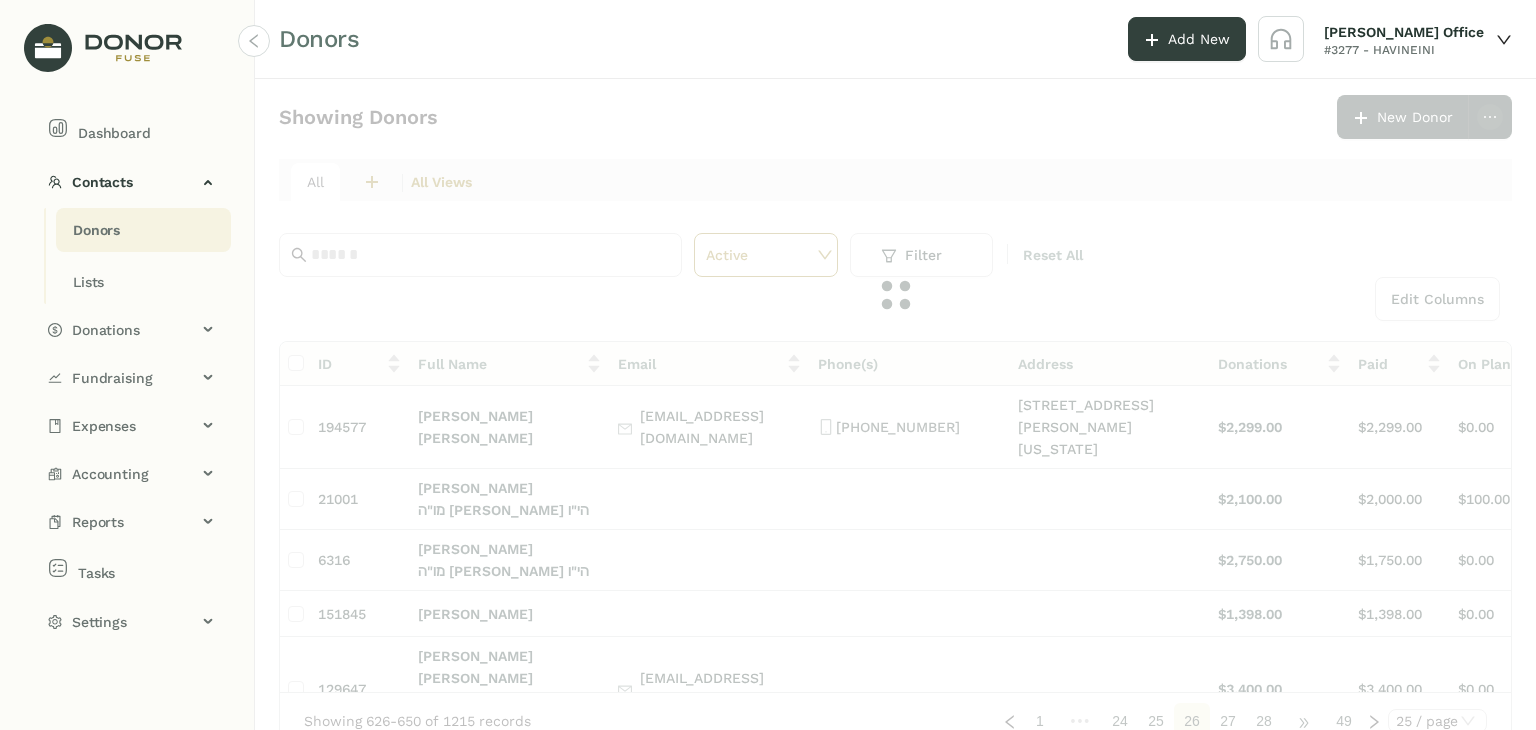 click on "•••" 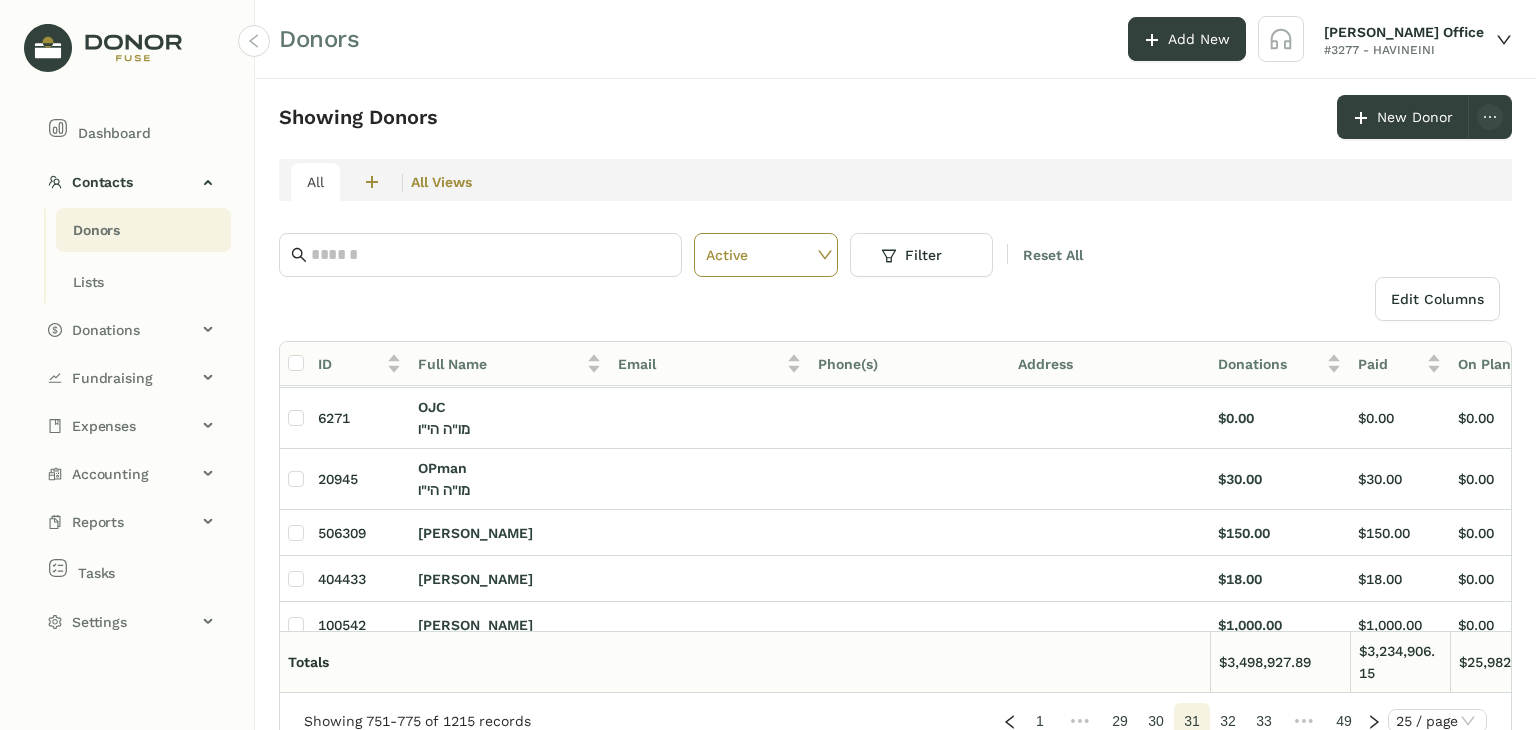scroll, scrollTop: 1075, scrollLeft: 0, axis: vertical 